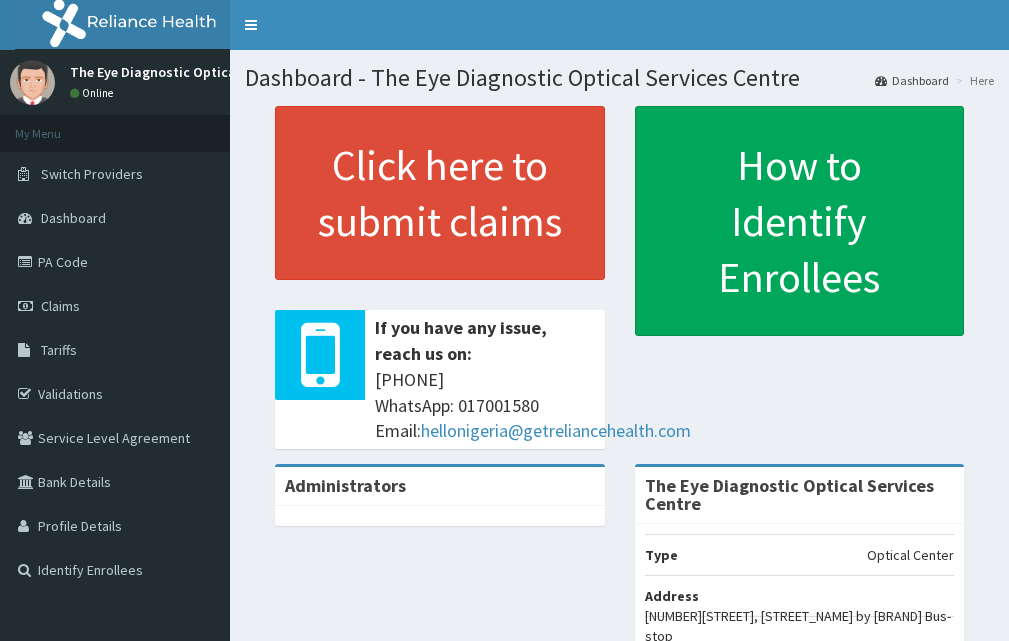 scroll, scrollTop: 0, scrollLeft: 0, axis: both 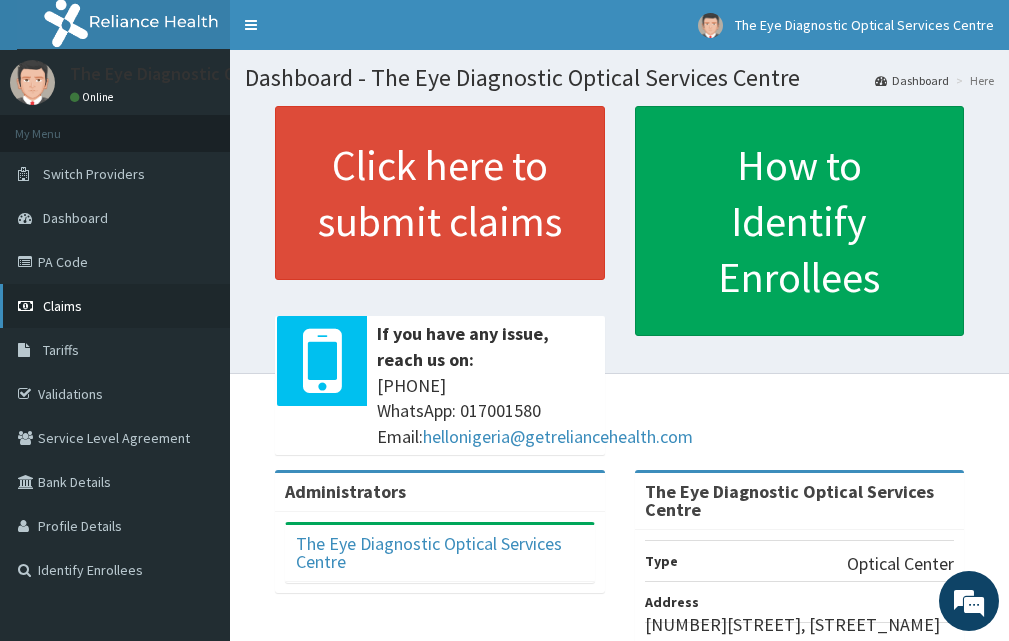 click on "Claims" at bounding box center [115, 306] 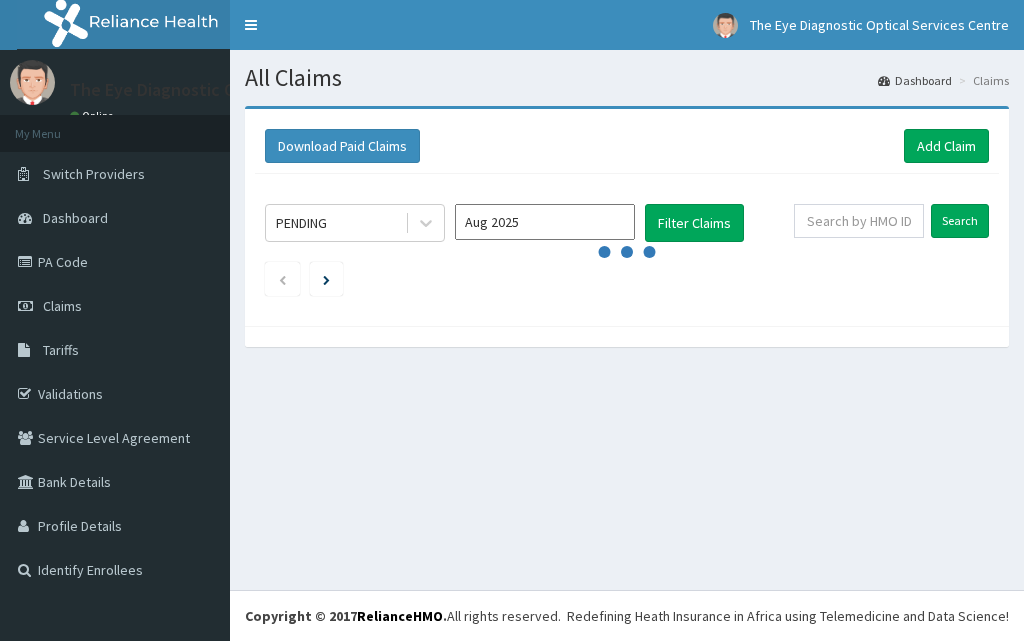 scroll, scrollTop: 0, scrollLeft: 0, axis: both 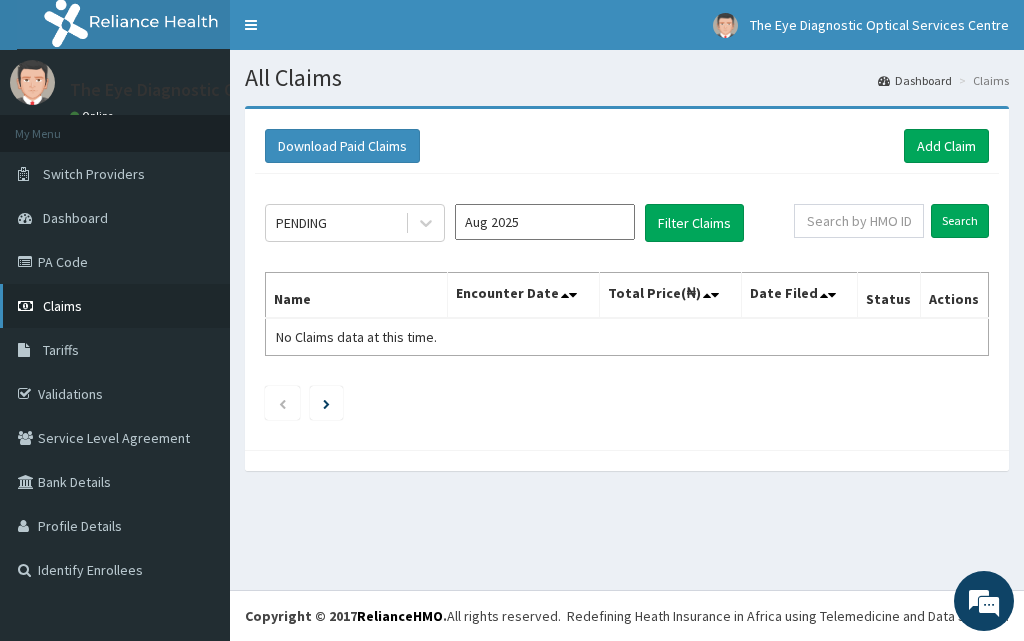 click on "Claims" at bounding box center (115, 306) 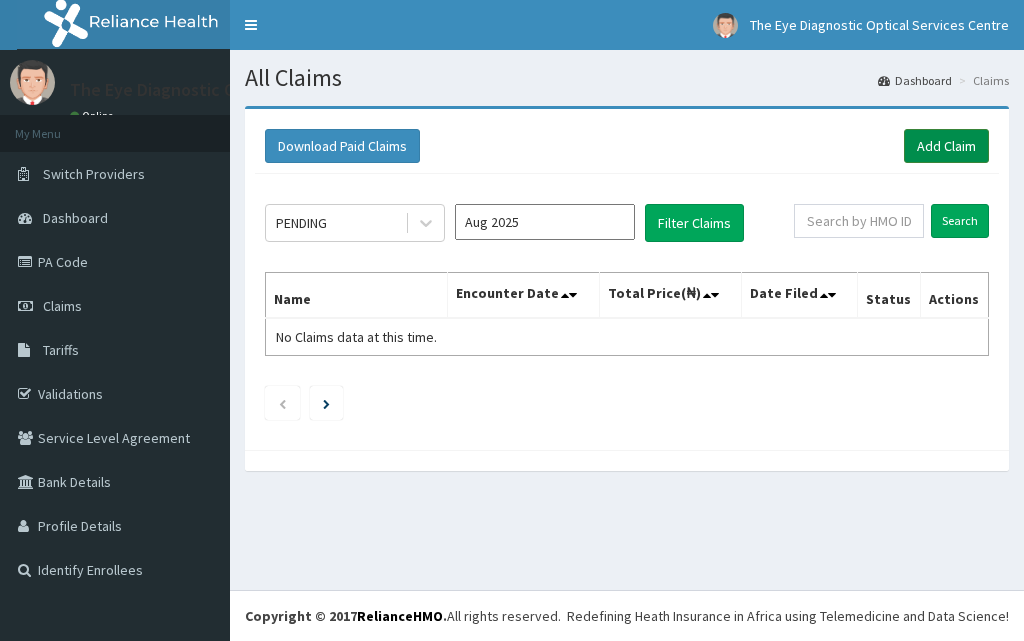 scroll, scrollTop: 0, scrollLeft: 0, axis: both 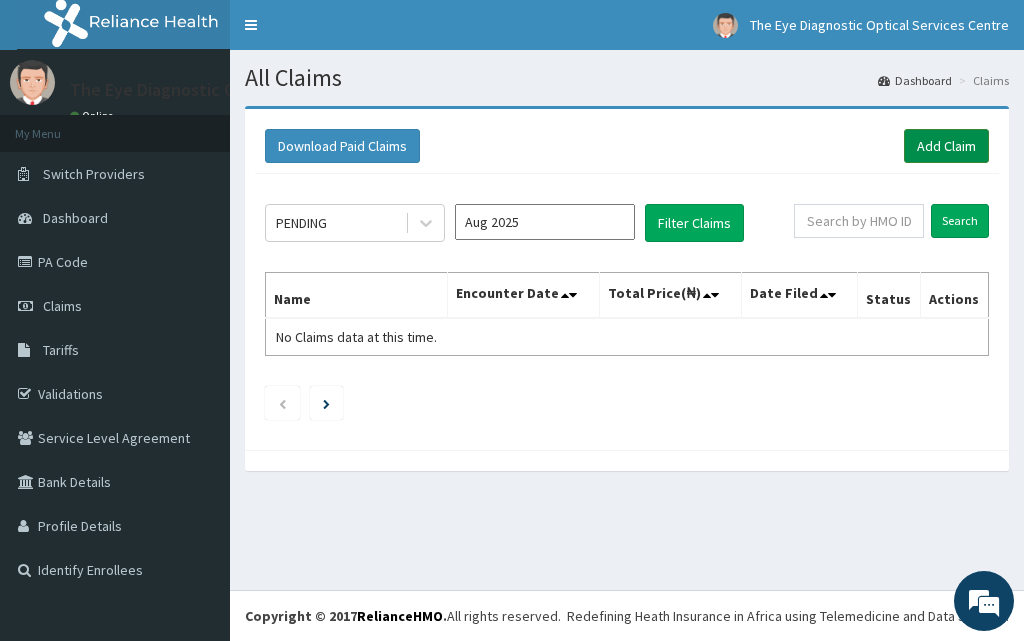 click on "Add Claim" at bounding box center (946, 146) 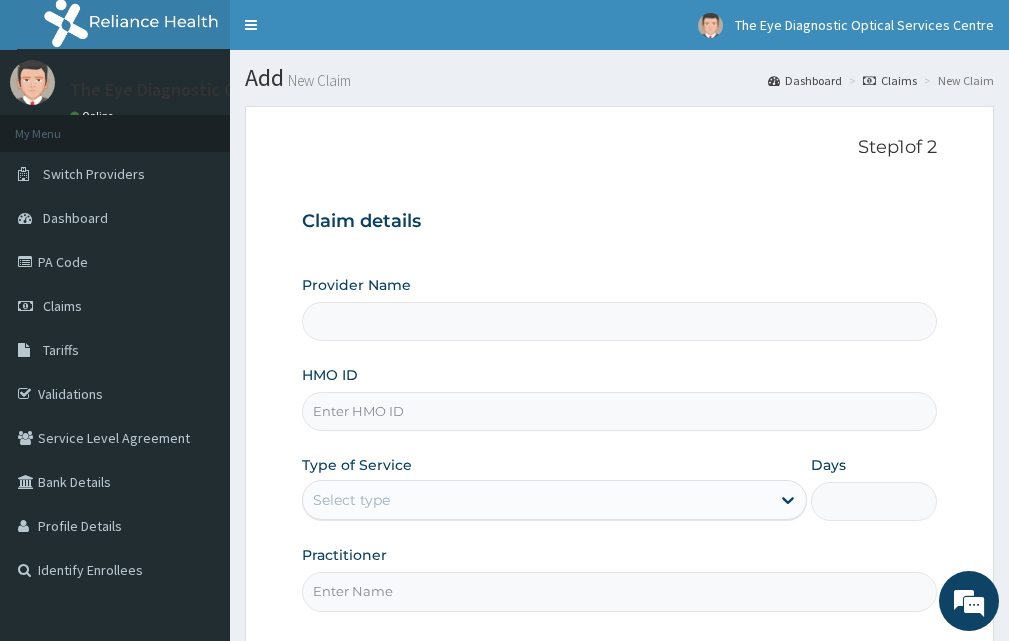 scroll, scrollTop: 0, scrollLeft: 0, axis: both 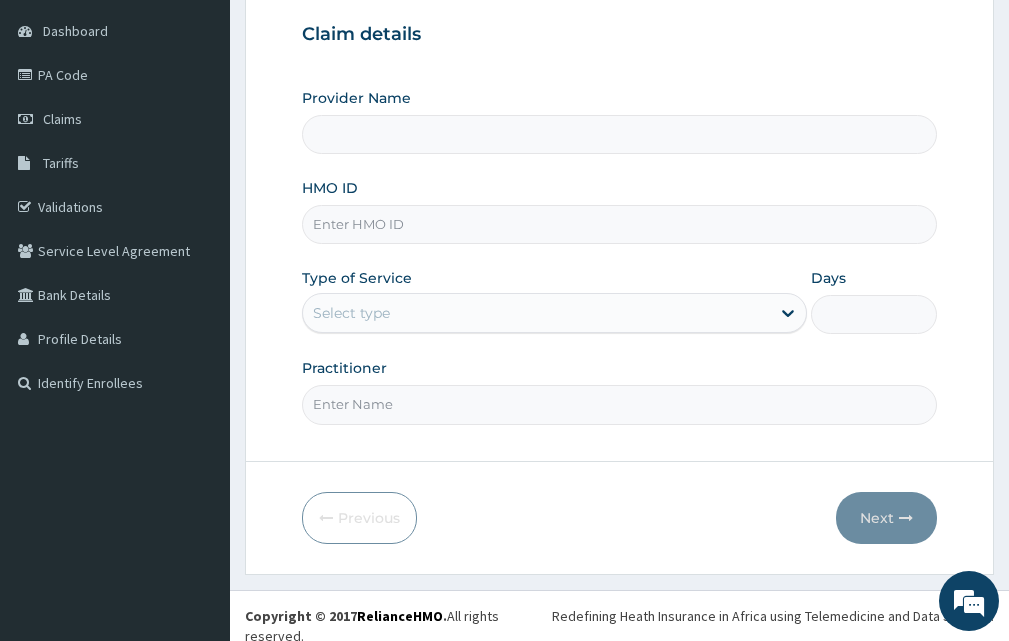 type on "The Eye Diagnostic Optical Services Centre" 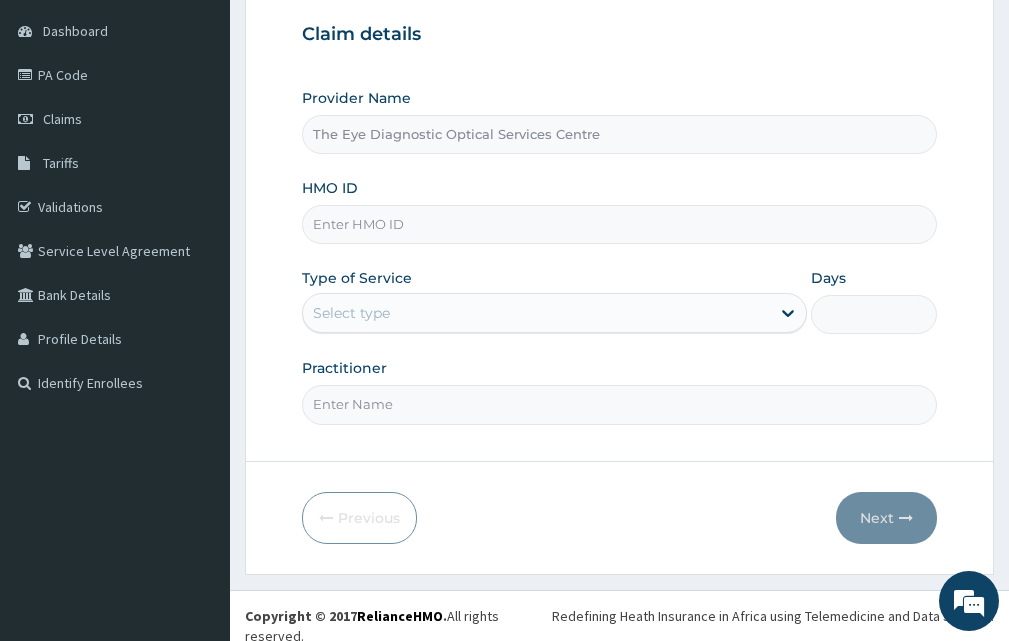 click on "HMO ID" at bounding box center [619, 224] 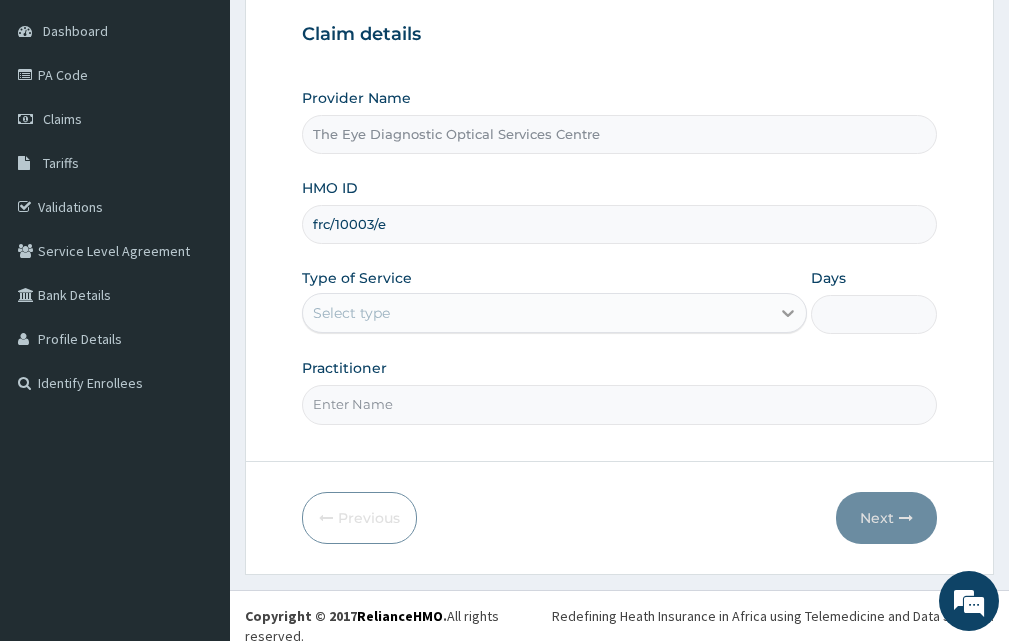 type on "frc/10003/e" 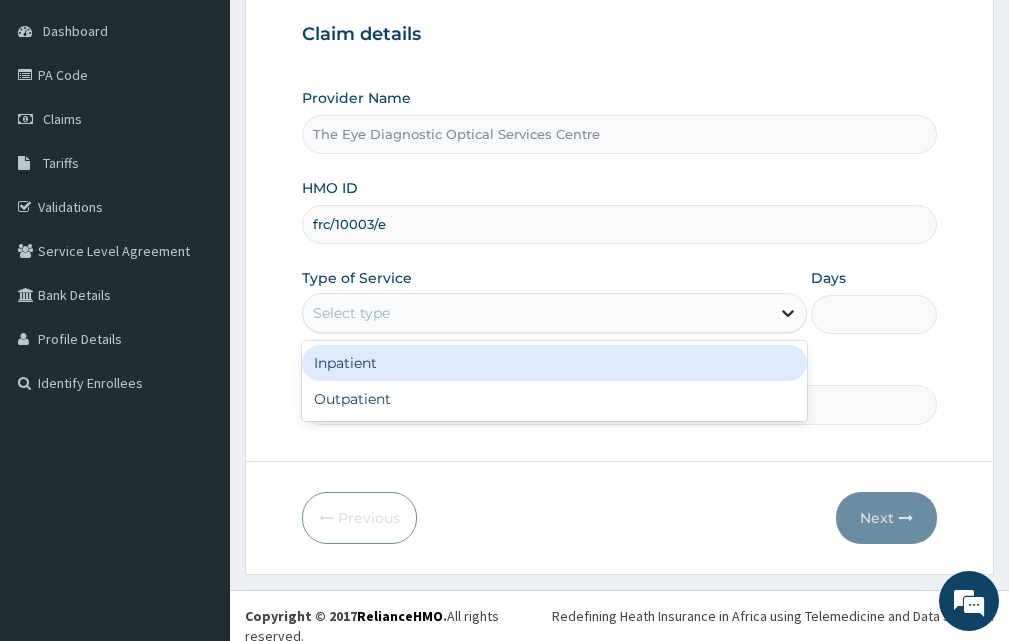 click 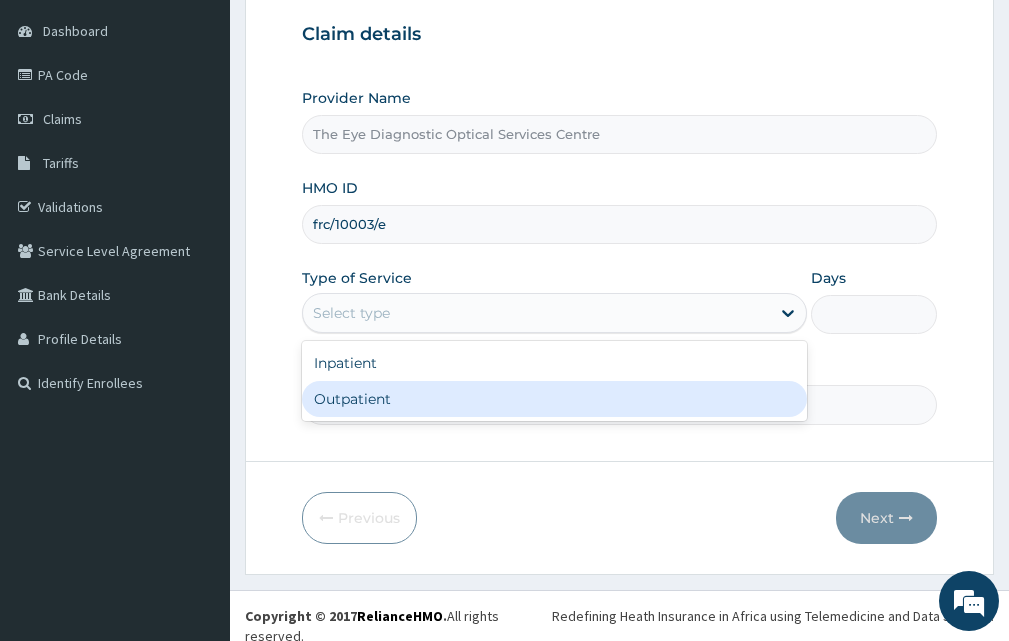 click on "Outpatient" at bounding box center (554, 399) 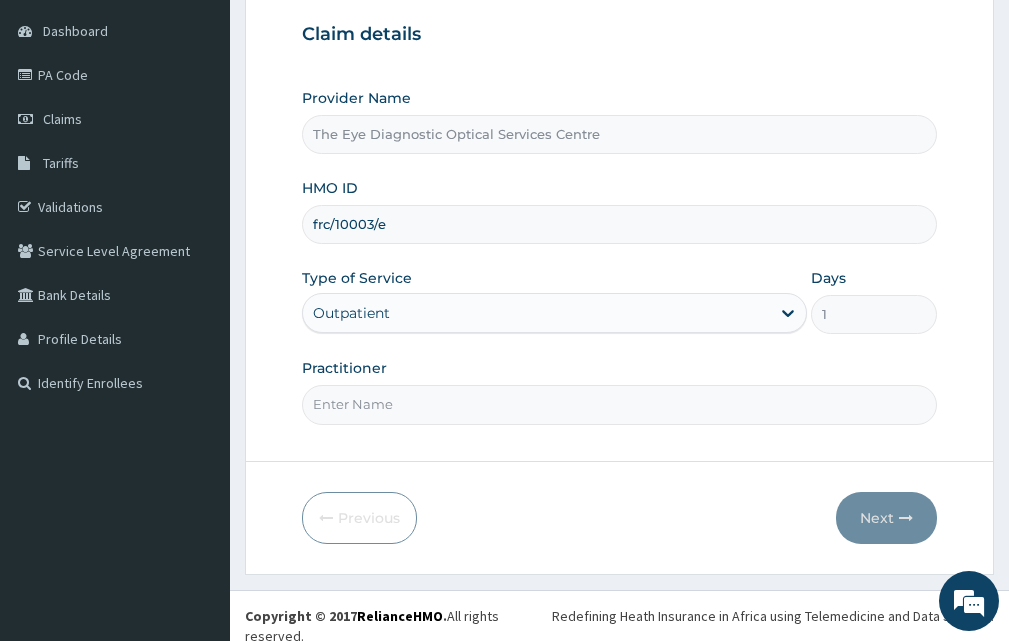 click on "Practitioner" at bounding box center [619, 404] 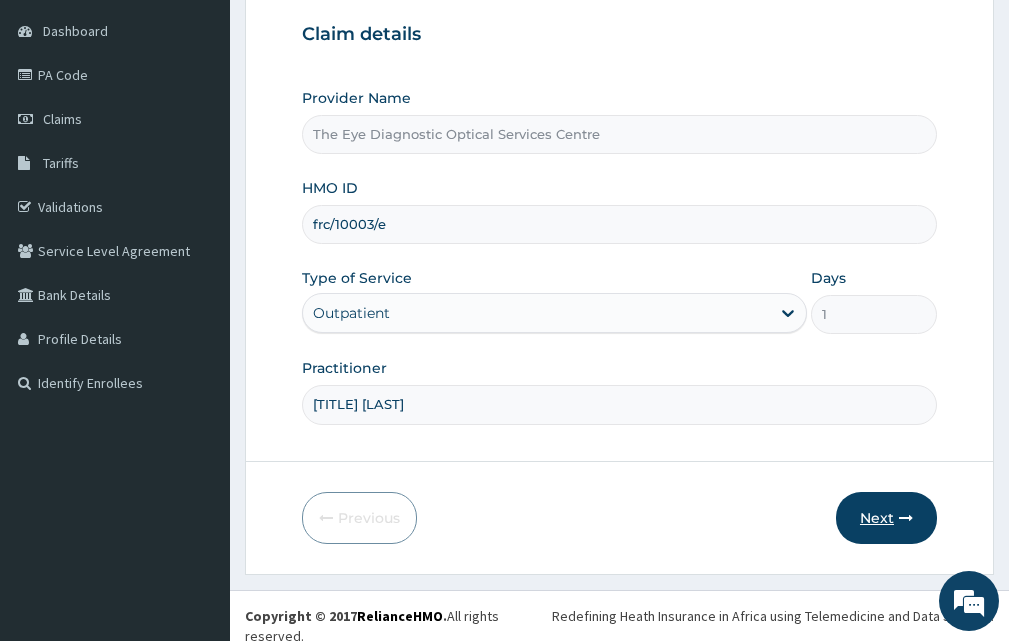 type on "dr madu" 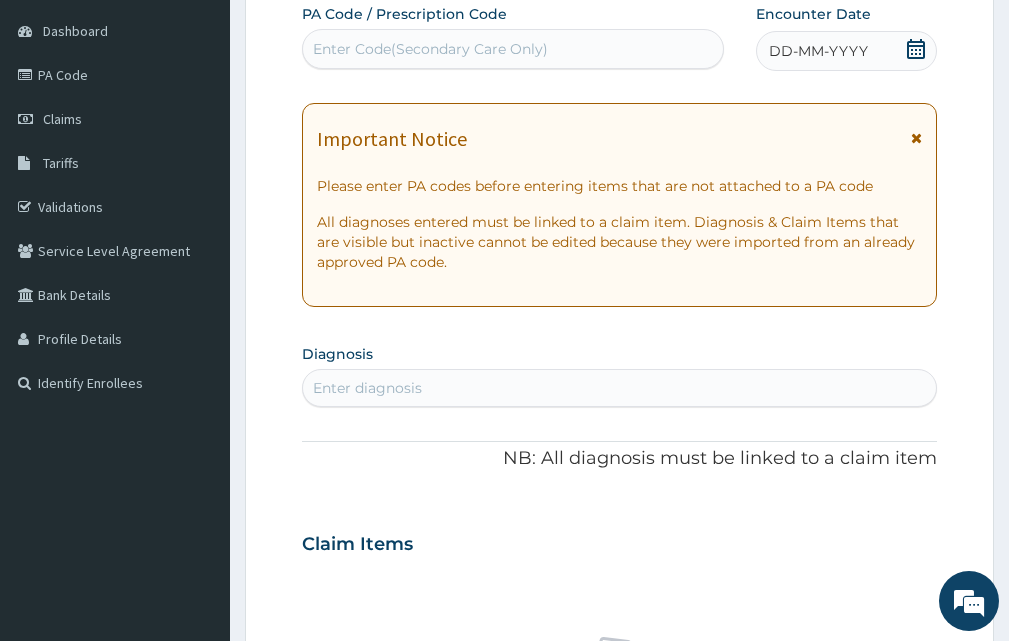 click on "Enter Code(Secondary Care Only)" at bounding box center [430, 49] 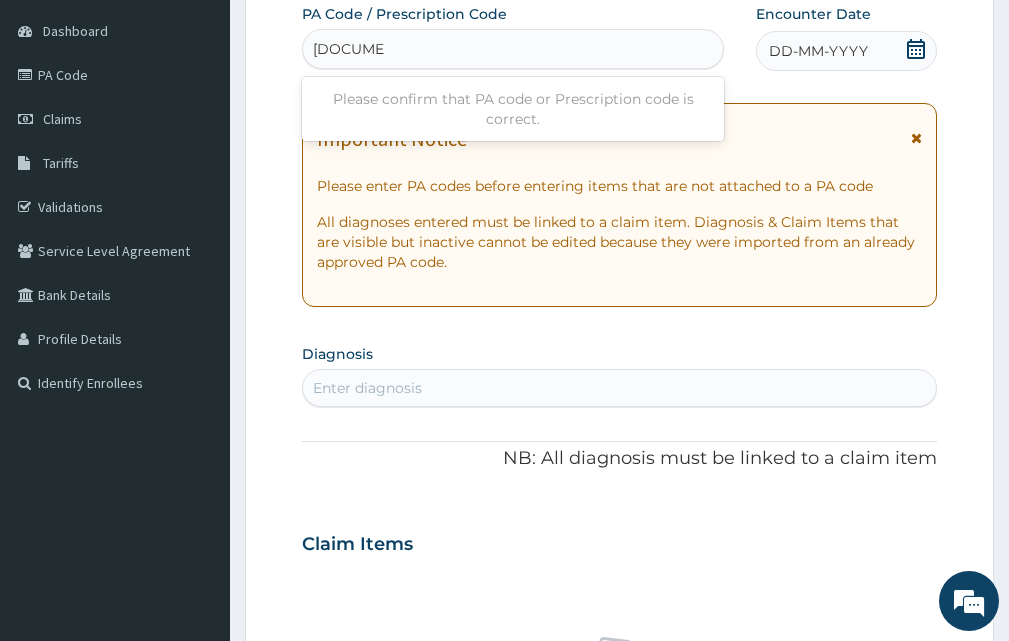 type on "PA/58B6F0" 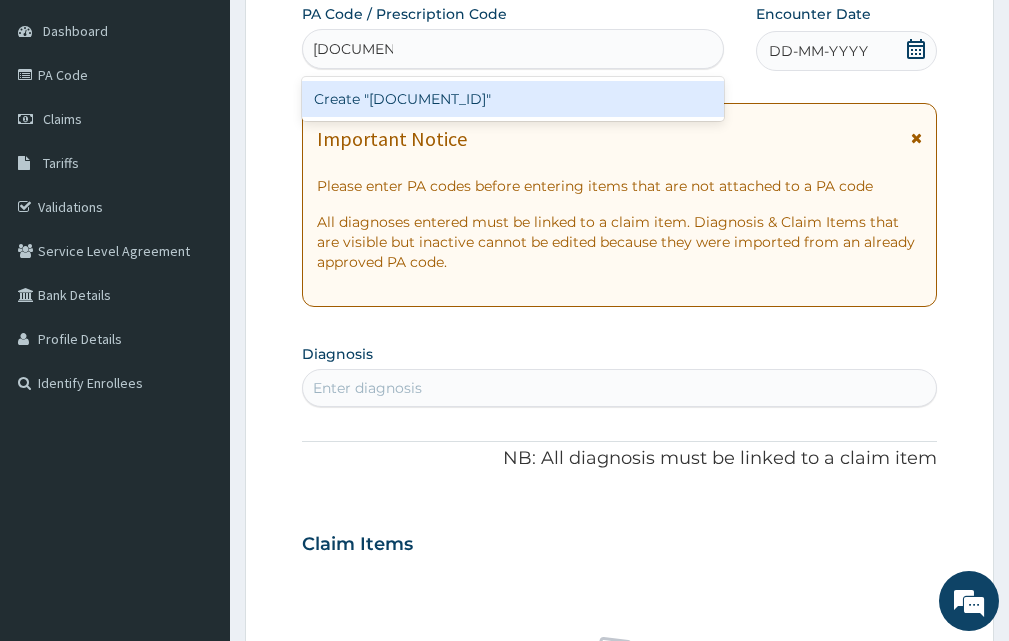 click on "Create "PA/58B6F0"" at bounding box center (513, 99) 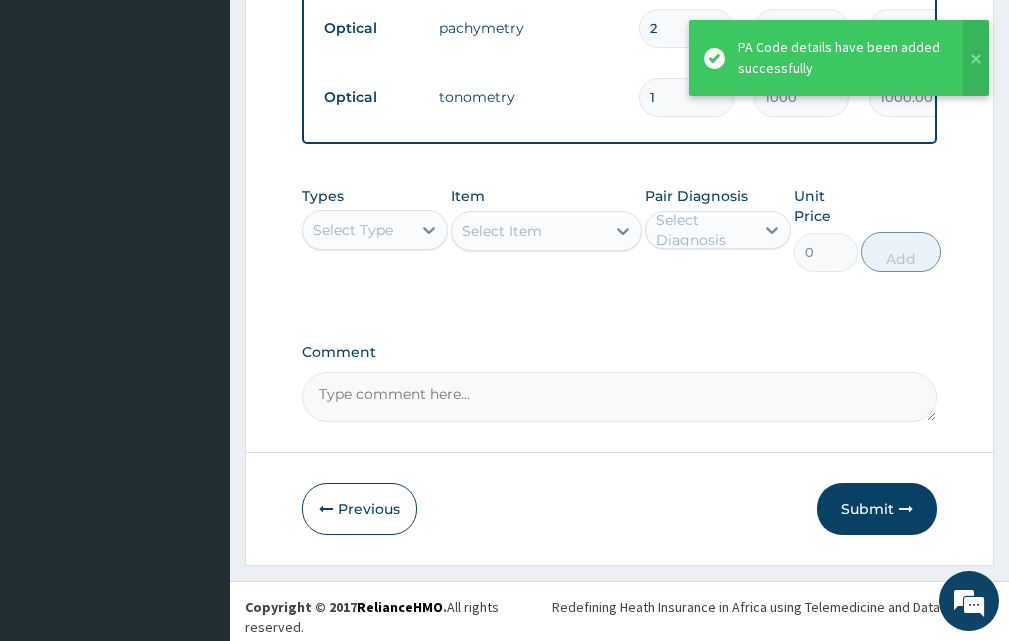 scroll, scrollTop: 1589, scrollLeft: 0, axis: vertical 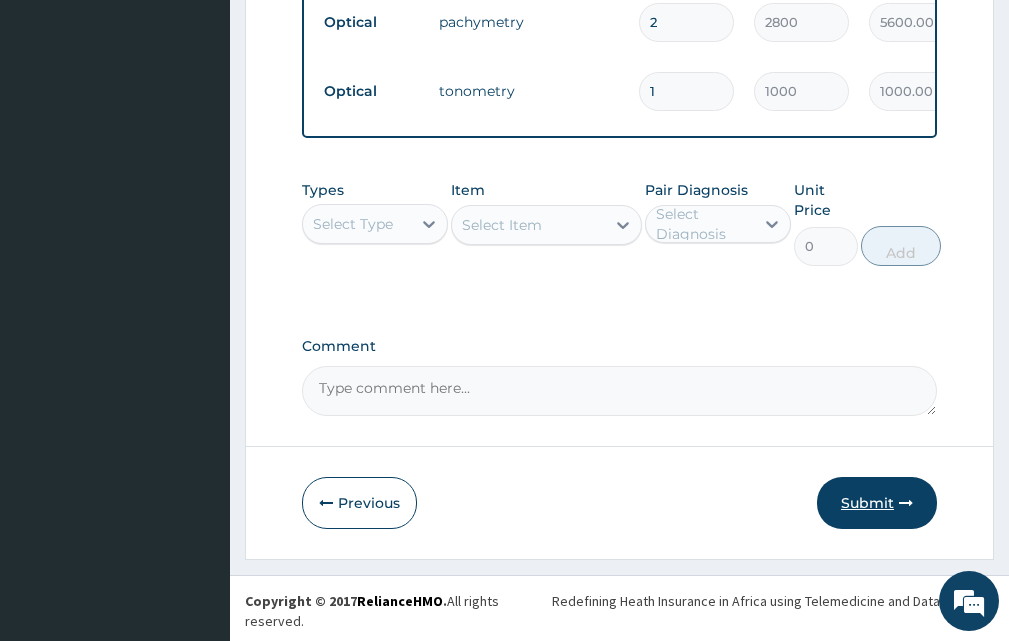 click on "Submit" at bounding box center (877, 503) 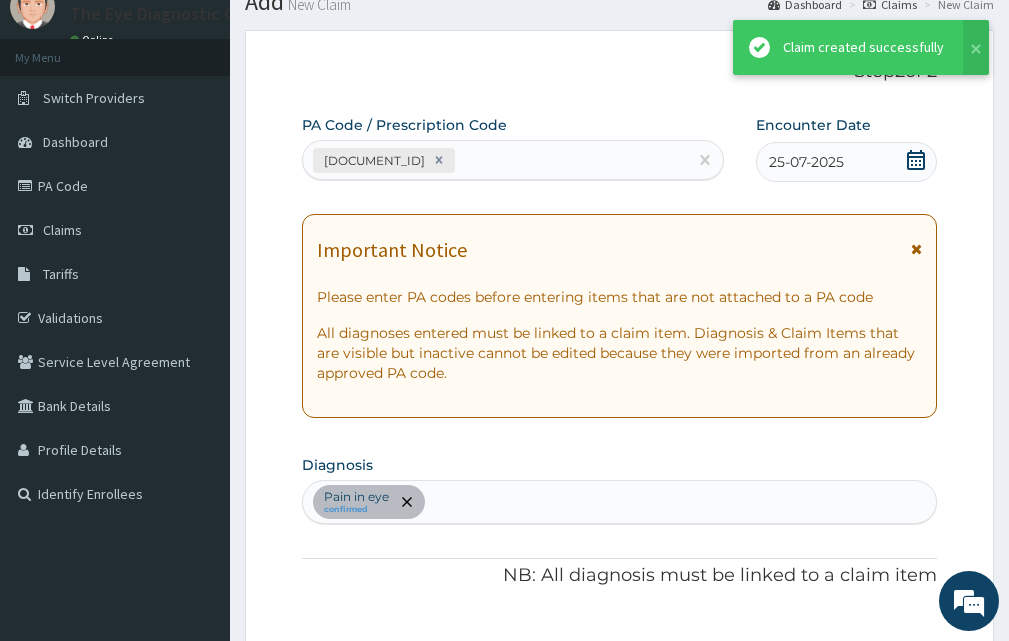 scroll, scrollTop: 1589, scrollLeft: 0, axis: vertical 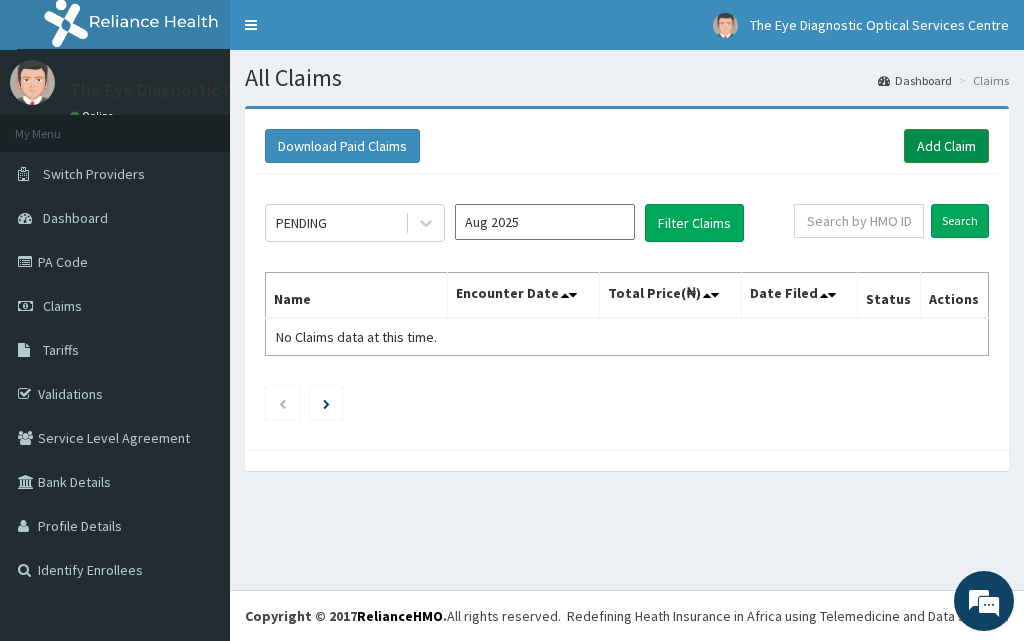 click on "Add Claim" at bounding box center (946, 146) 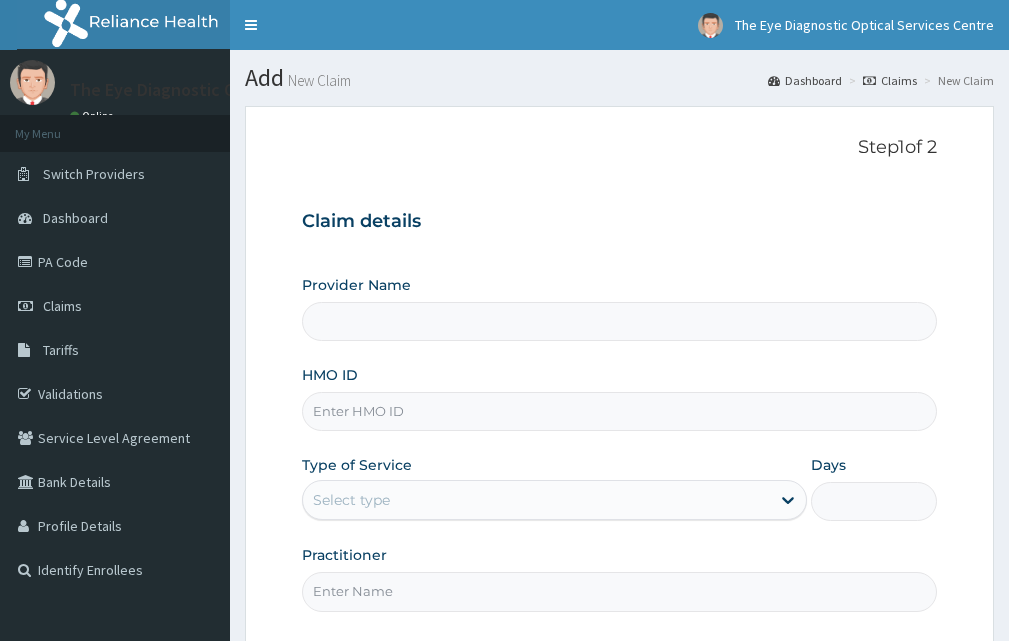 scroll, scrollTop: 0, scrollLeft: 0, axis: both 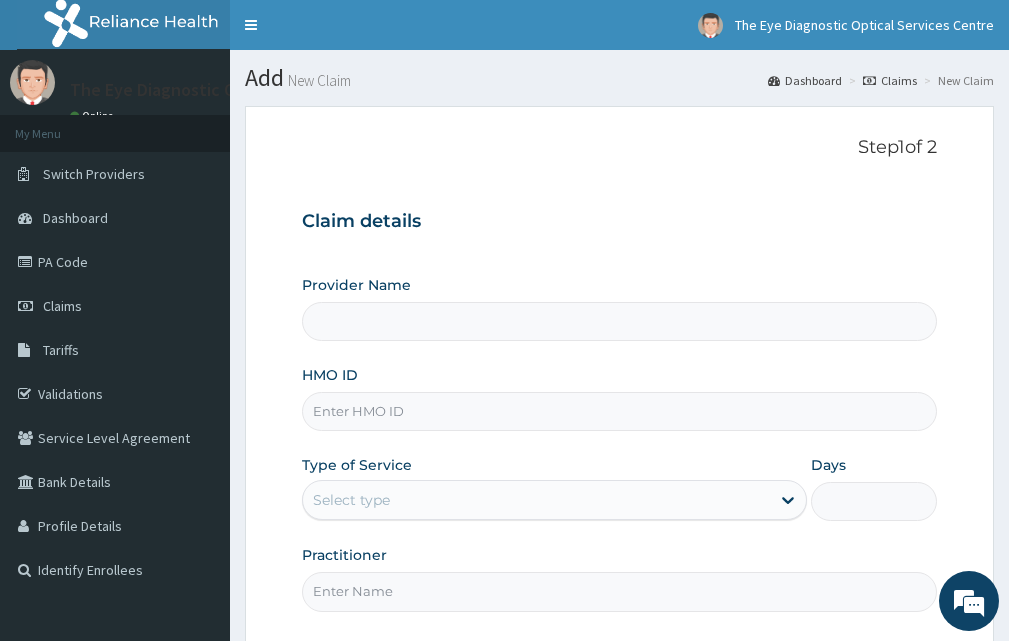 type on "The Eye Diagnostic Optical Services Centre" 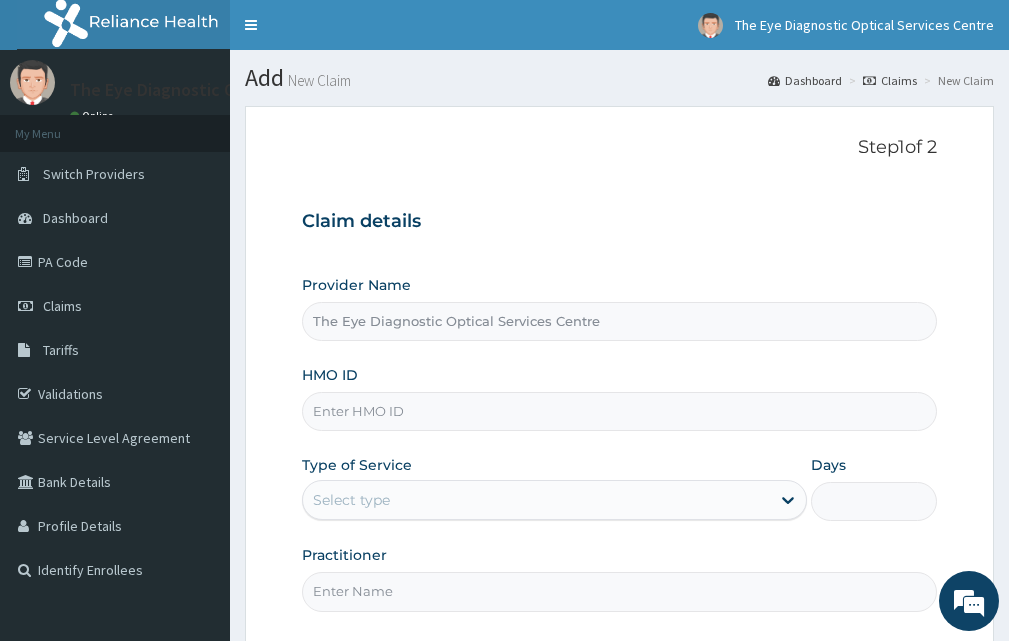scroll, scrollTop: 0, scrollLeft: 0, axis: both 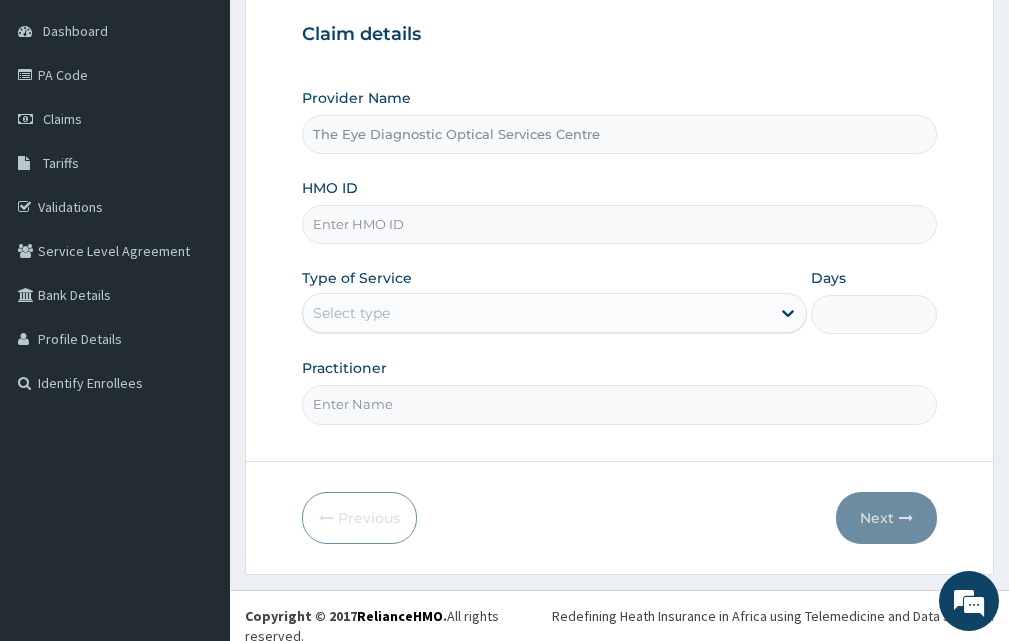 click on "HMO ID" at bounding box center [619, 224] 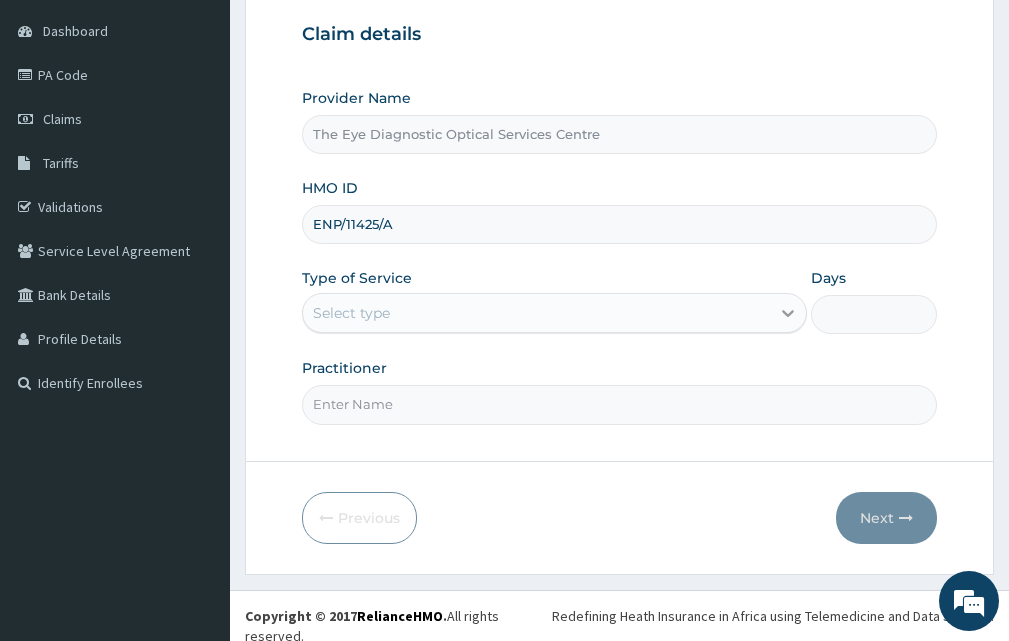 type on "ENP/11425/A" 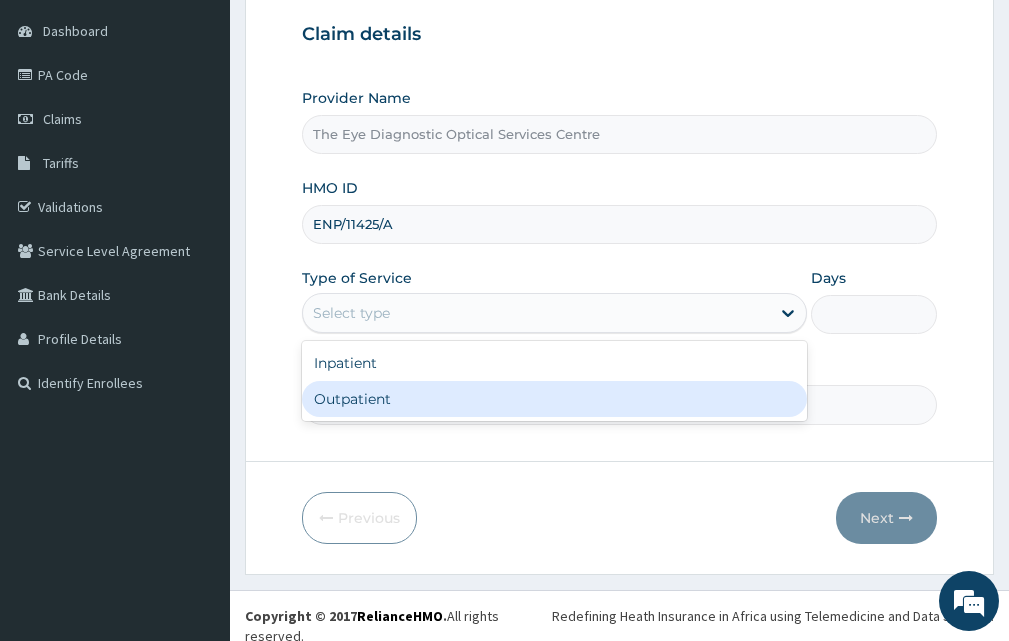 click on "Outpatient" at bounding box center (554, 399) 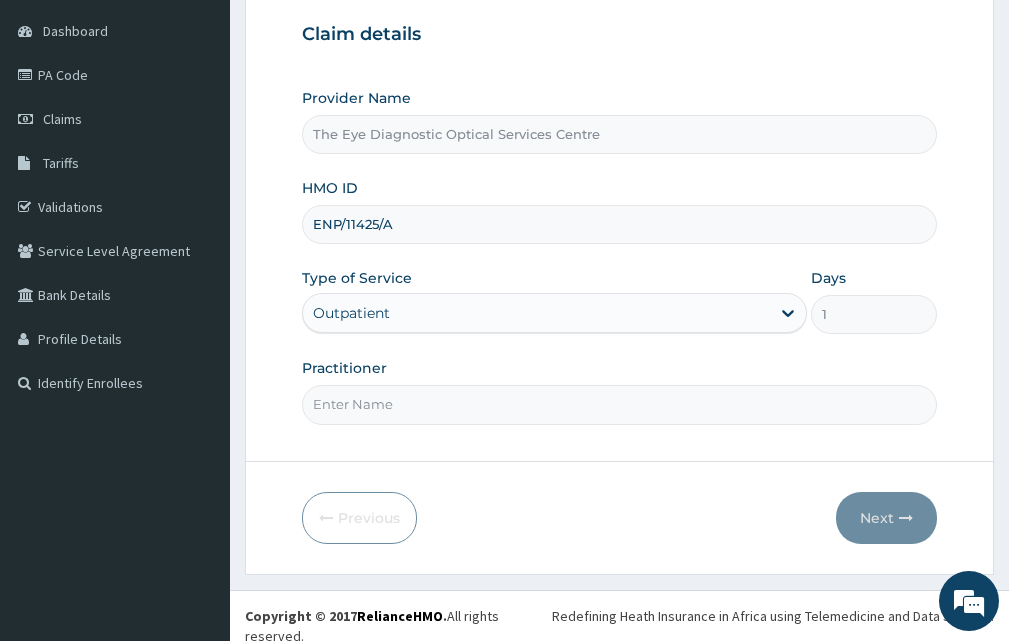 click on "Practitioner" at bounding box center (619, 404) 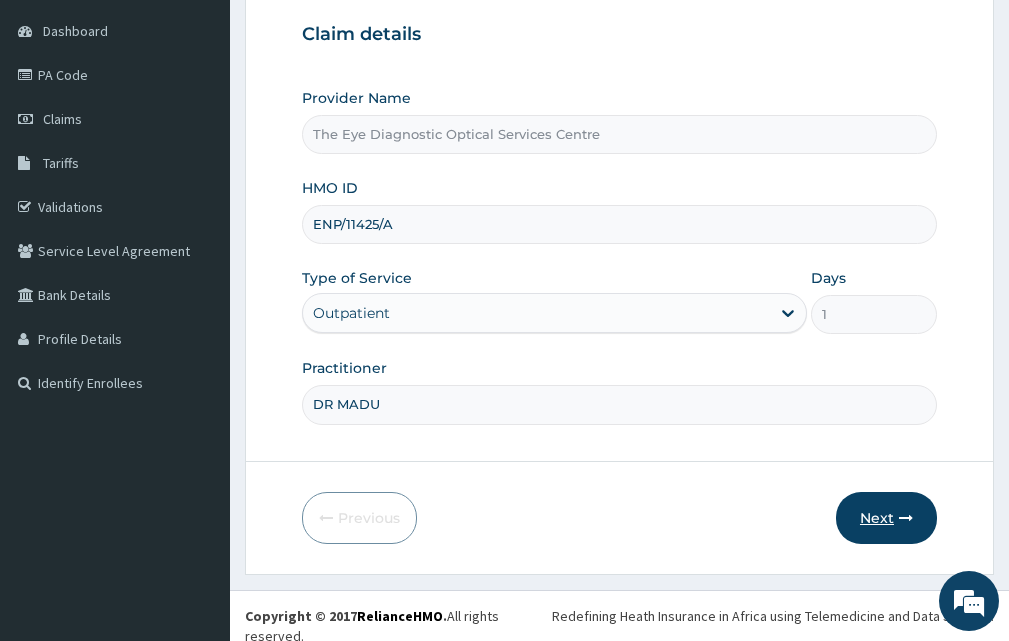 type on "DR MADU" 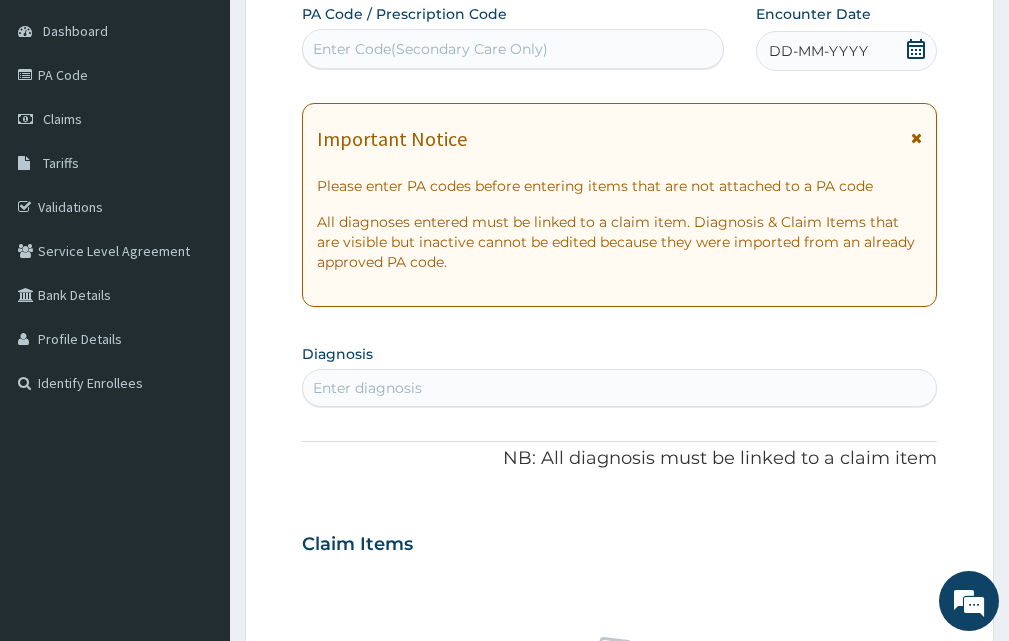 click on "Enter Code(Secondary Care Only)" at bounding box center (430, 49) 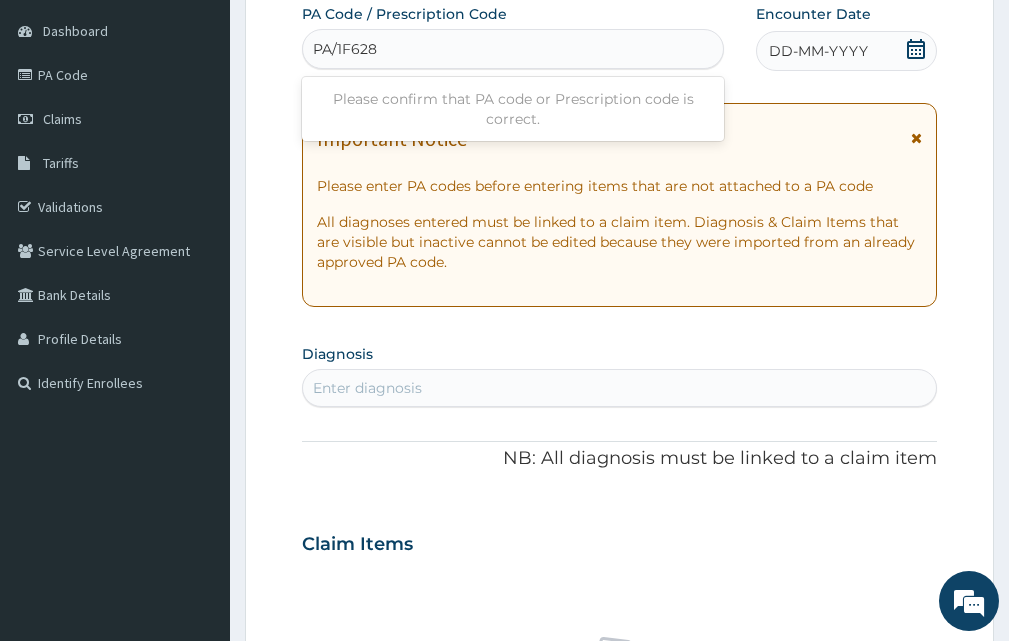 type on "PA/1F6289" 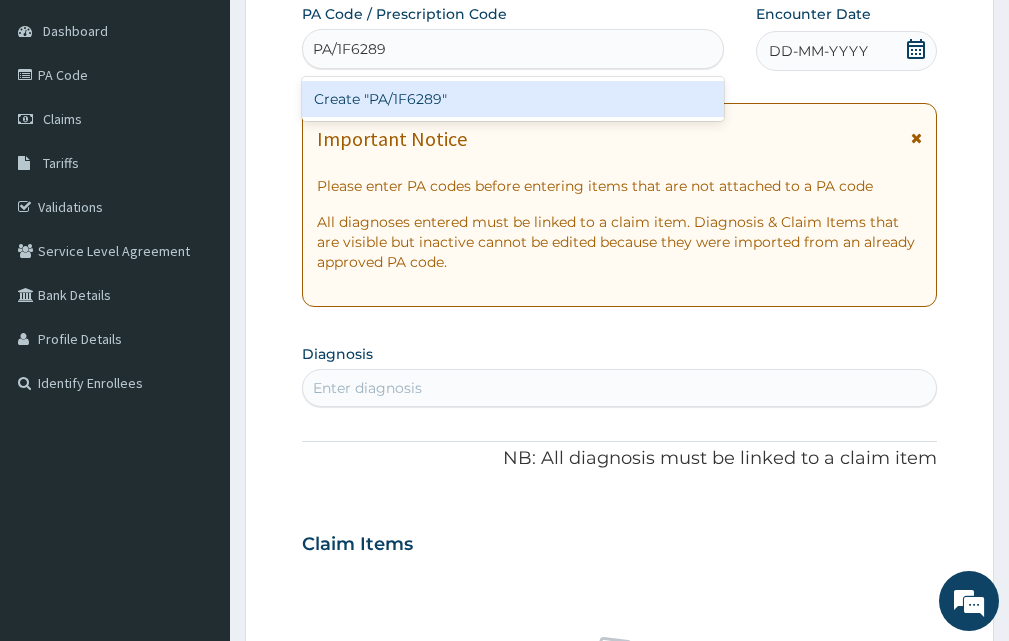 click on "Create "PA/1F6289"" at bounding box center [513, 99] 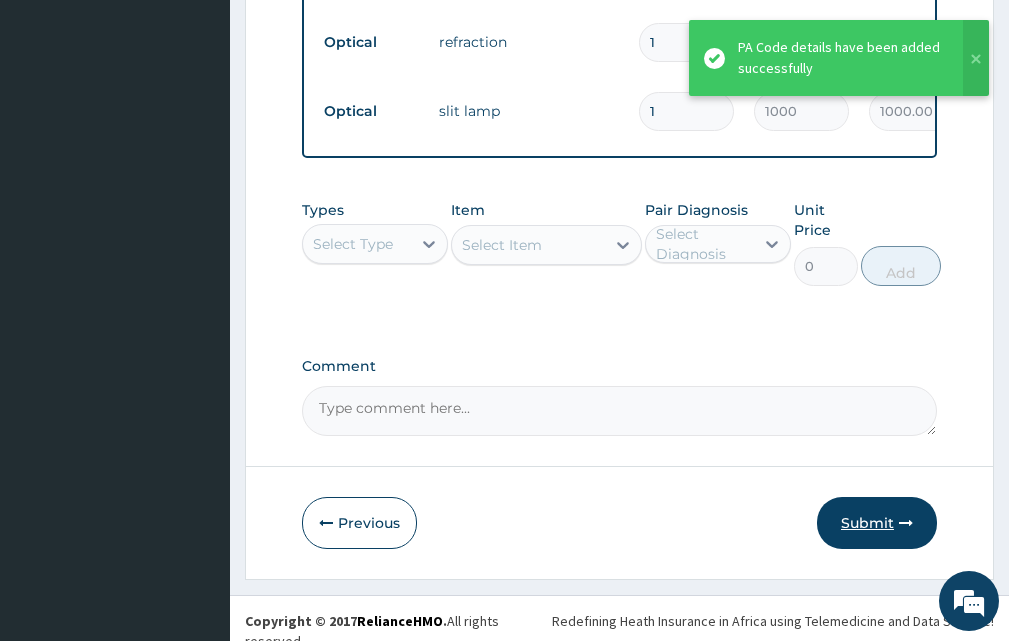 scroll, scrollTop: 1558, scrollLeft: 0, axis: vertical 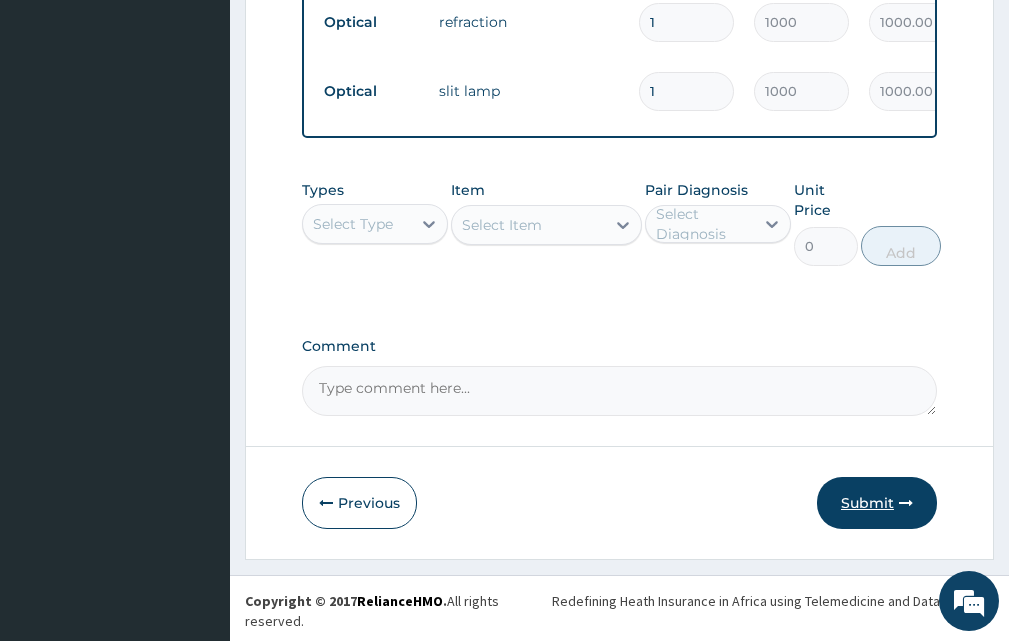 click on "Submit" at bounding box center (877, 503) 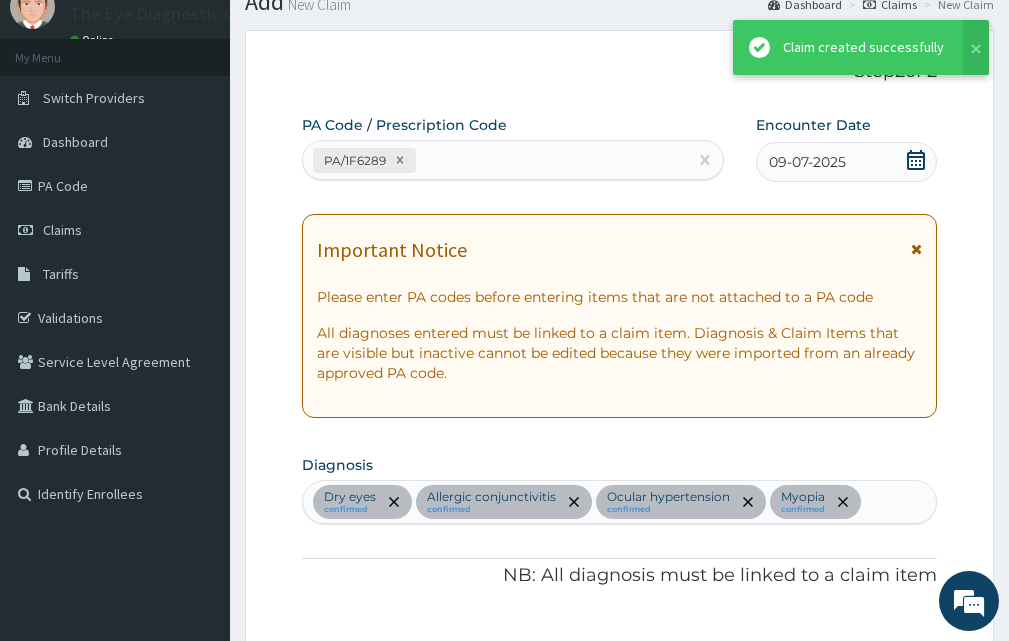 scroll, scrollTop: 1558, scrollLeft: 0, axis: vertical 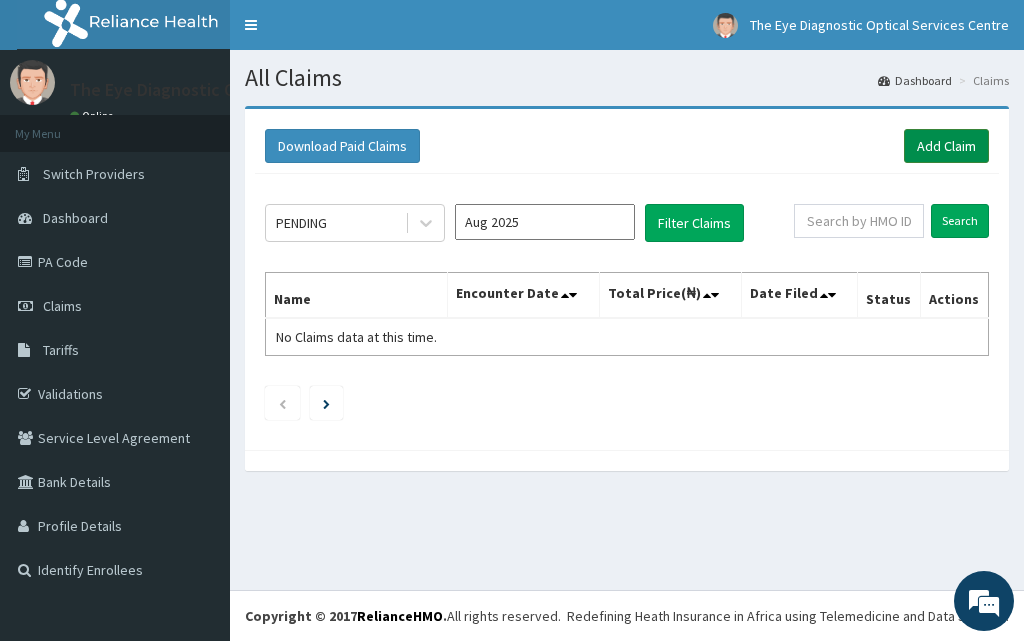 click on "Add Claim" at bounding box center (946, 146) 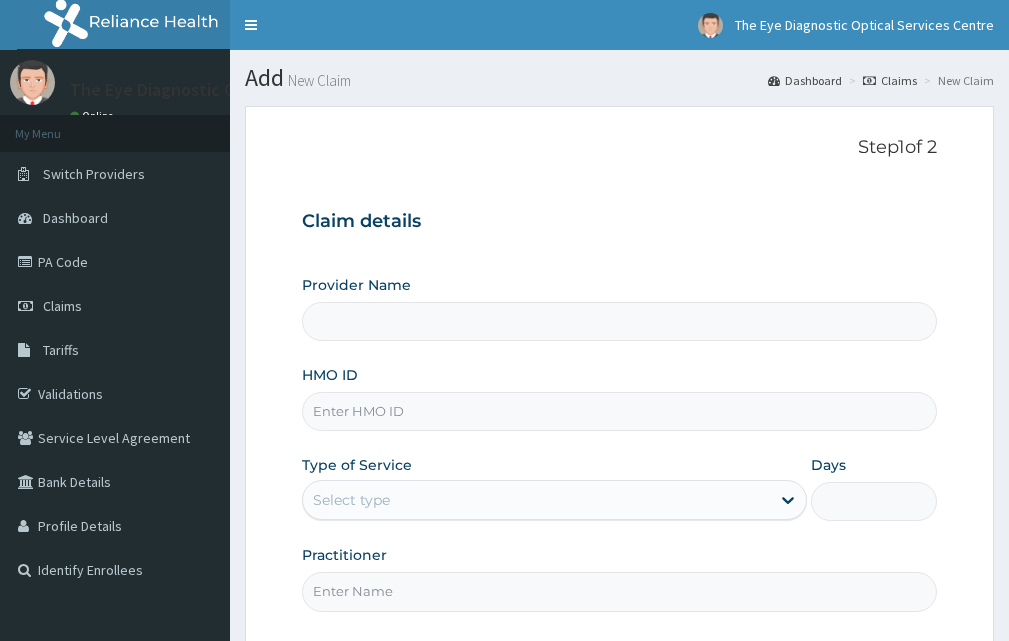 scroll, scrollTop: 0, scrollLeft: 0, axis: both 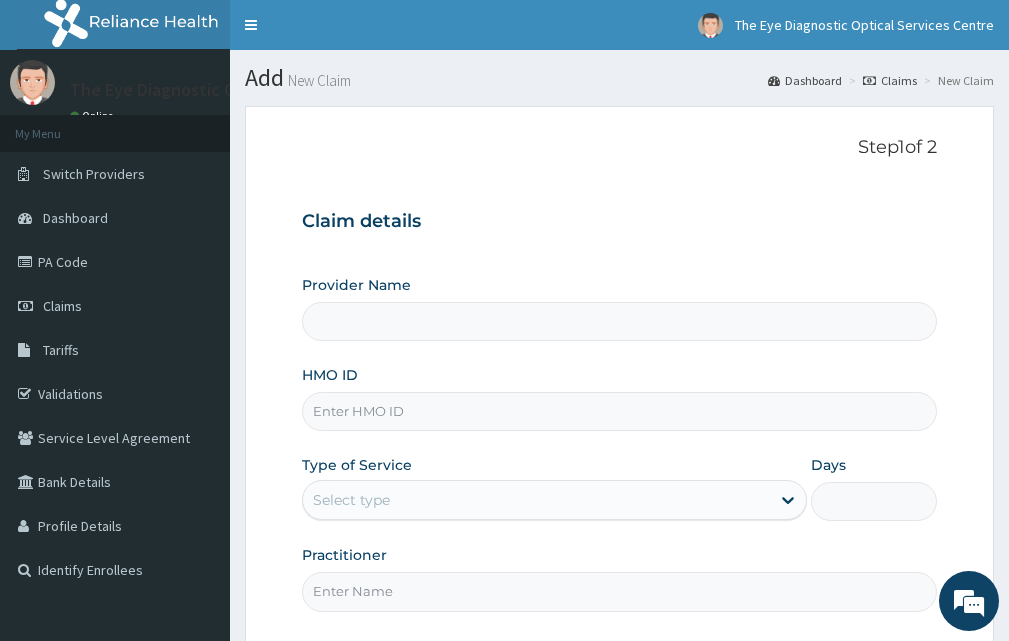 type on "The Eye Diagnostic Optical Services Centre" 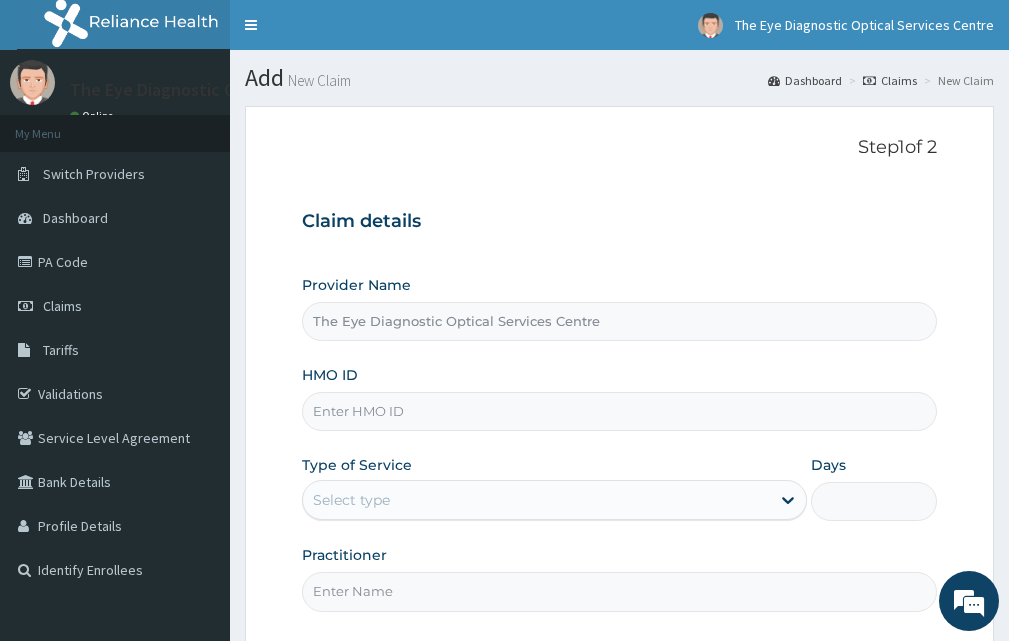 scroll, scrollTop: 0, scrollLeft: 0, axis: both 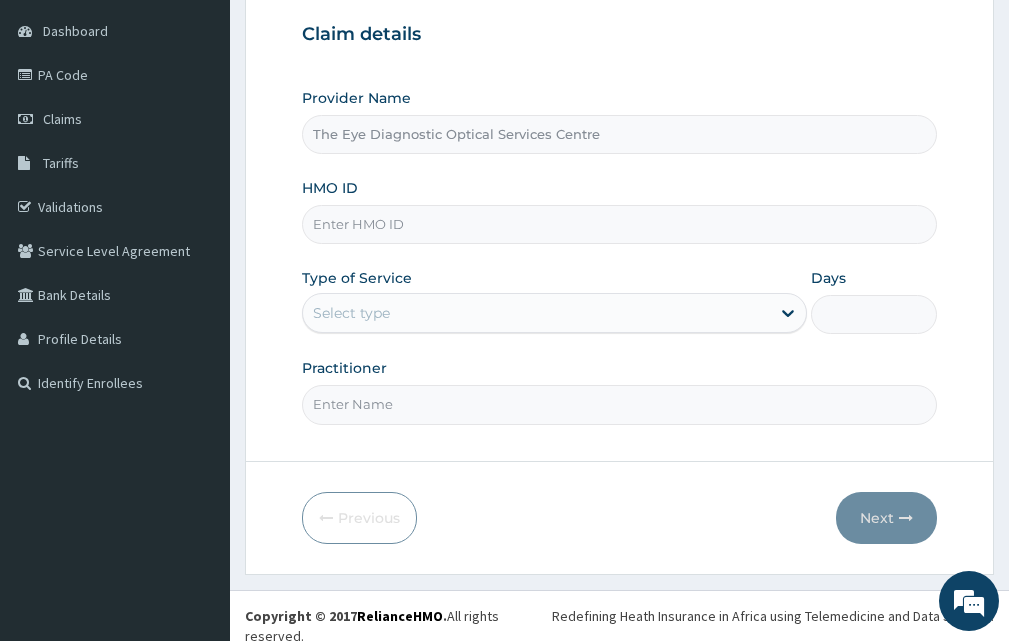 click on "HMO ID" at bounding box center (619, 224) 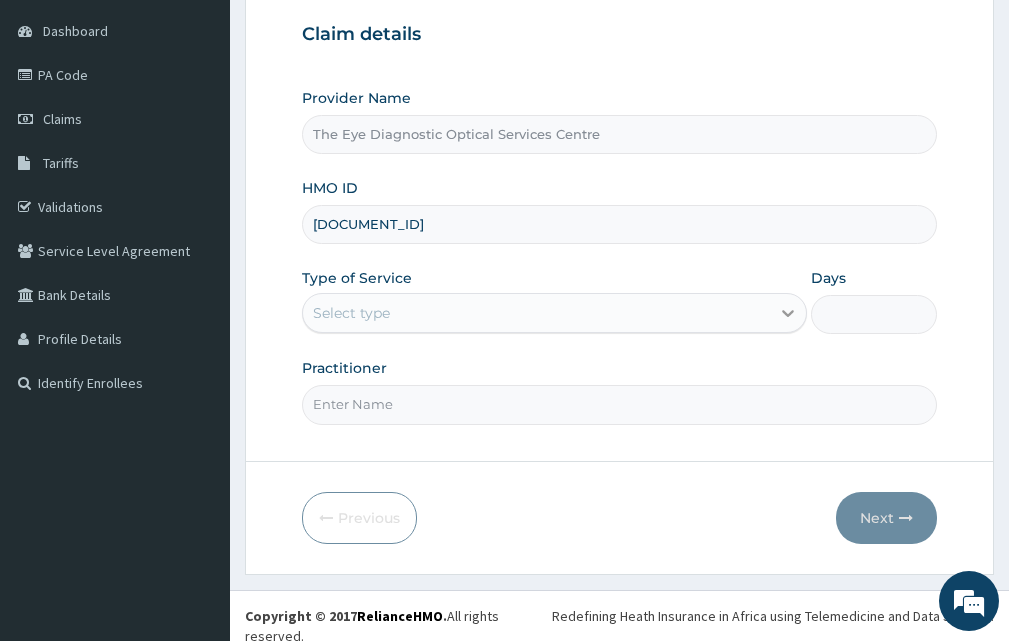 type on "[DOCUMENT_ID]" 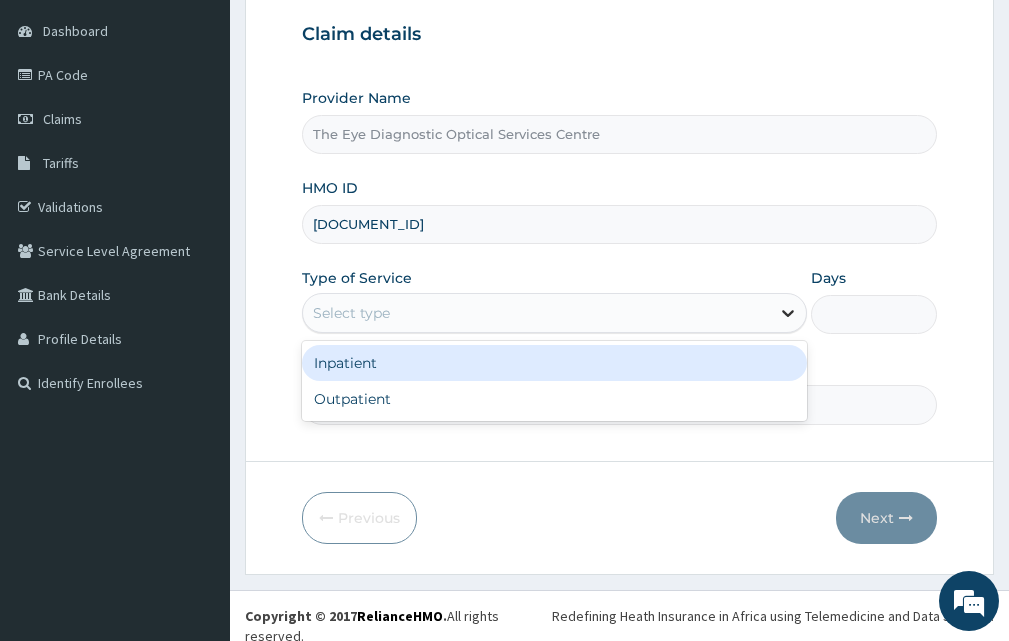 click 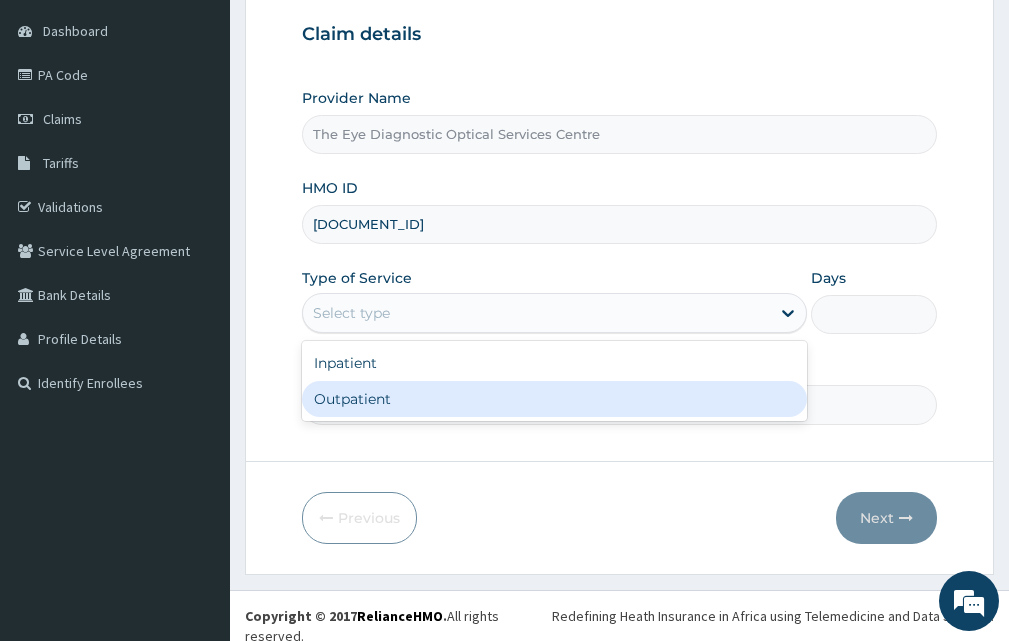 click on "Outpatient" at bounding box center [554, 399] 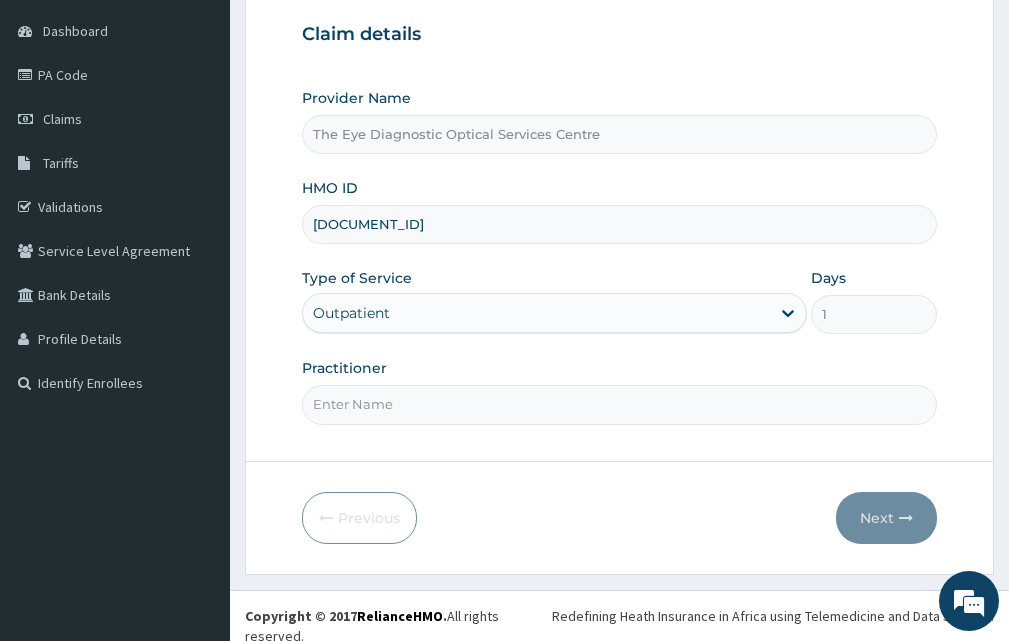 click on "Practitioner" at bounding box center (619, 404) 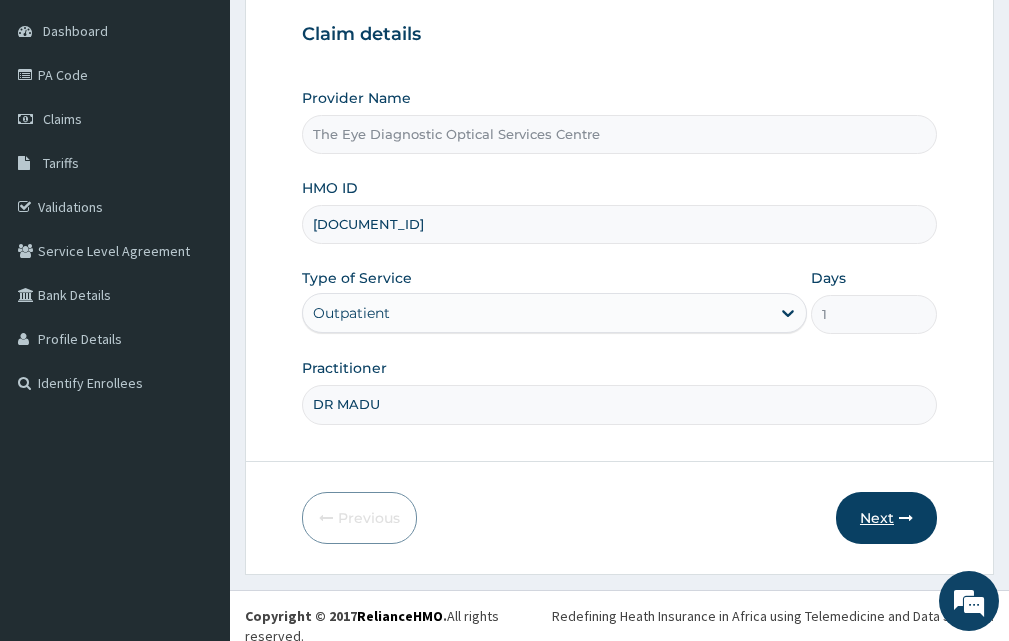 type on "DR MADU" 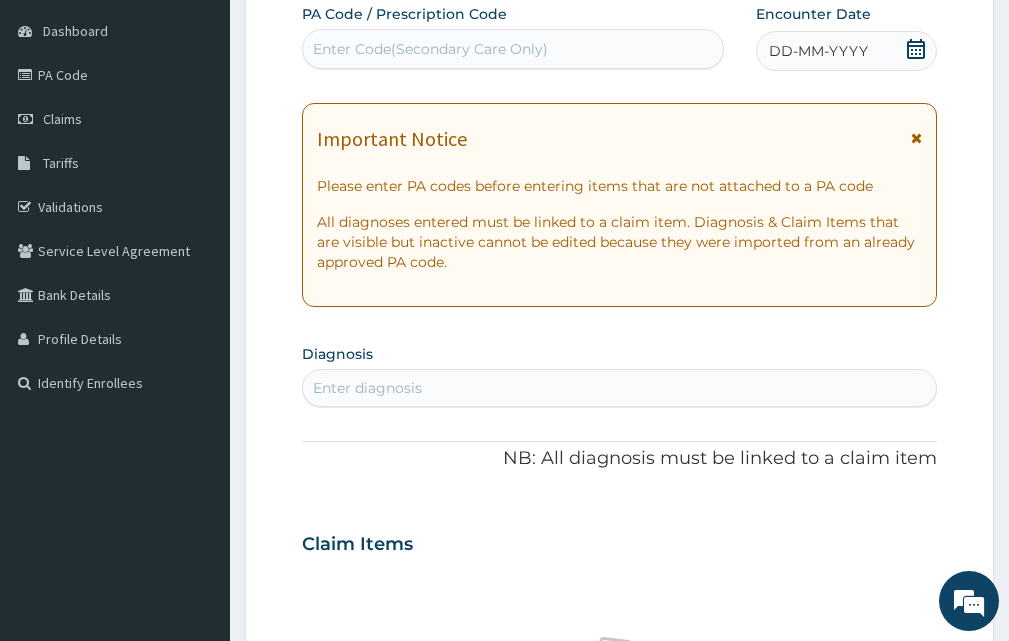 click on "Enter Code(Secondary Care Only)" at bounding box center [430, 49] 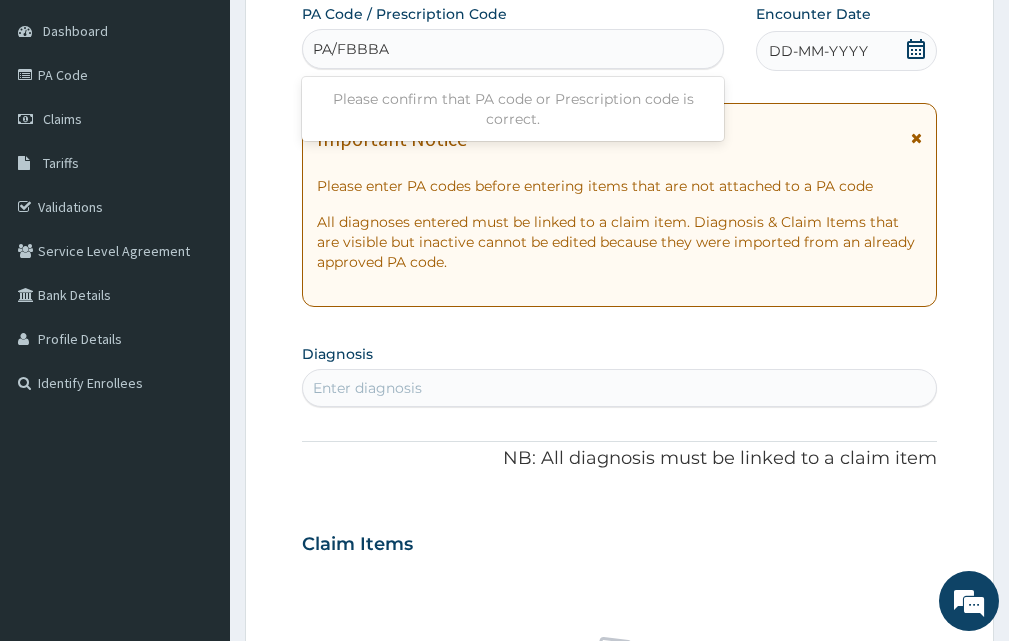 type on "PA/FBBBA1" 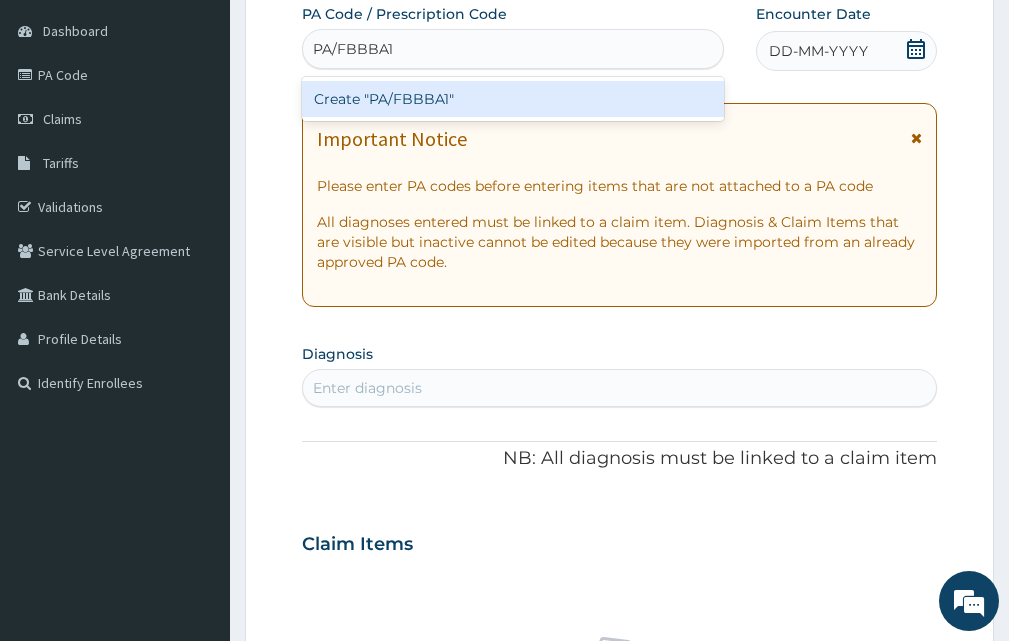 click on "Create "PA/FBBBA1"" at bounding box center (513, 99) 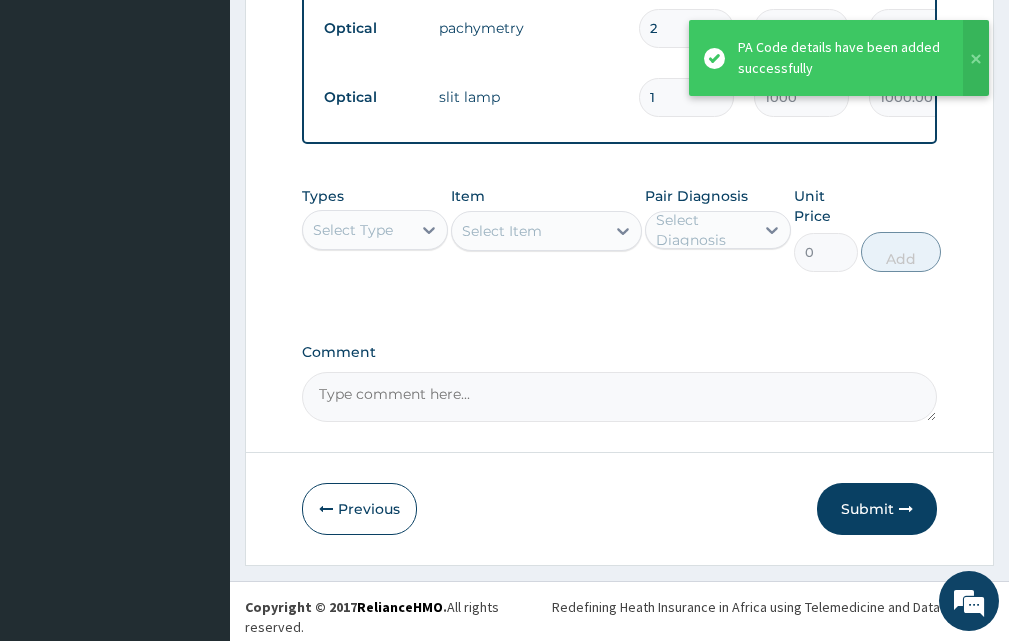 scroll, scrollTop: 1313, scrollLeft: 0, axis: vertical 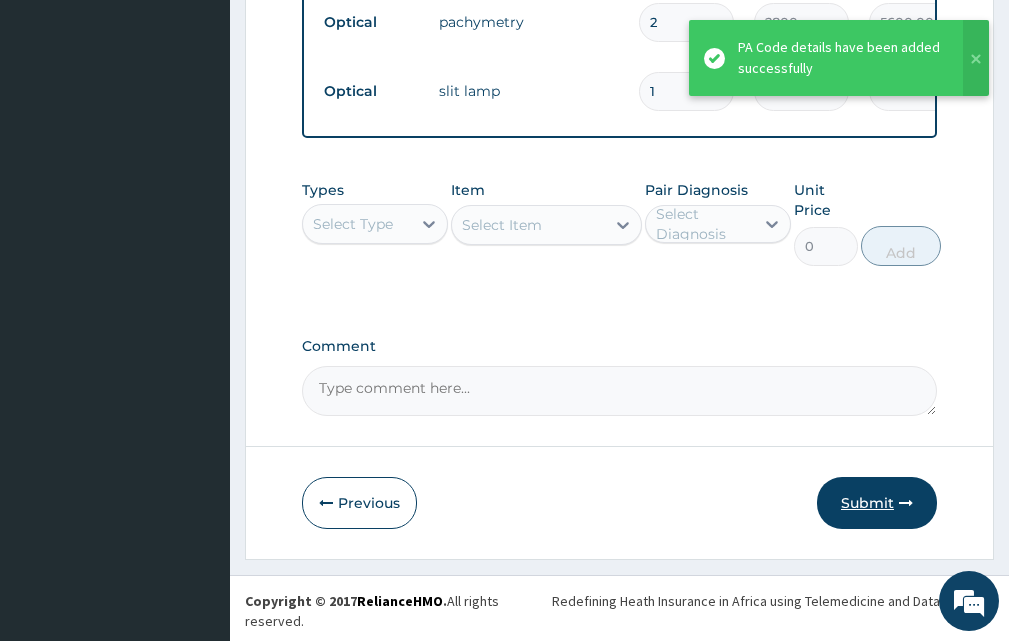 click on "Submit" at bounding box center [877, 503] 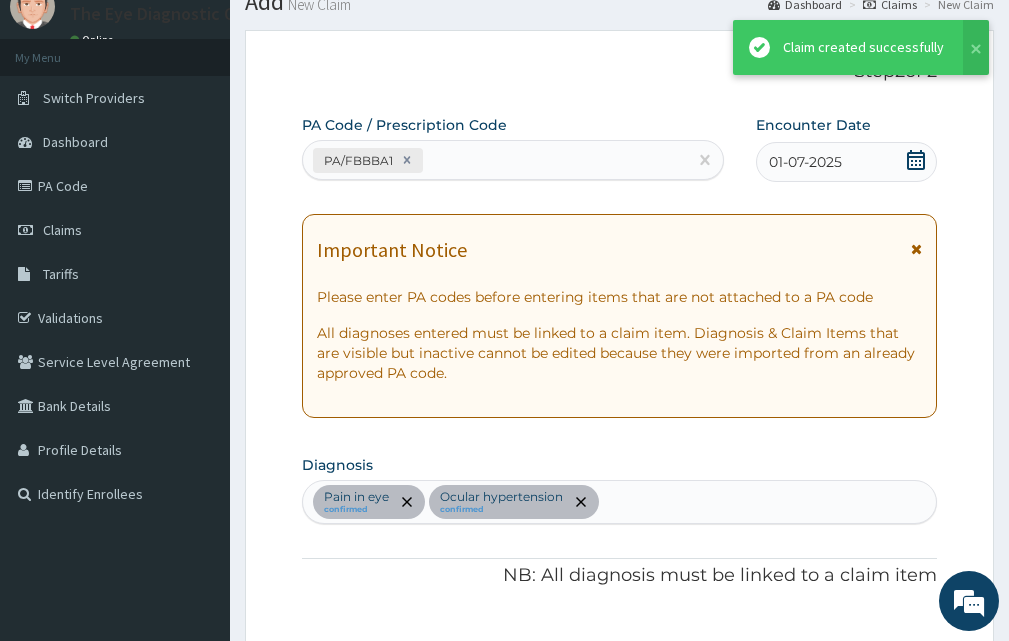 scroll, scrollTop: 1313, scrollLeft: 0, axis: vertical 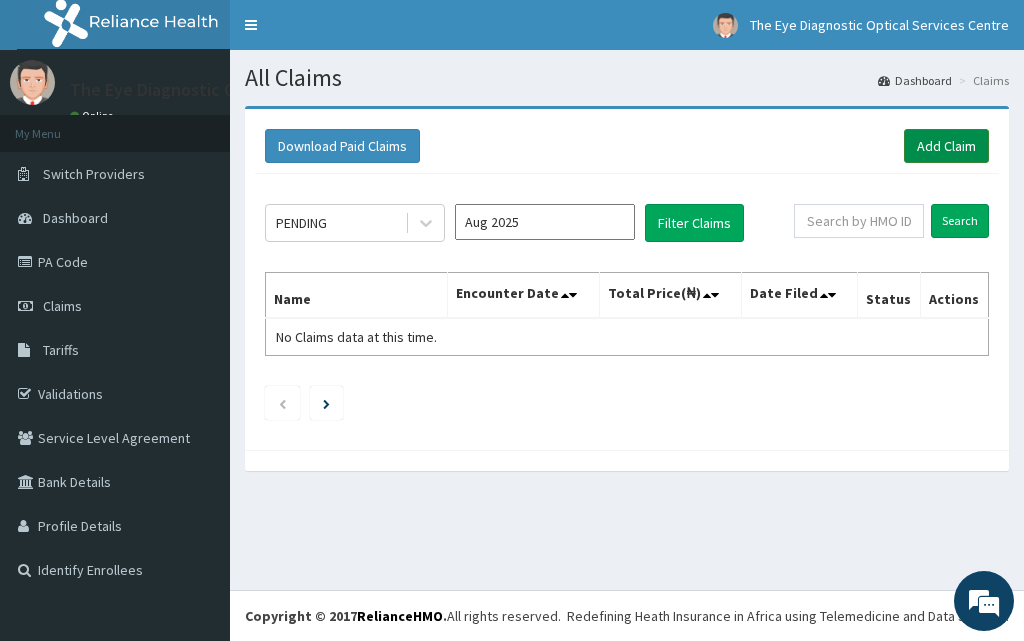 click on "Add Claim" at bounding box center [946, 146] 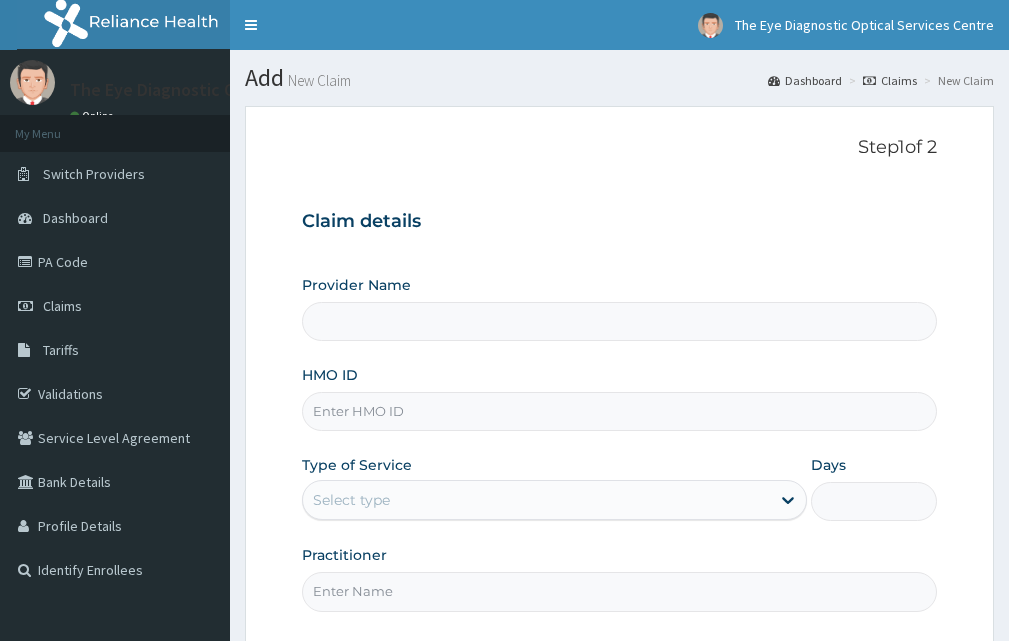 scroll, scrollTop: 0, scrollLeft: 0, axis: both 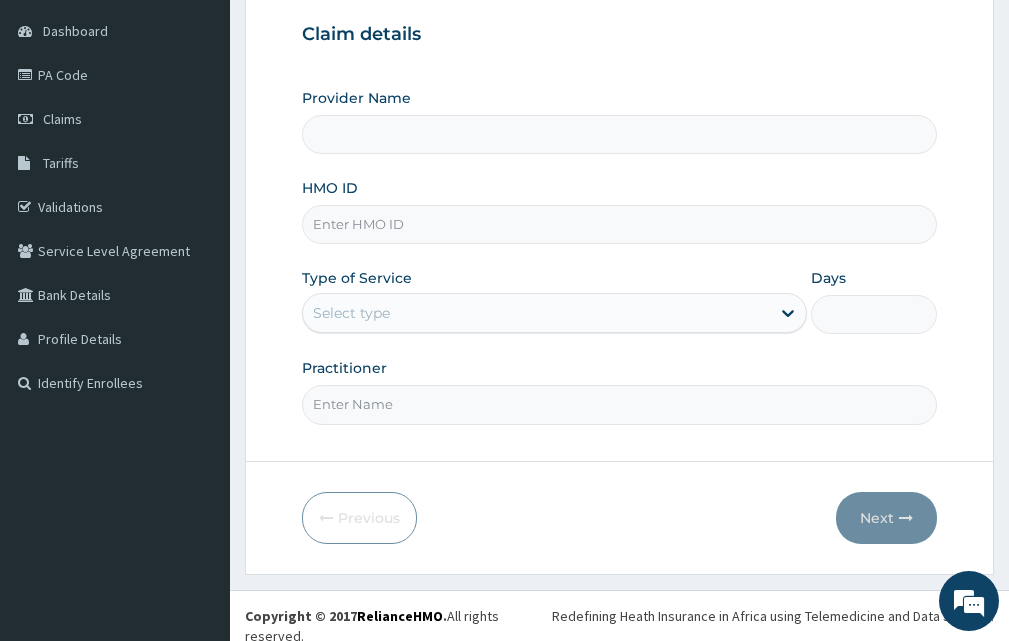 click on "HMO ID" at bounding box center [619, 224] 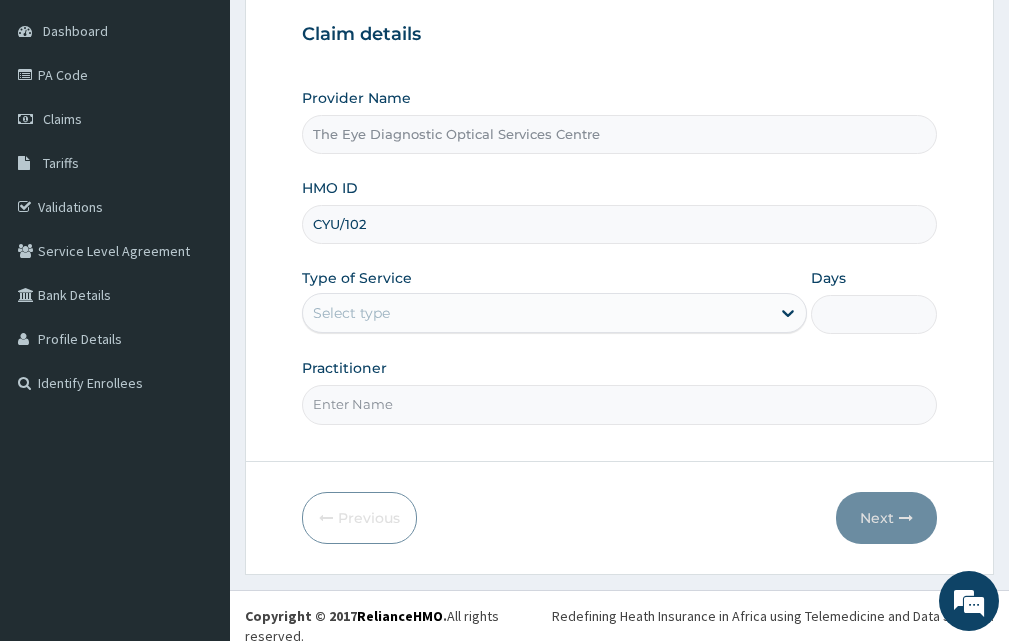 scroll, scrollTop: 0, scrollLeft: 0, axis: both 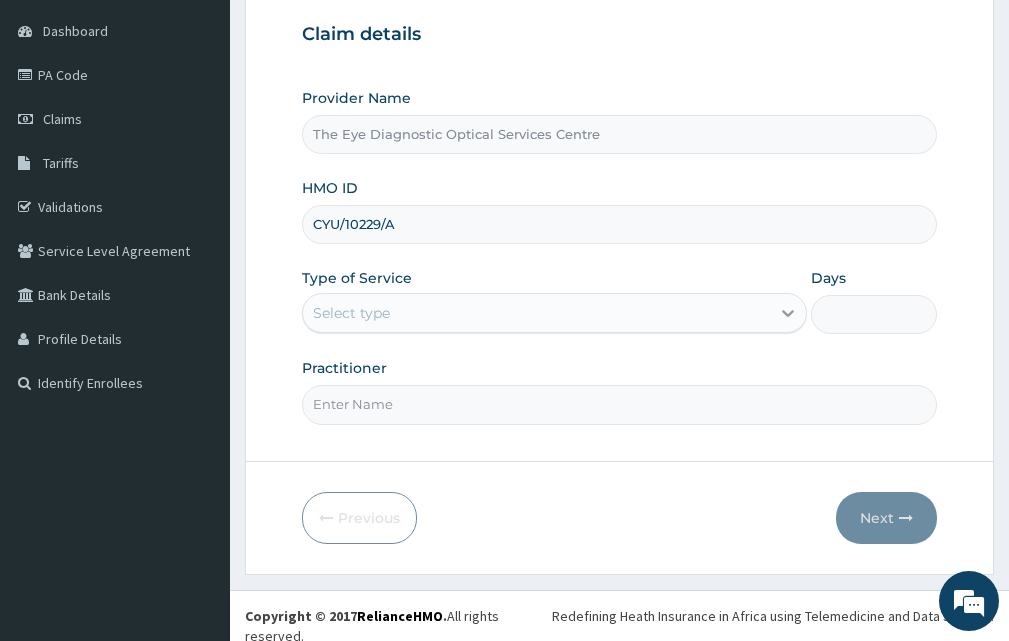 type on "CYU/10229/A" 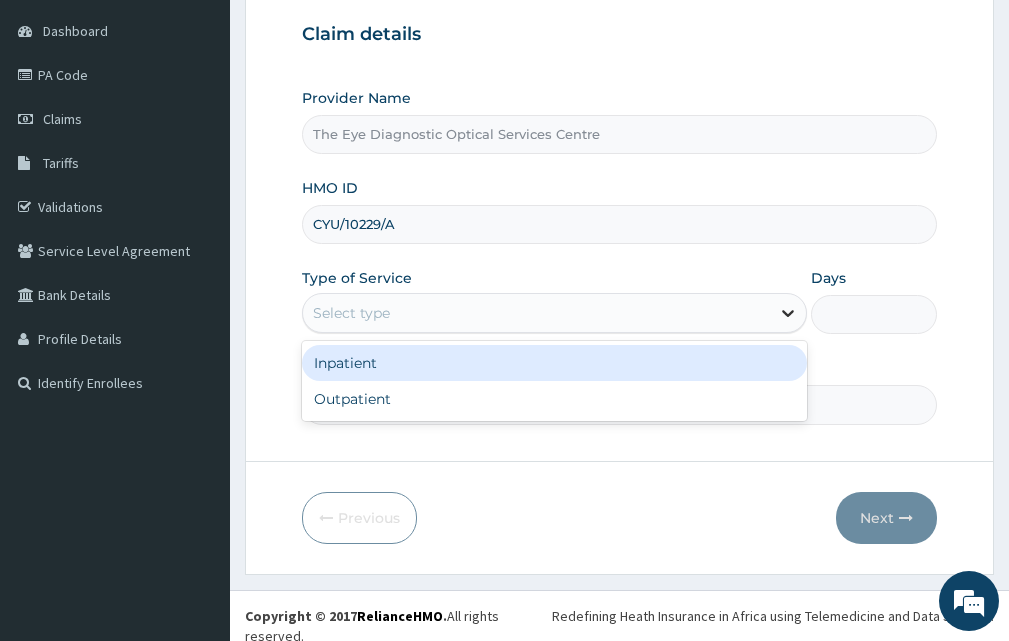 click 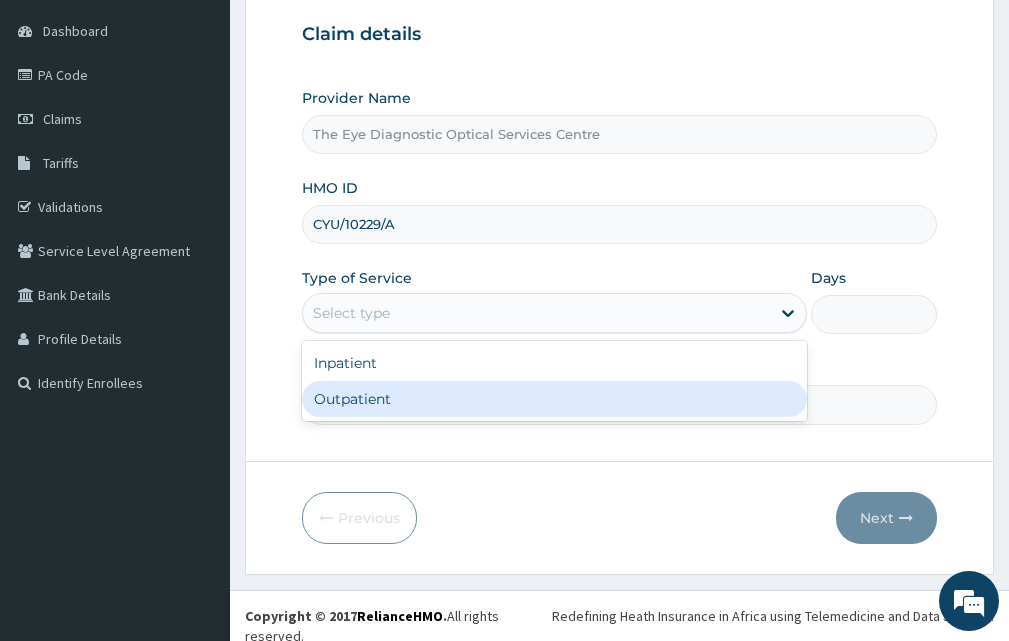 click on "Outpatient" at bounding box center [554, 399] 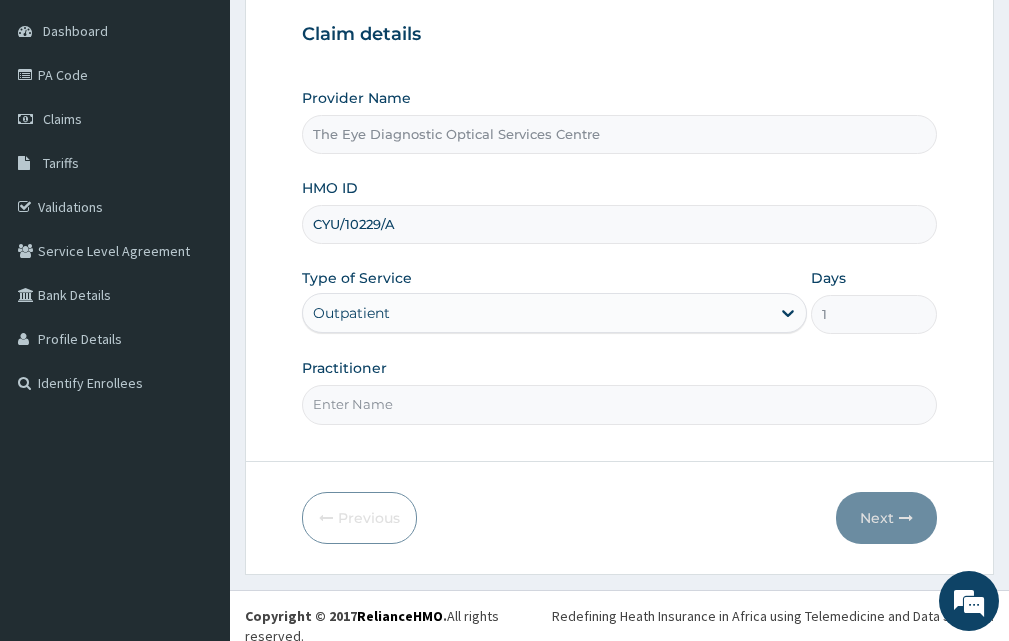click on "Practitioner" at bounding box center [619, 404] 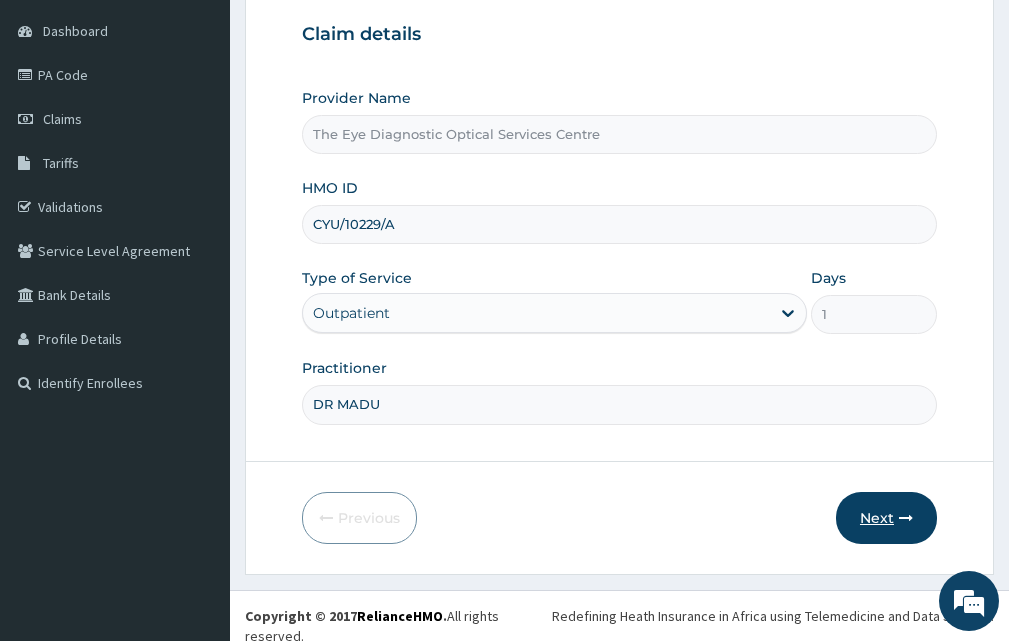 type on "DR MADU" 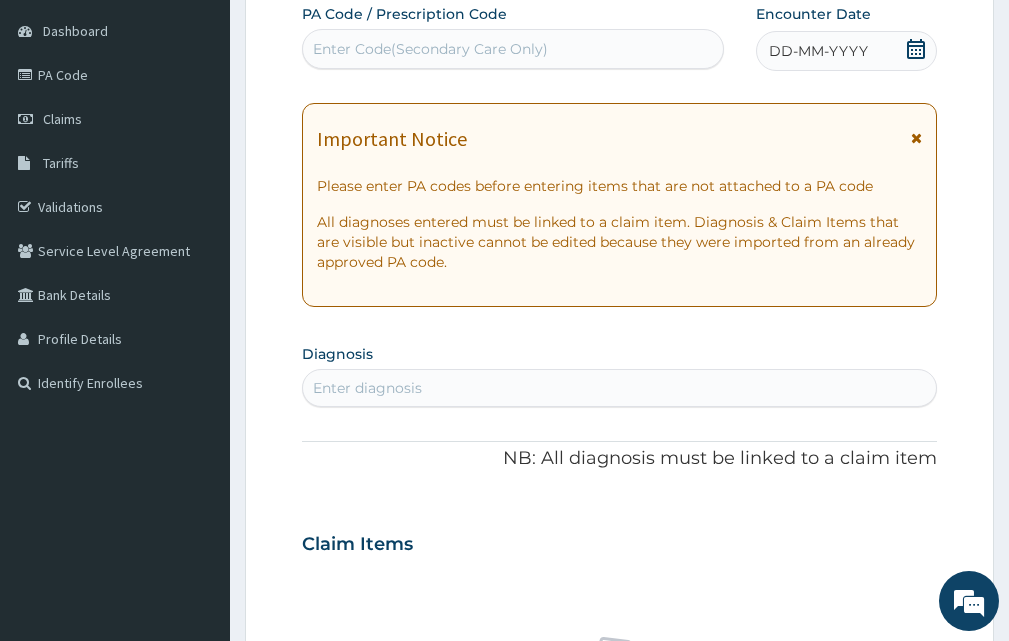 click on "Enter Code(Secondary Care Only)" at bounding box center [430, 49] 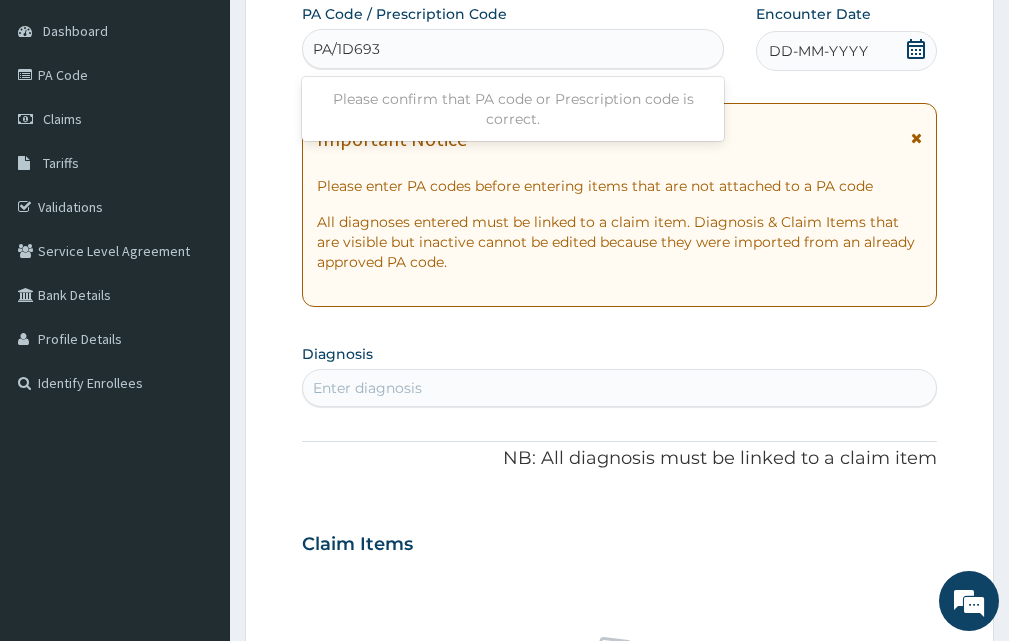 type on "PA/1D6933" 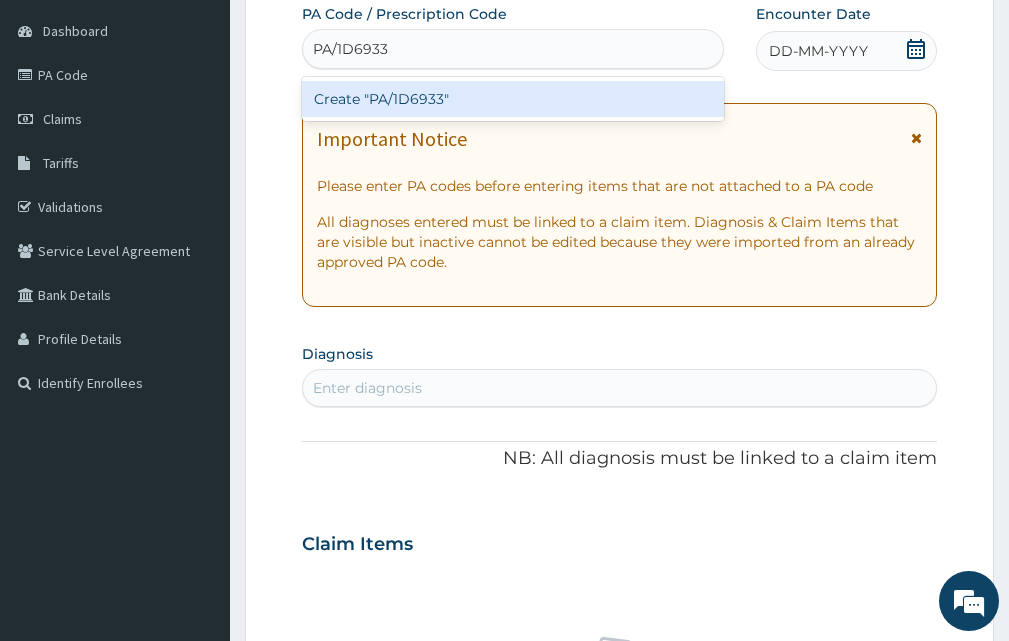 click on "Create "PA/1D6933"" at bounding box center [513, 99] 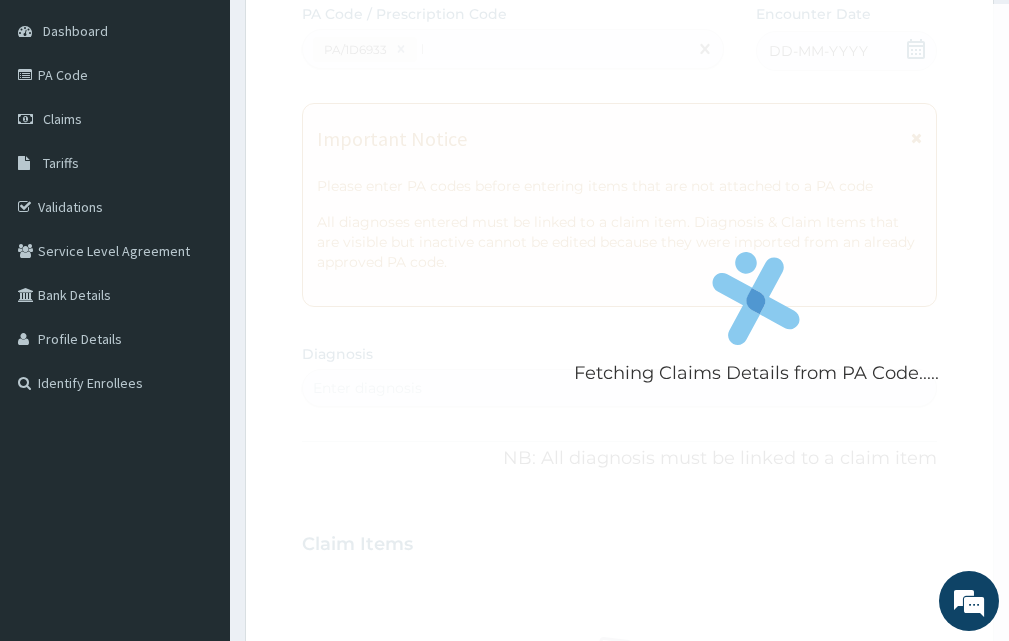 type 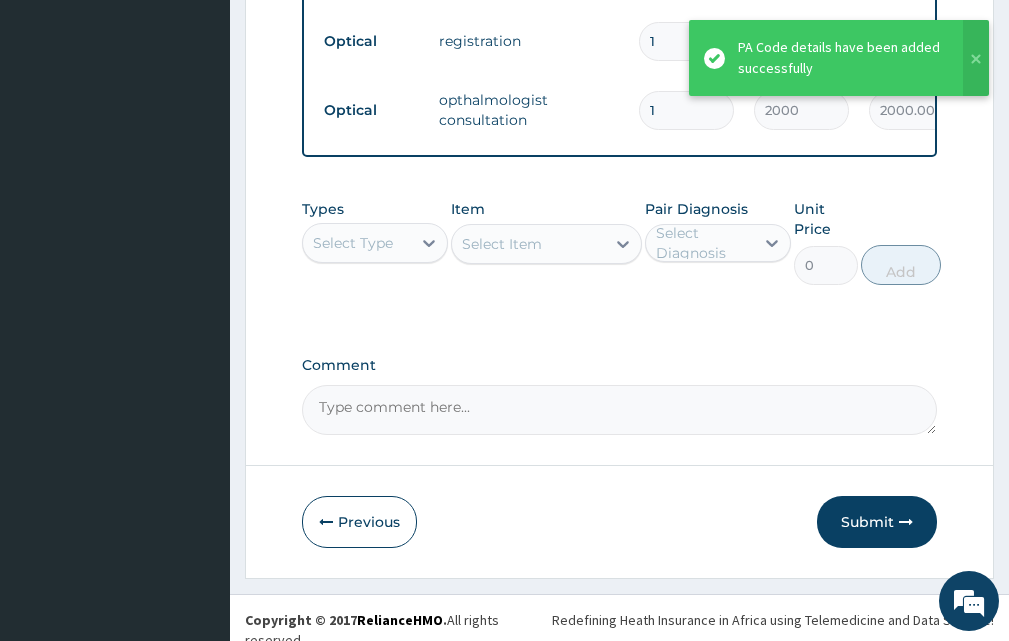 scroll, scrollTop: 1696, scrollLeft: 0, axis: vertical 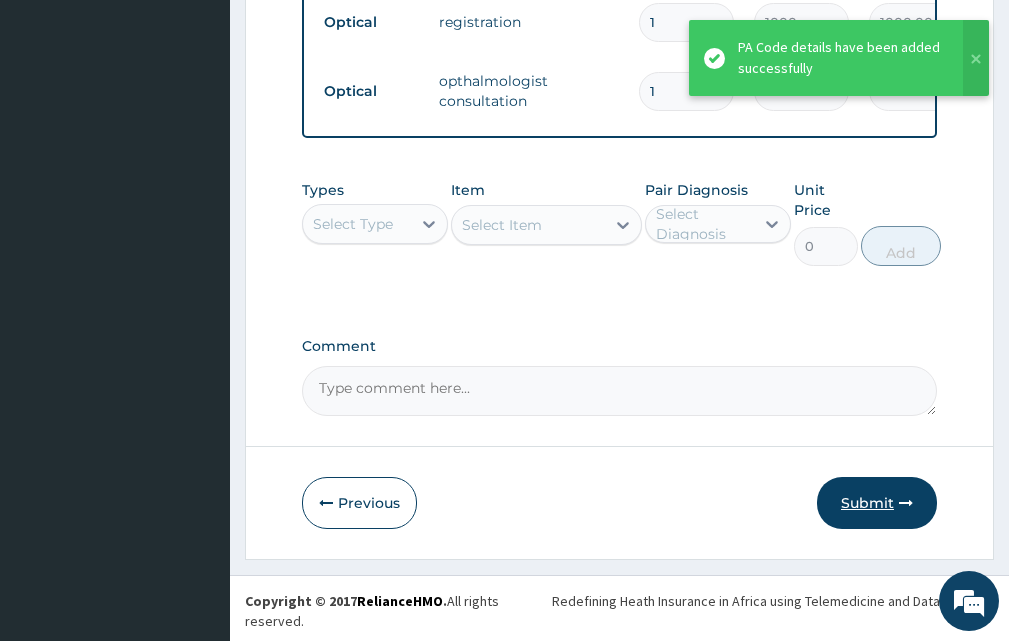 click on "Submit" at bounding box center [877, 503] 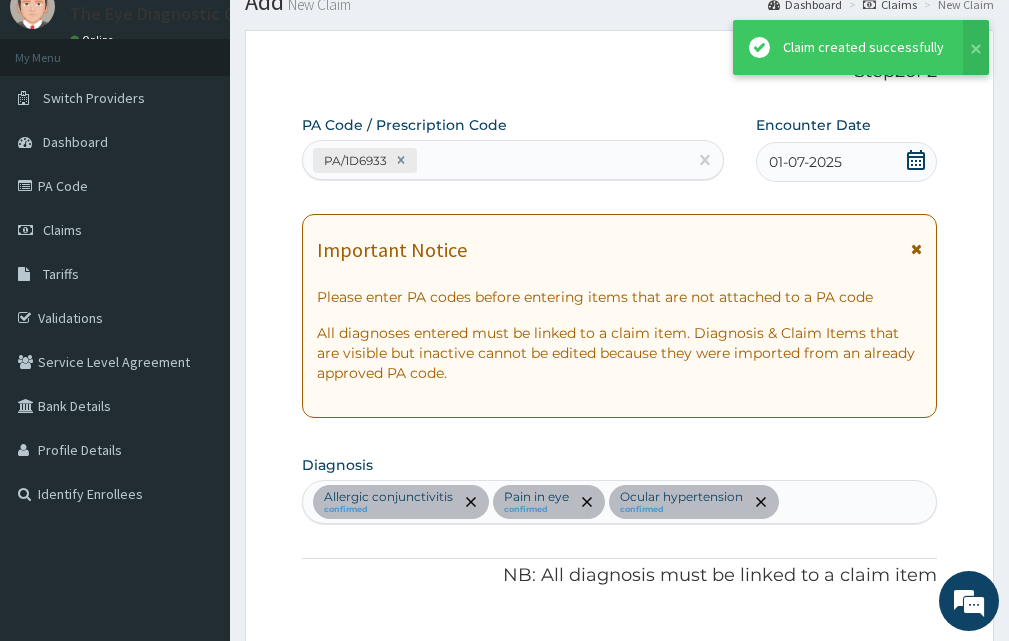 scroll, scrollTop: 1696, scrollLeft: 0, axis: vertical 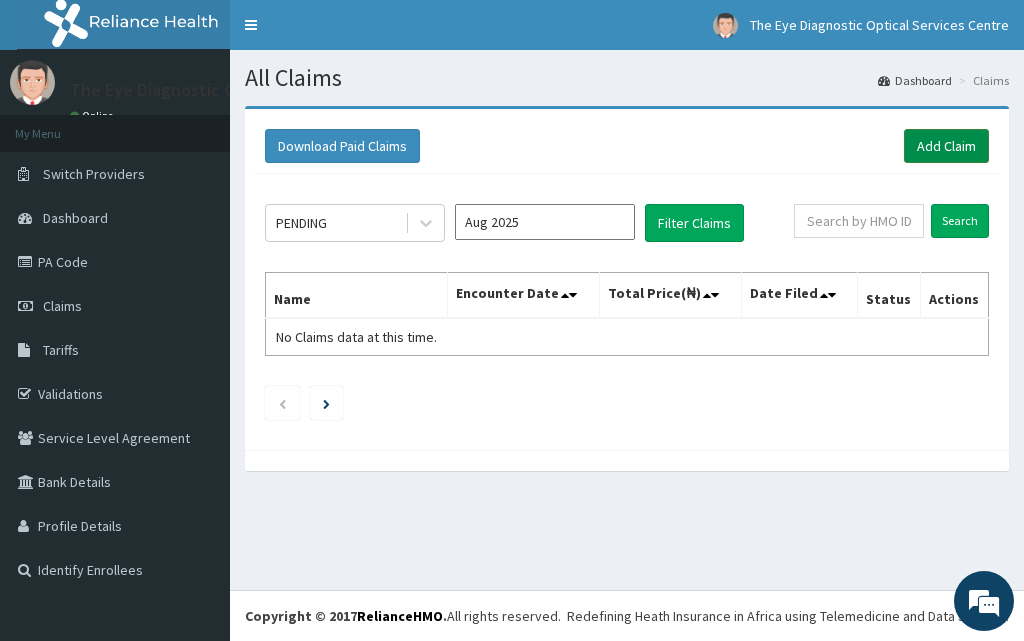 click on "Add Claim" at bounding box center (946, 146) 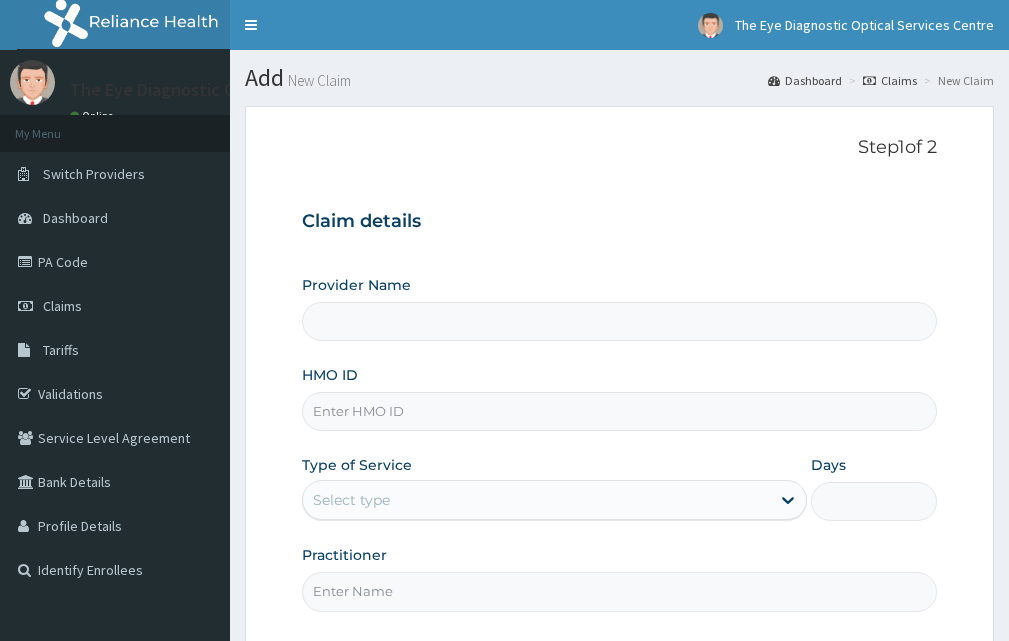 scroll, scrollTop: 0, scrollLeft: 0, axis: both 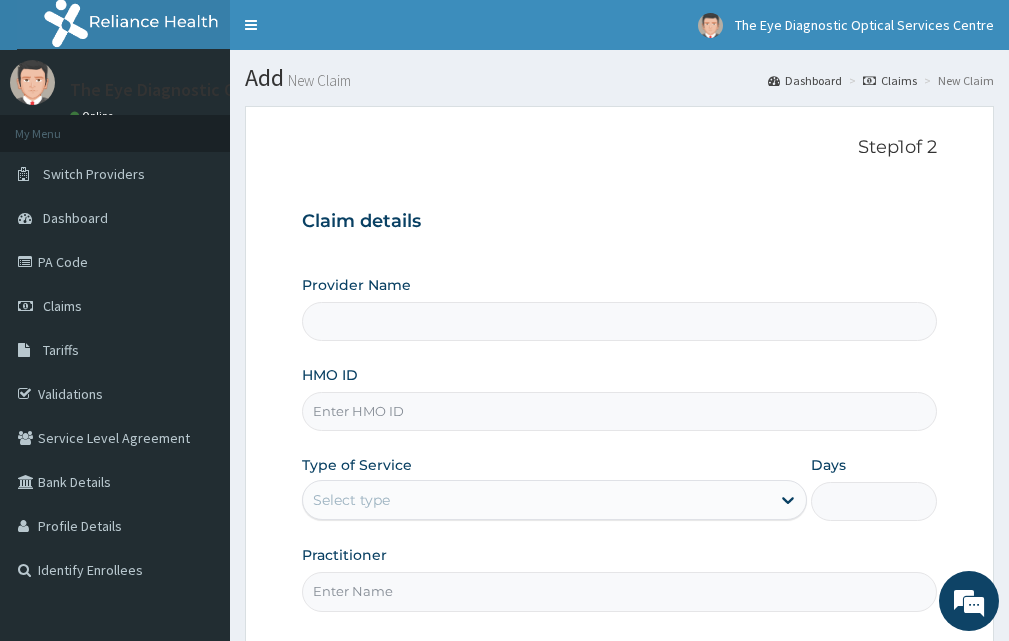 type on "The Eye Diagnostic Optical Services Centre" 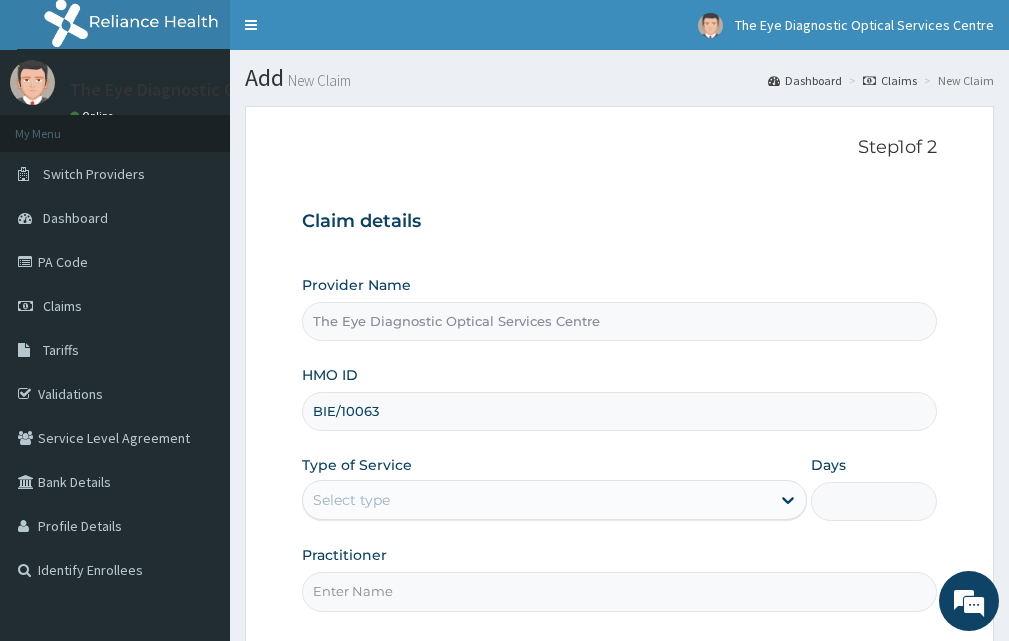 scroll, scrollTop: 0, scrollLeft: 0, axis: both 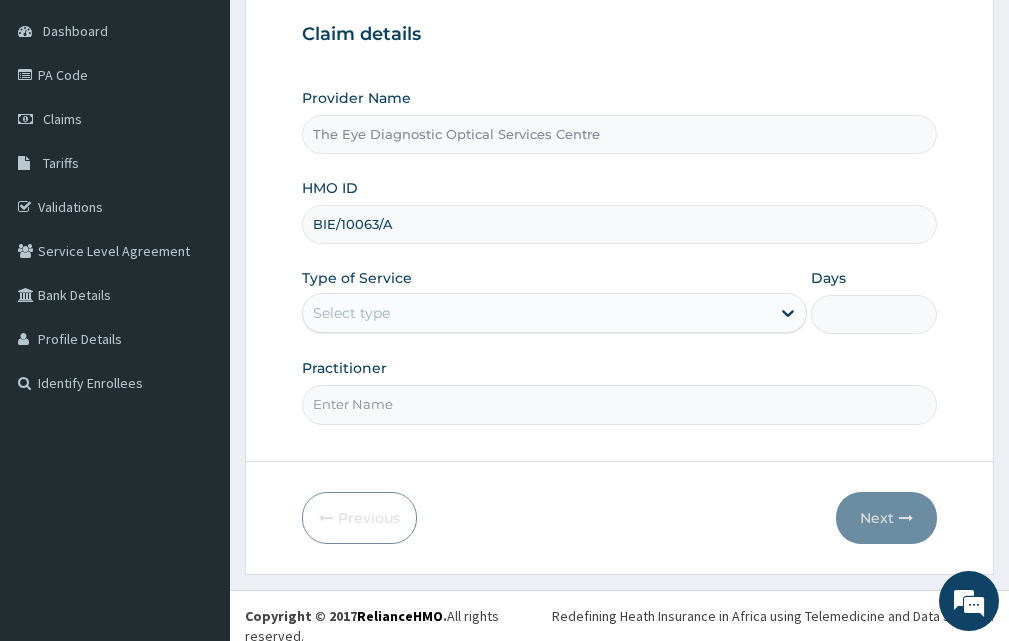 type on "BIE/10063/A" 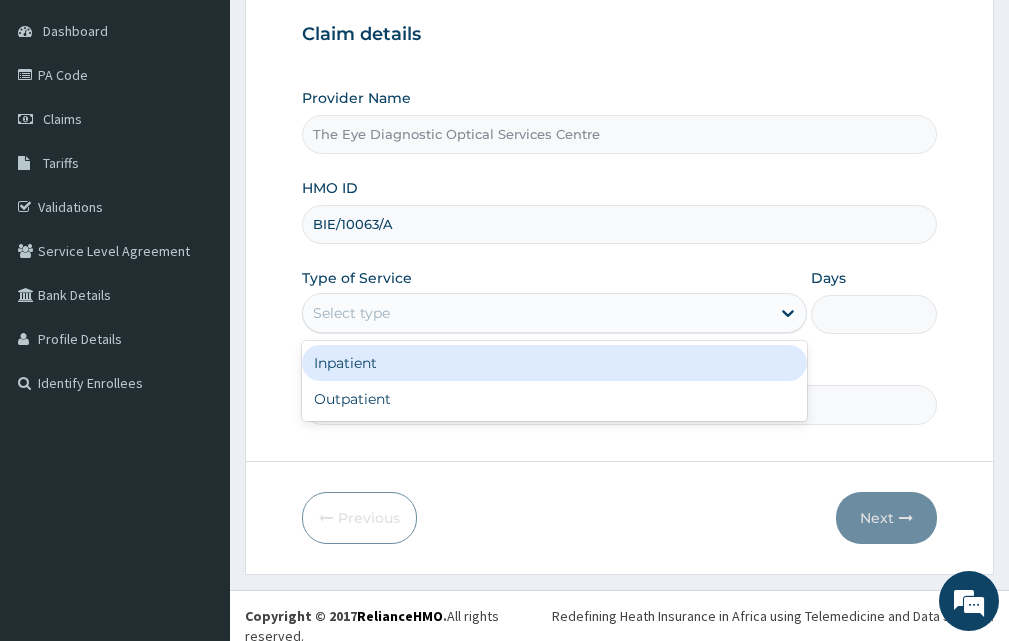 click on "Select type" at bounding box center (351, 313) 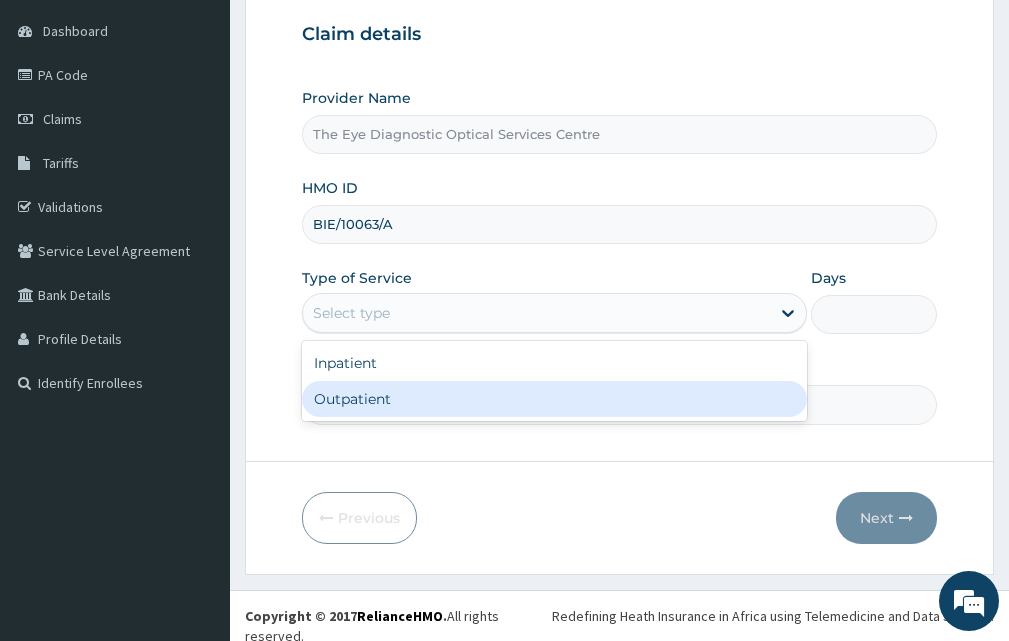 click on "Outpatient" at bounding box center [554, 399] 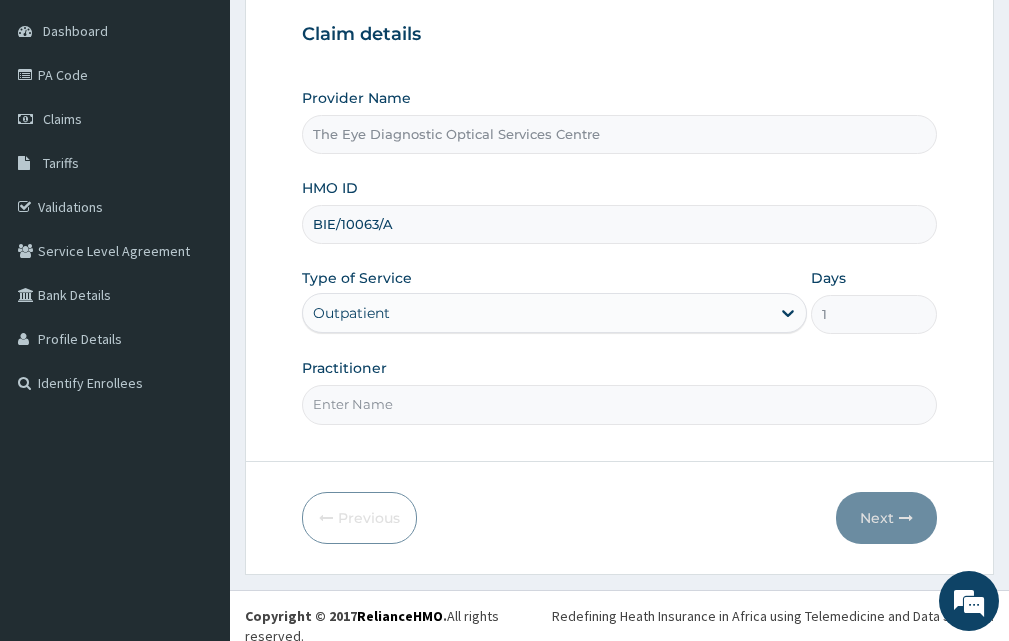 click on "Practitioner" at bounding box center (619, 404) 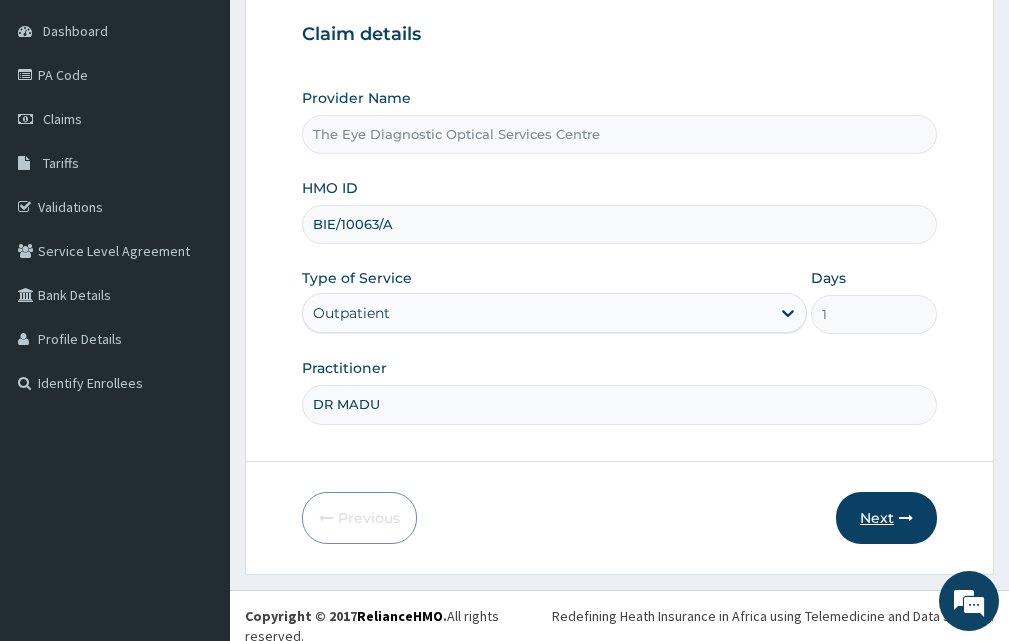 type on "DR MADU" 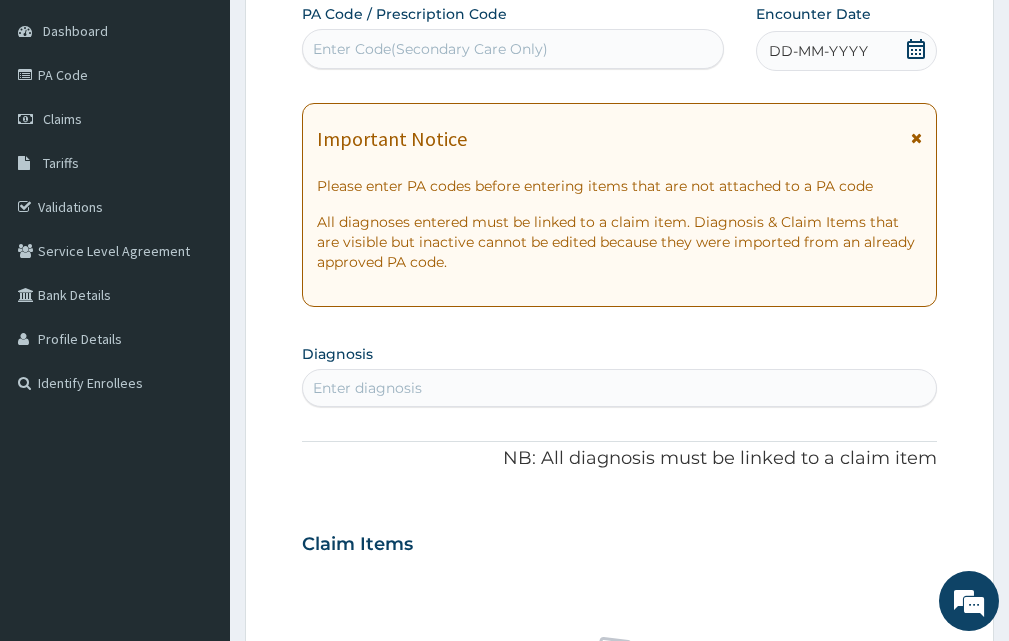 click on "Enter Code(Secondary Care Only)" at bounding box center (430, 49) 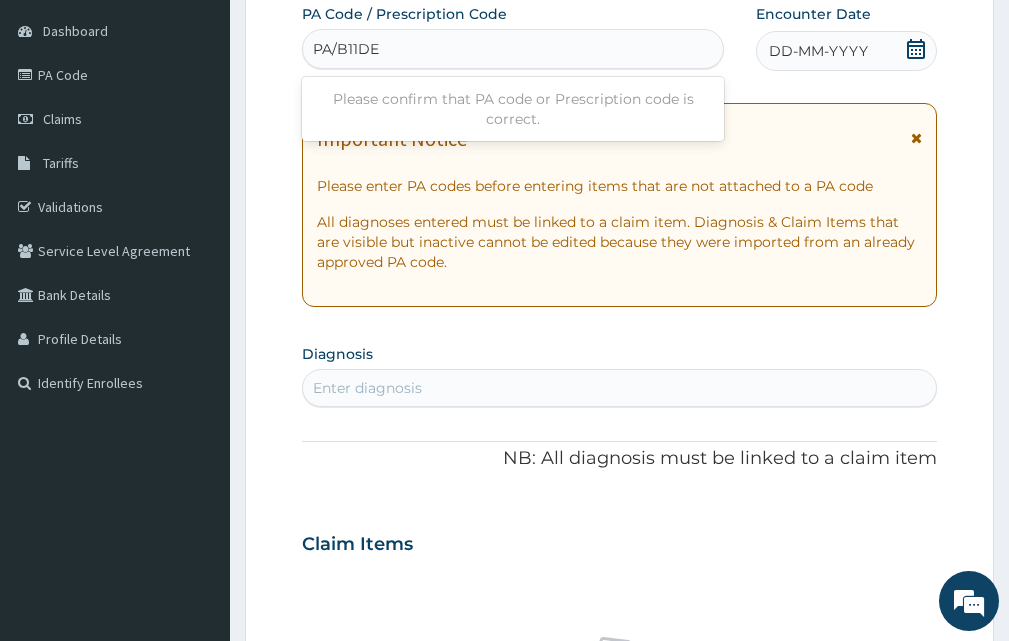 type on "PA/B11DES" 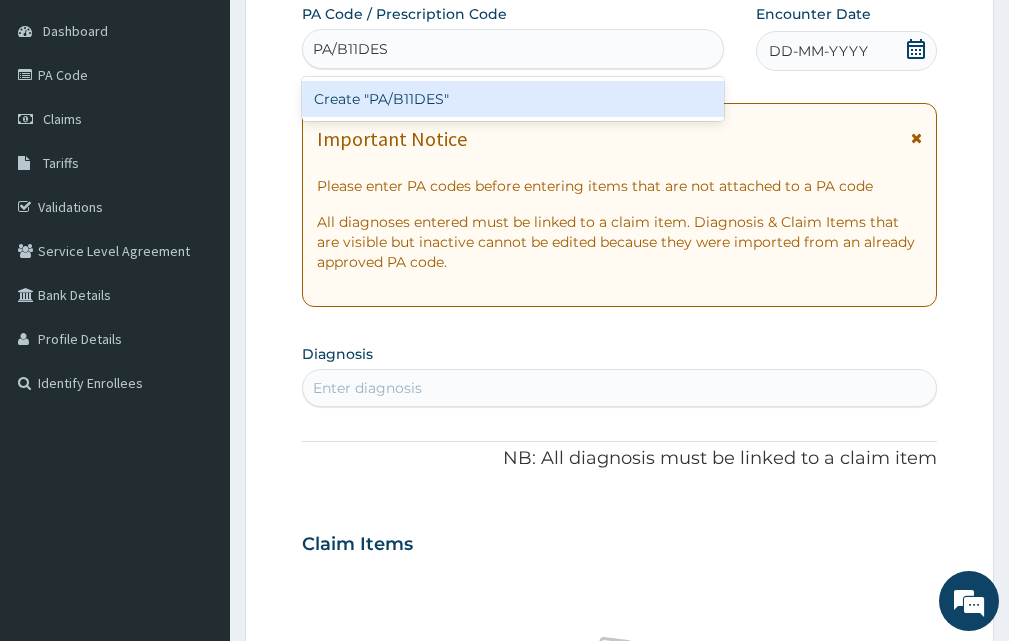 click on "Create "PA/B11DES"" at bounding box center (513, 99) 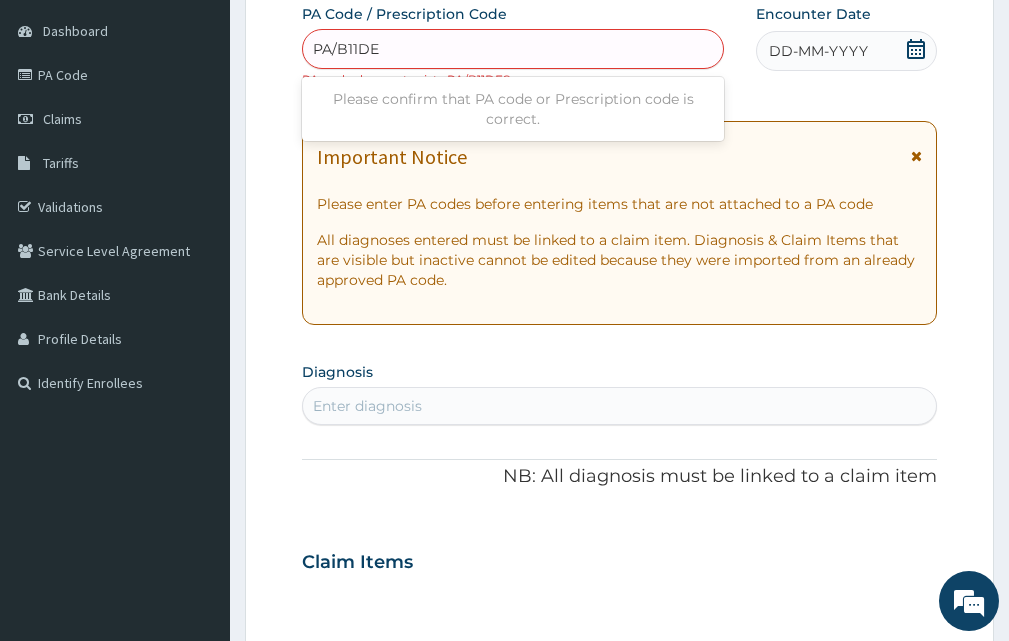 type on "PA/B11DE5" 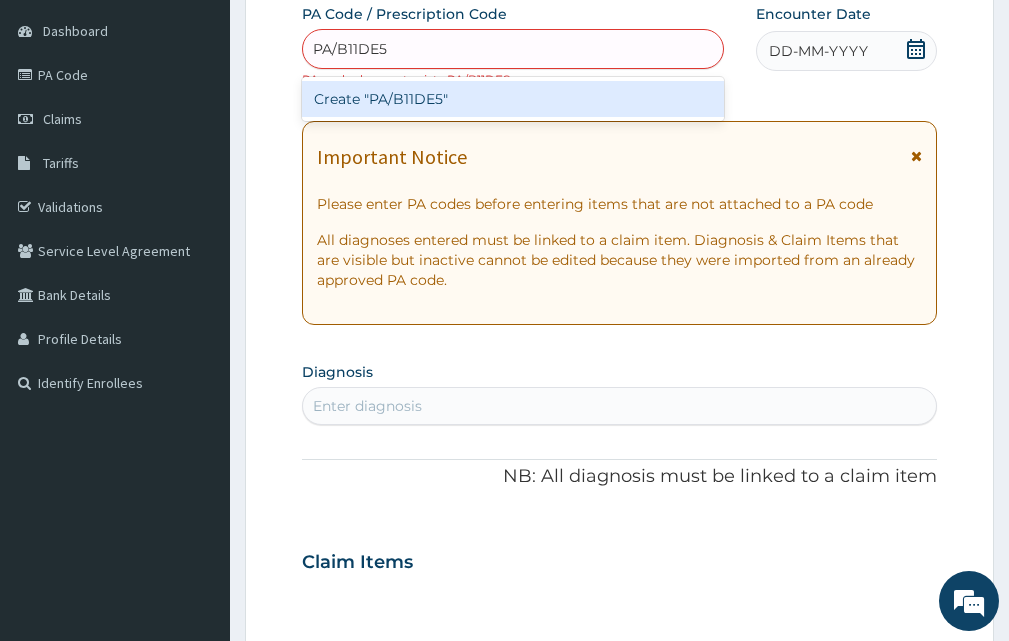 click on "Create "PA/B11DE5"" at bounding box center (513, 99) 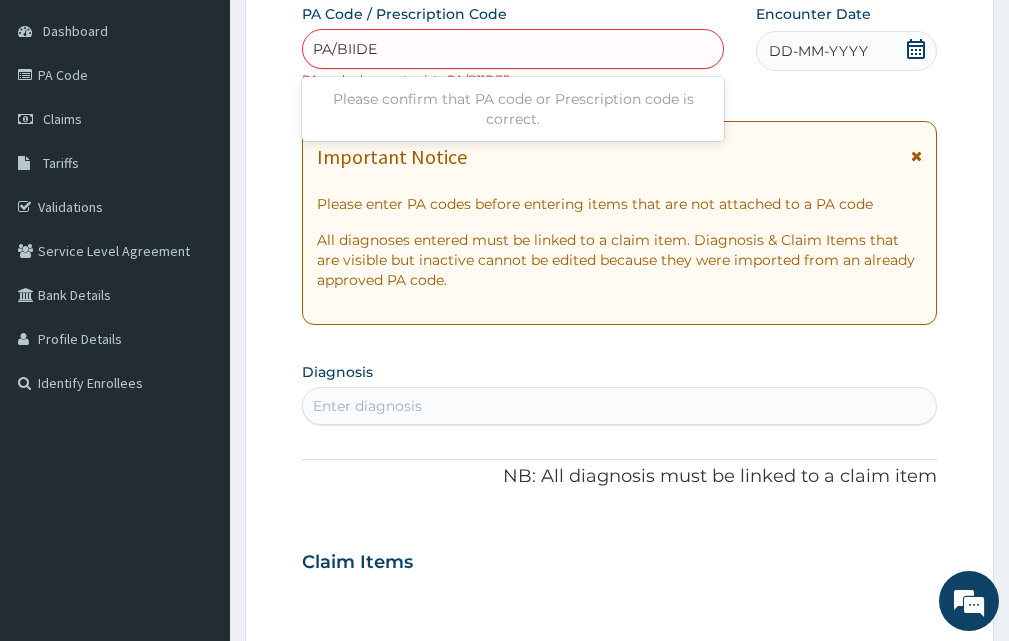 type on "PA/BIIDES" 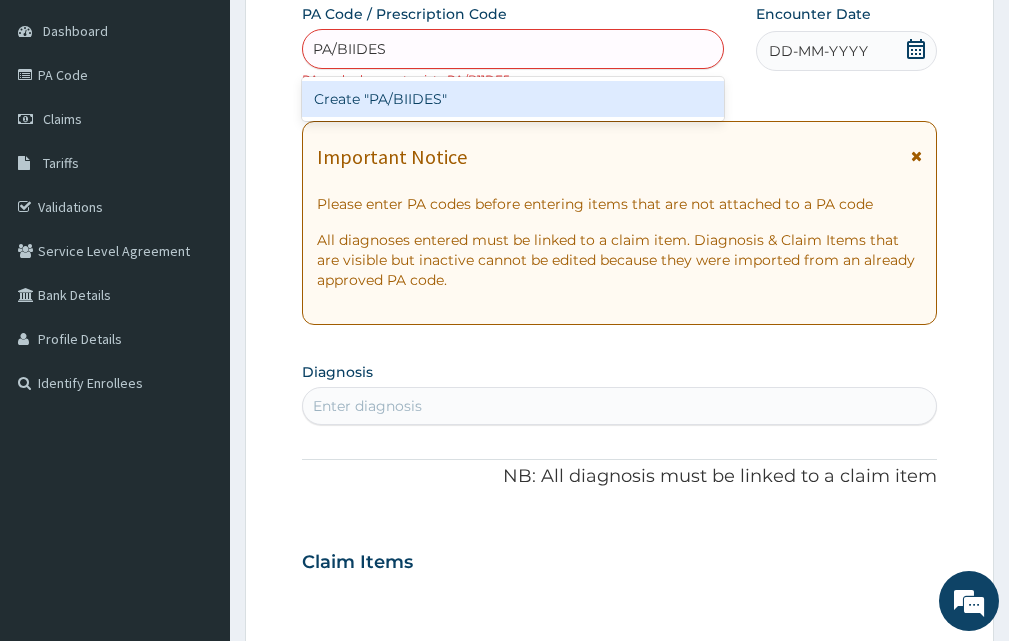 click on "Create "PA/BIIDES"" at bounding box center (513, 99) 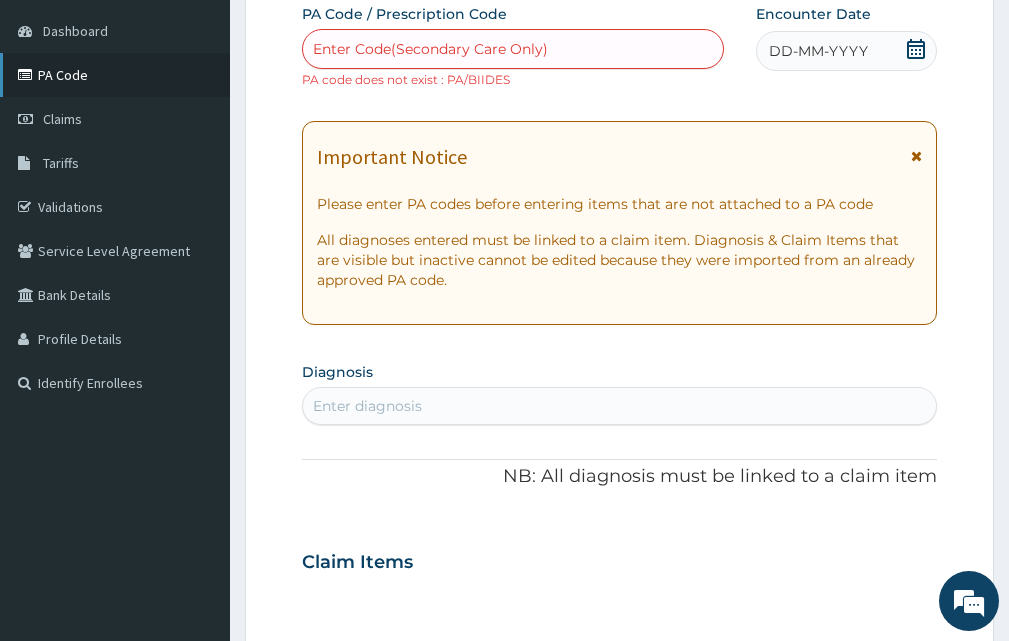 click on "PA Code" at bounding box center (115, 75) 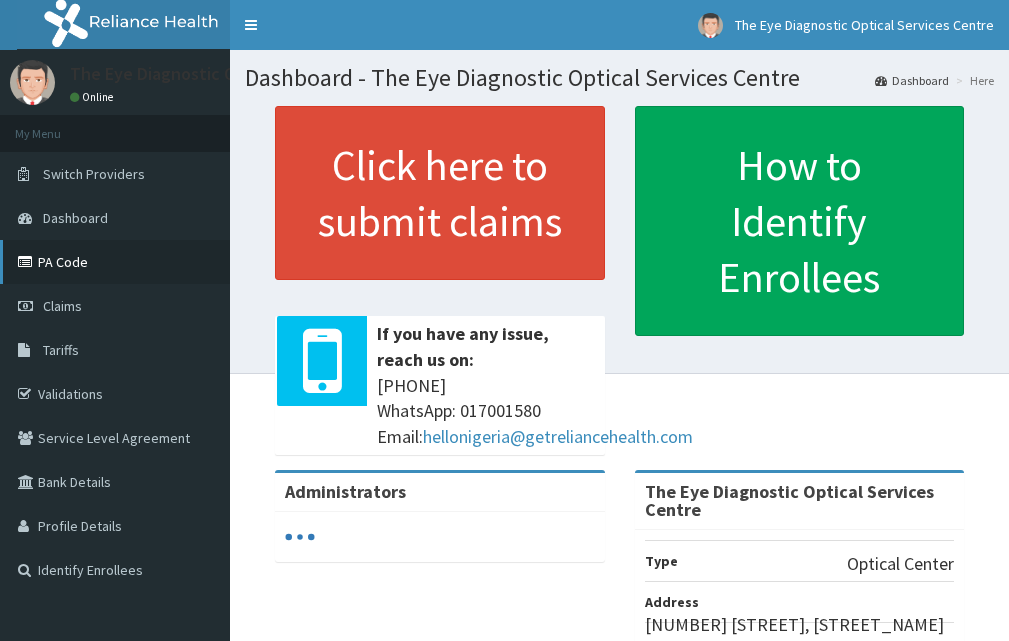 scroll, scrollTop: 0, scrollLeft: 0, axis: both 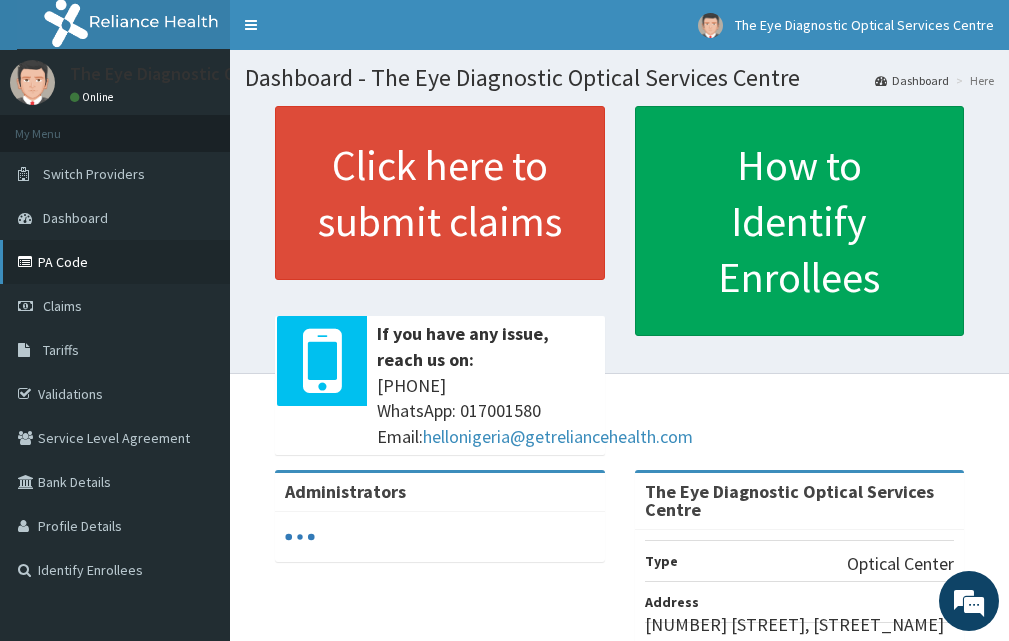 click on "PA Code" at bounding box center [115, 262] 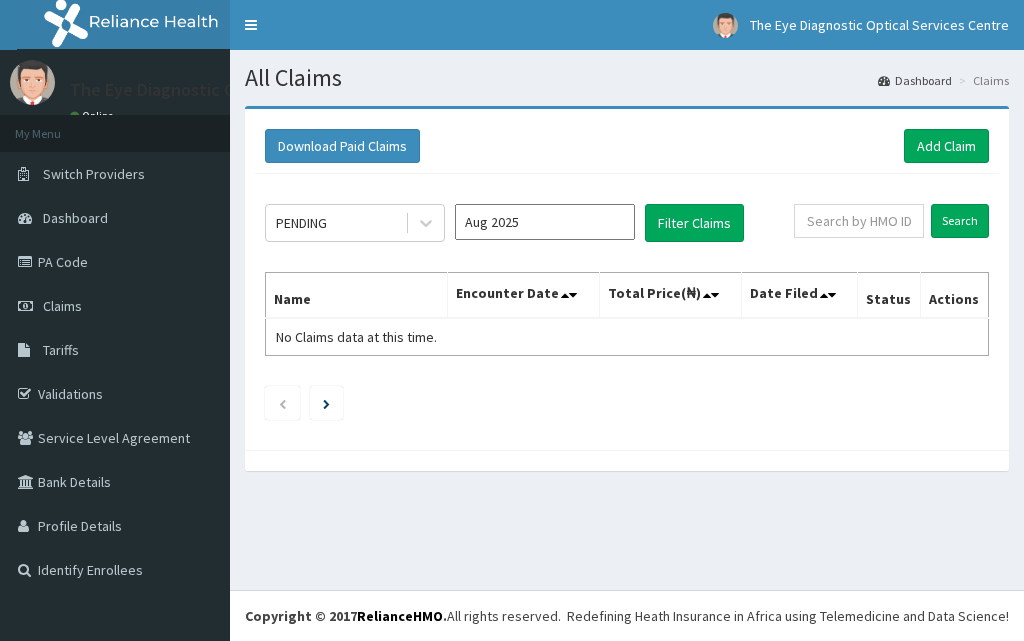 scroll, scrollTop: 0, scrollLeft: 0, axis: both 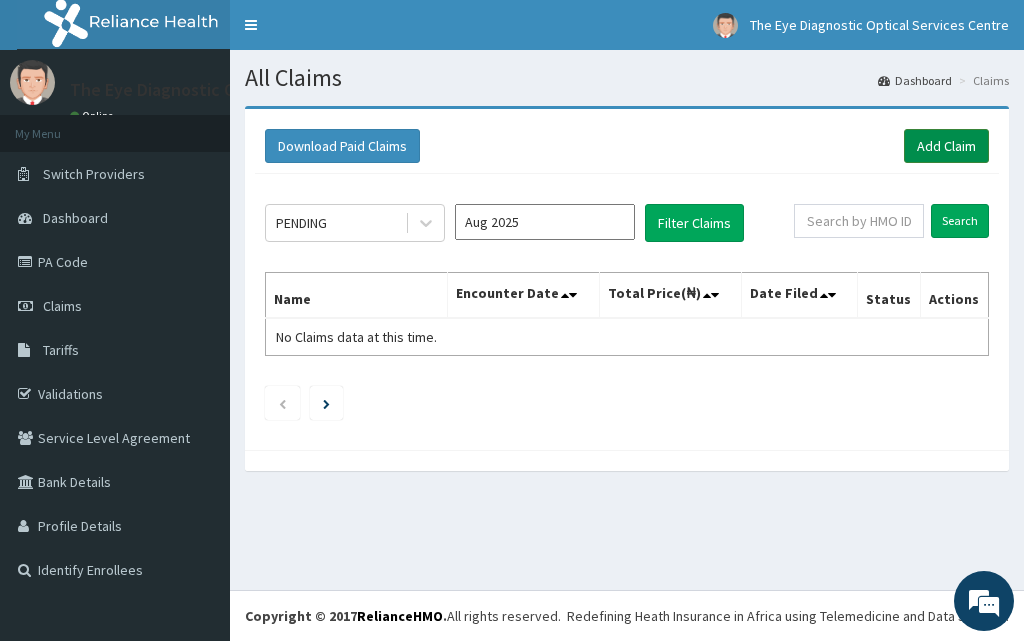 click on "Add Claim" at bounding box center (946, 146) 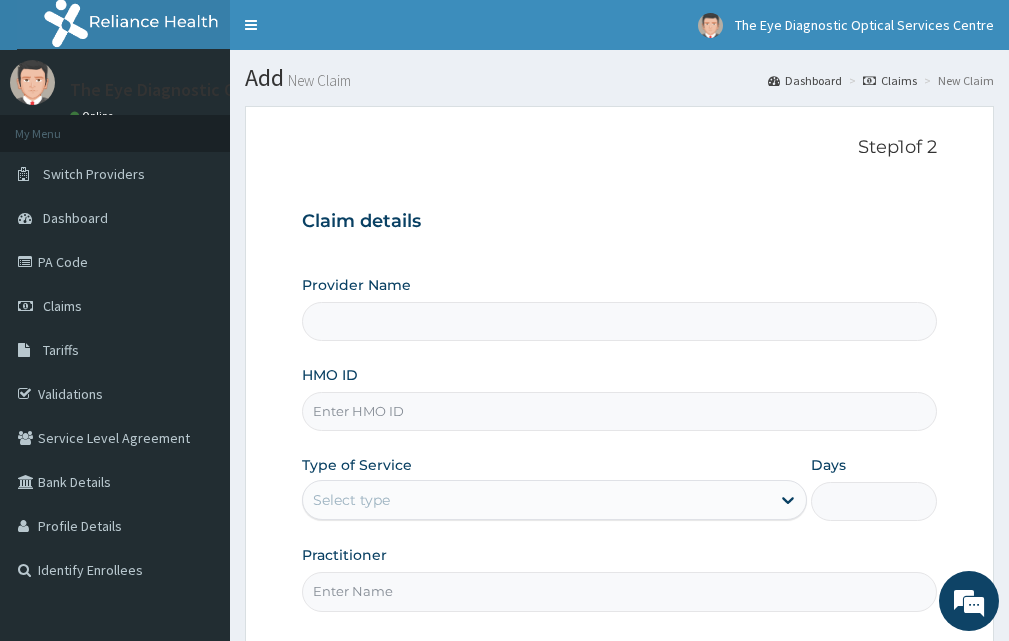 scroll, scrollTop: 0, scrollLeft: 0, axis: both 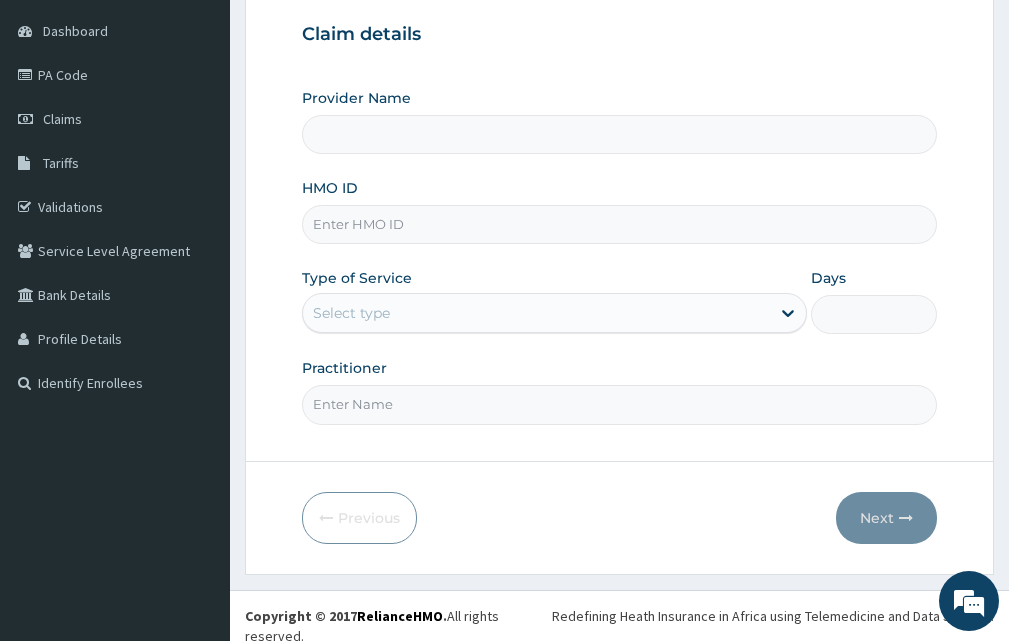 type on "The Eye Diagnostic Optical Services Centre" 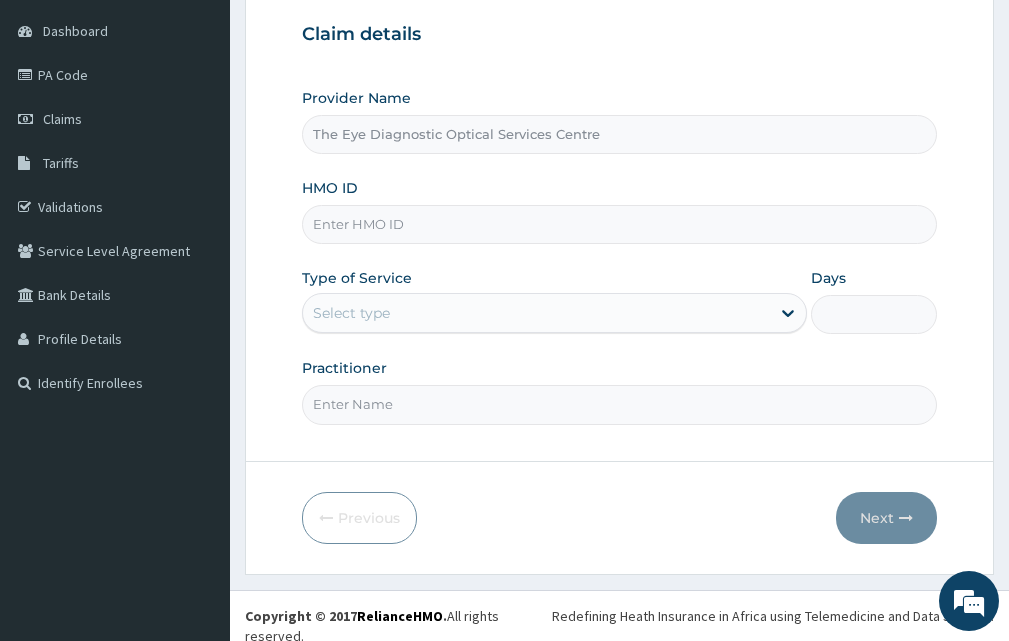 click on "HMO ID" at bounding box center [619, 224] 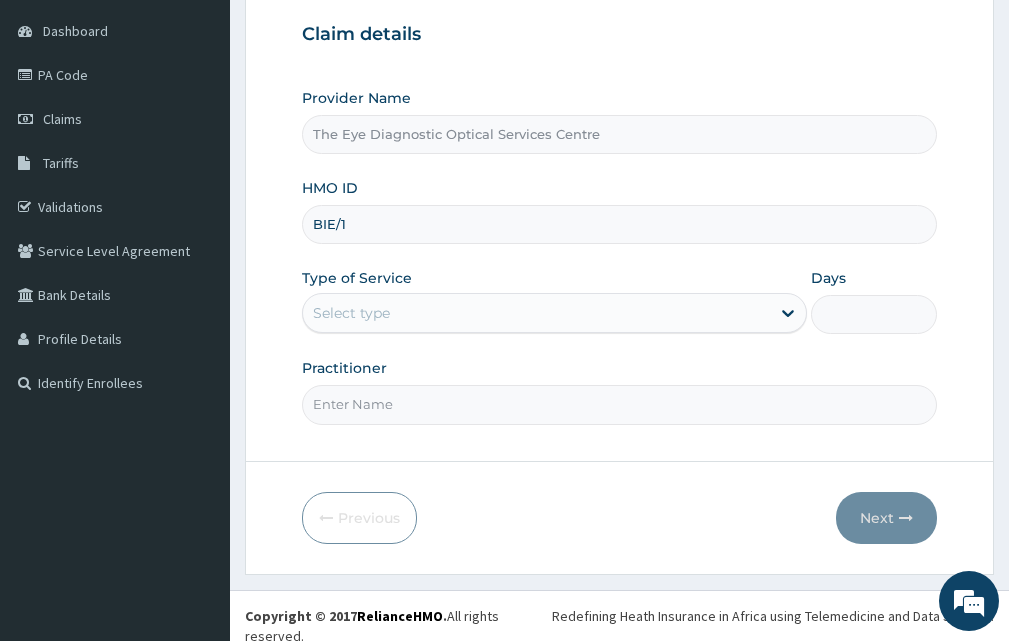 scroll, scrollTop: 0, scrollLeft: 0, axis: both 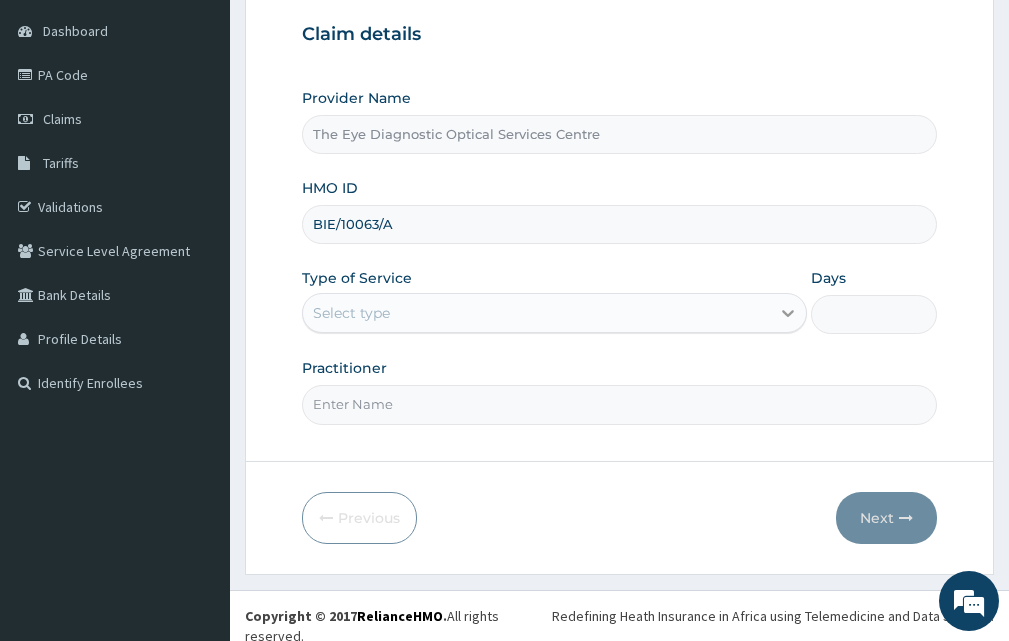 type on "BIE/10063/A" 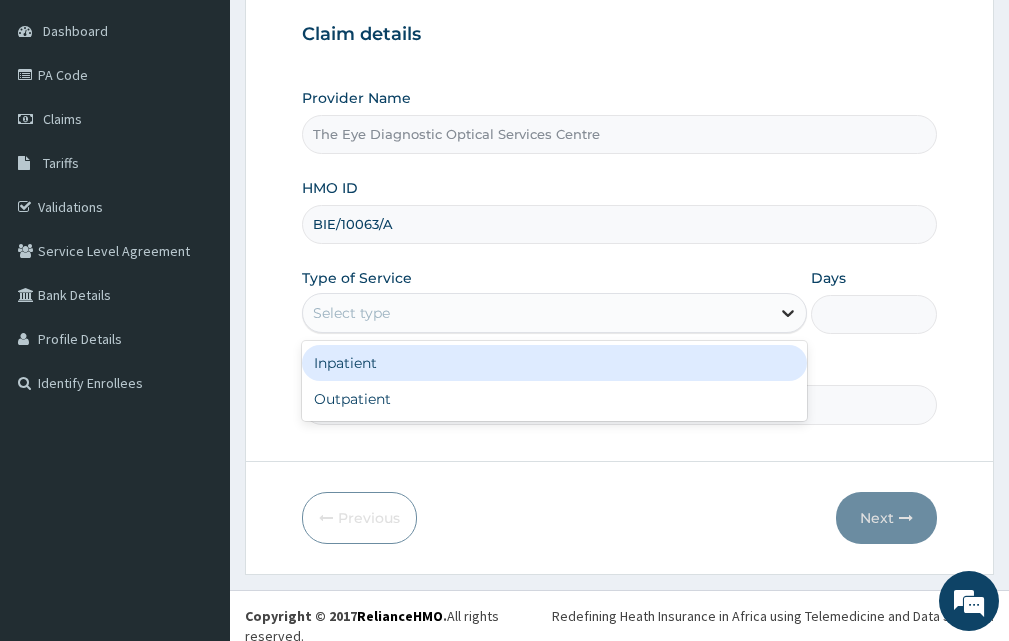 click 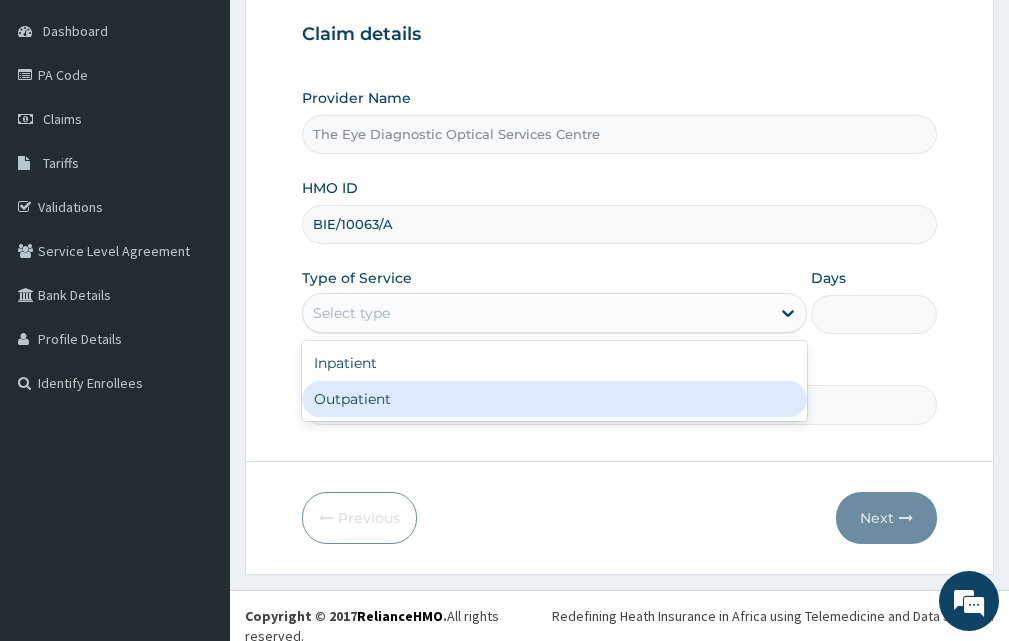 click on "Outpatient" at bounding box center (554, 399) 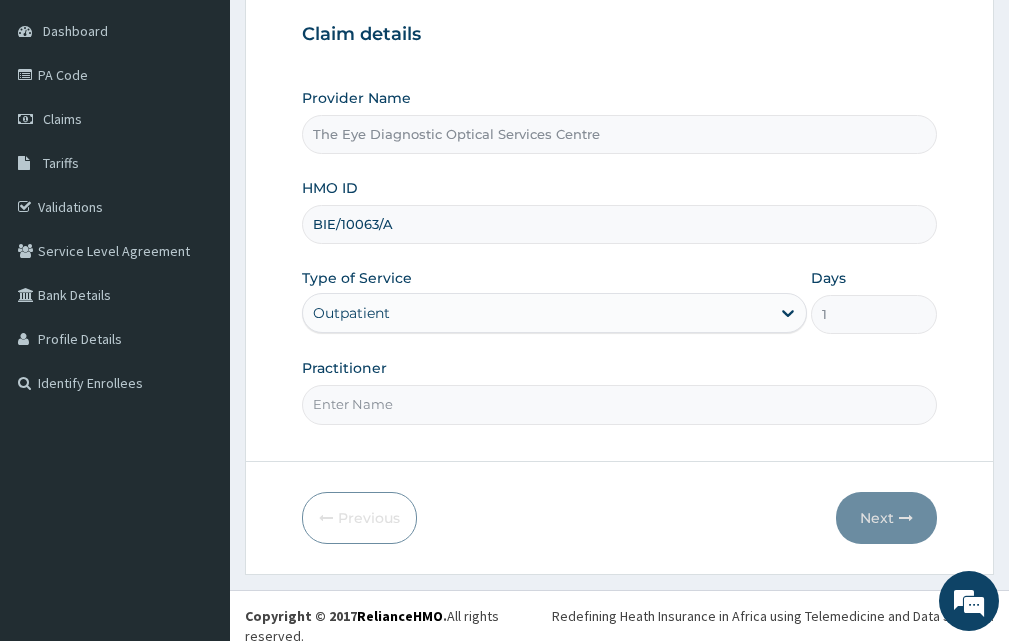 click on "Practitioner" at bounding box center (619, 404) 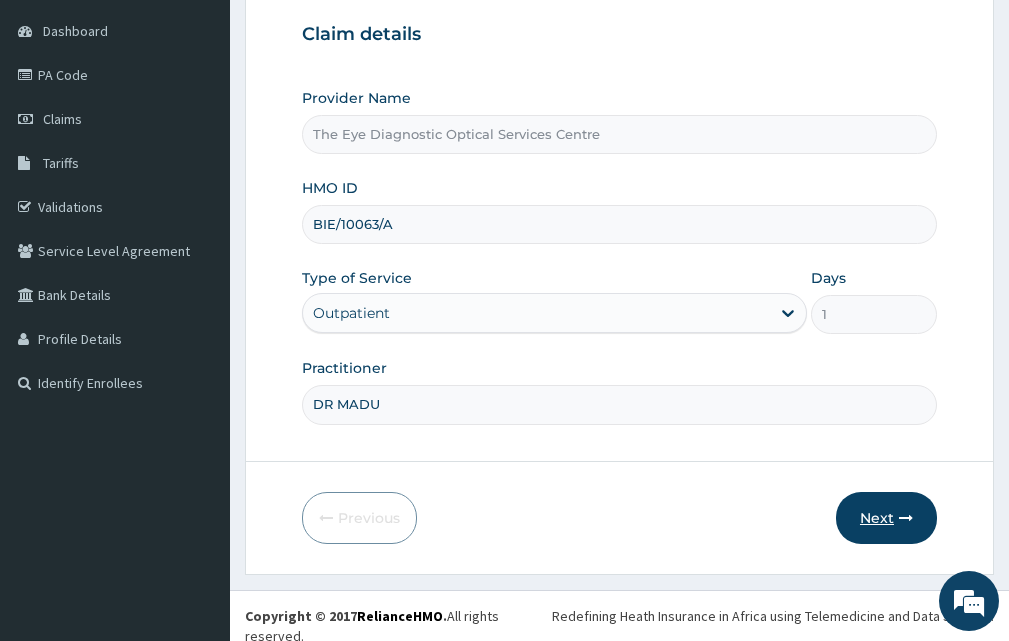 type on "DR MADU" 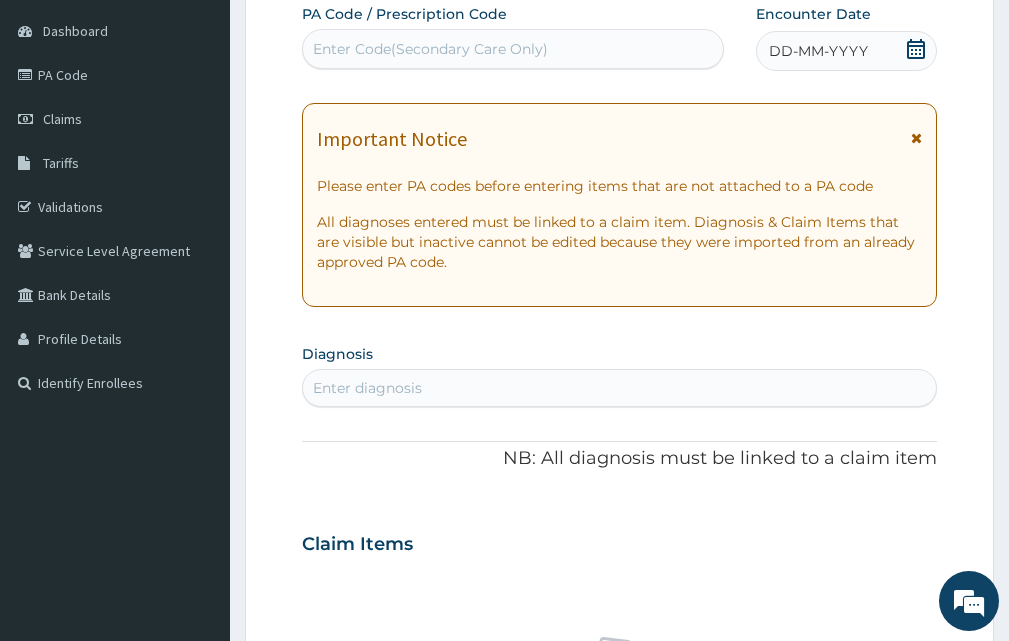 click on "Enter Code(Secondary Care Only)" at bounding box center (430, 49) 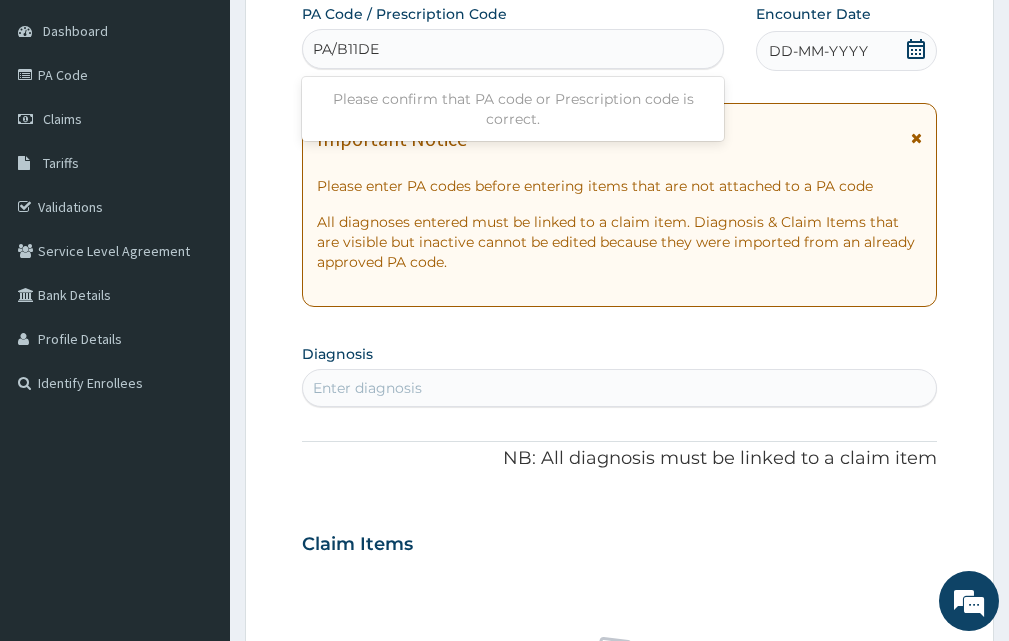type on "PA/B11DE3" 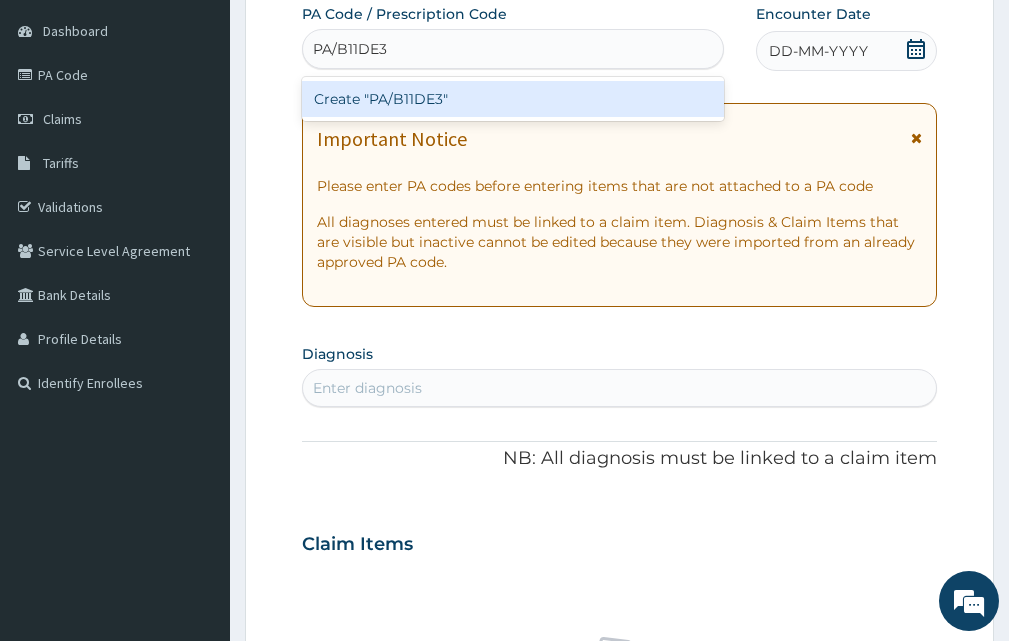 click on "Create "PA/B11DE3"" at bounding box center (513, 99) 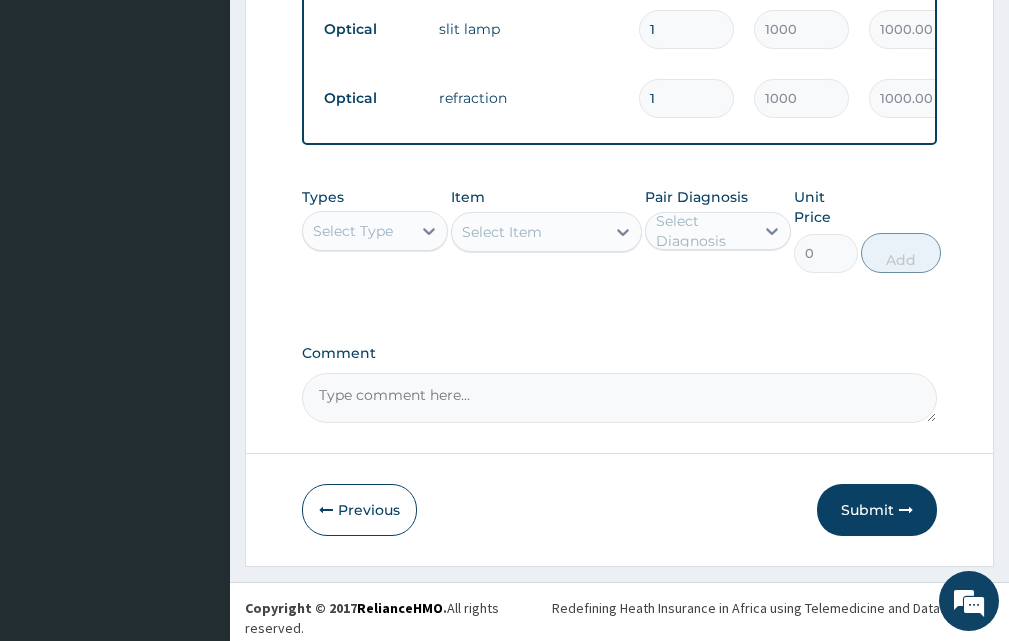 scroll, scrollTop: 1175, scrollLeft: 0, axis: vertical 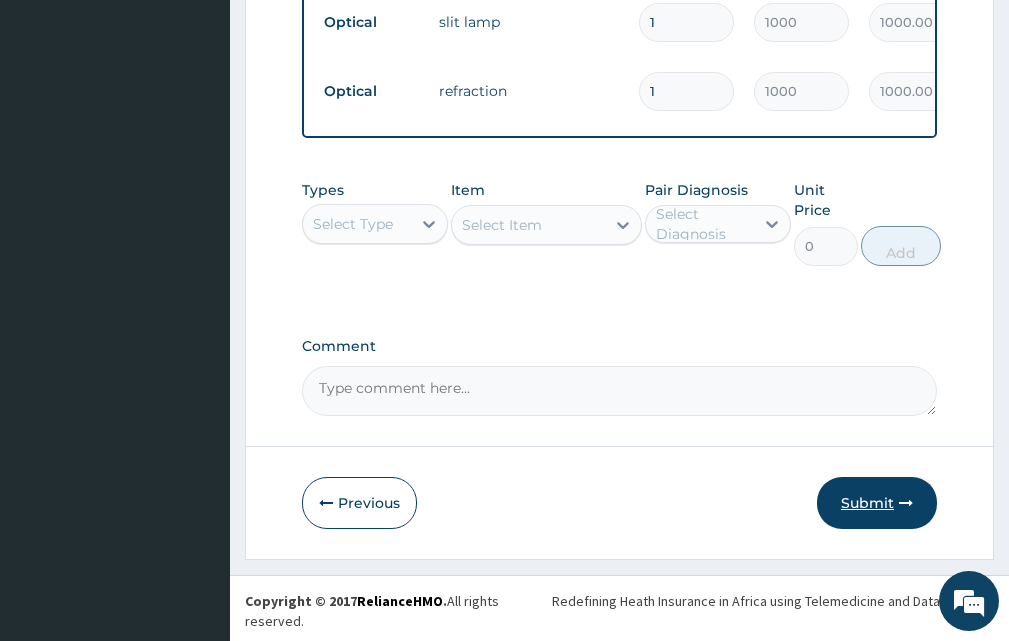click on "Submit" at bounding box center (877, 503) 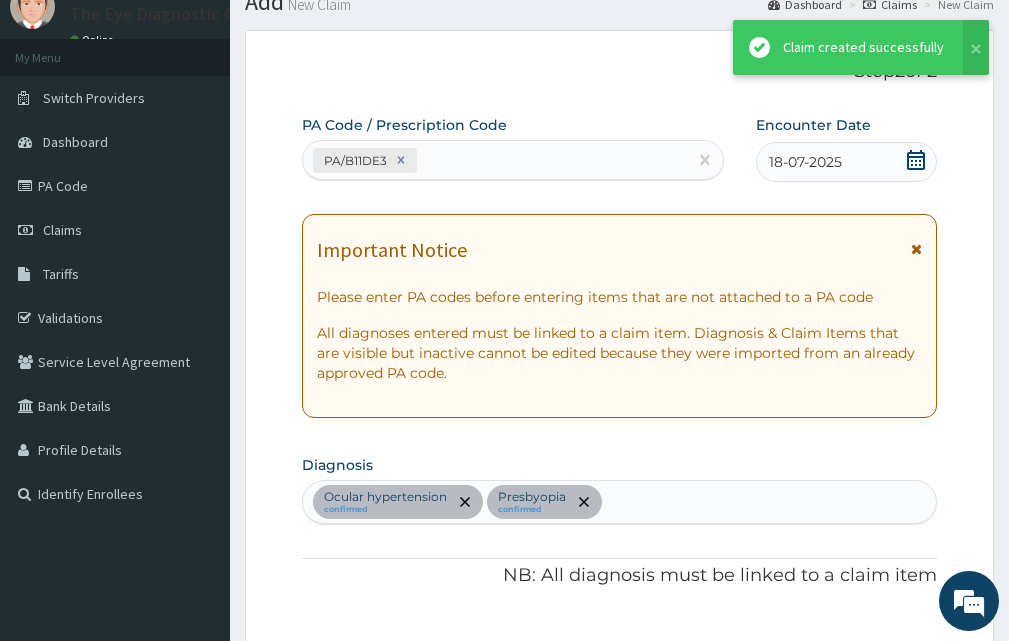 scroll, scrollTop: 1175, scrollLeft: 0, axis: vertical 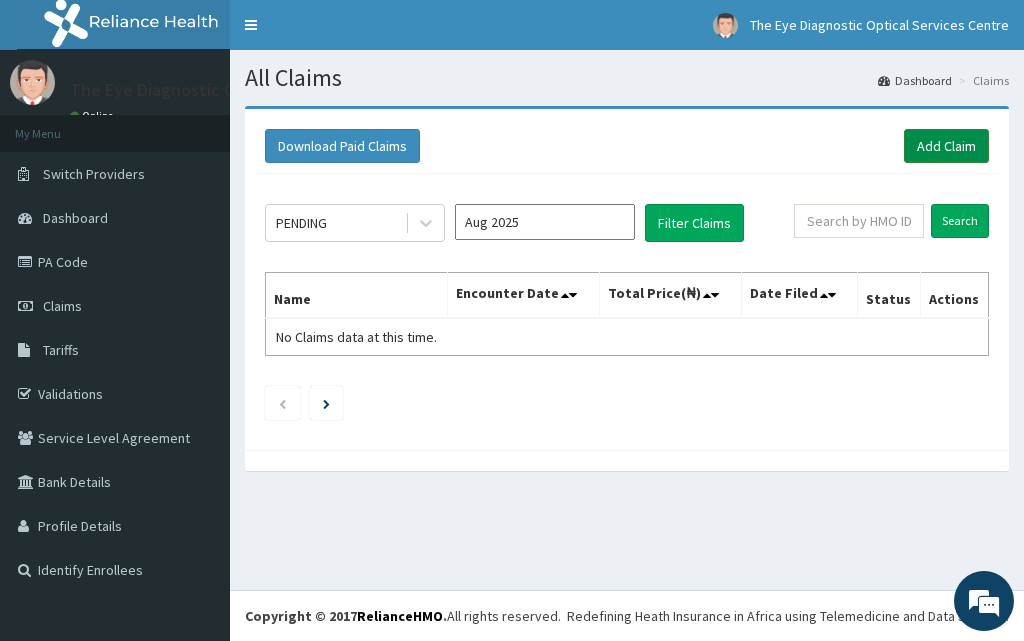 click on "Add Claim" at bounding box center [946, 146] 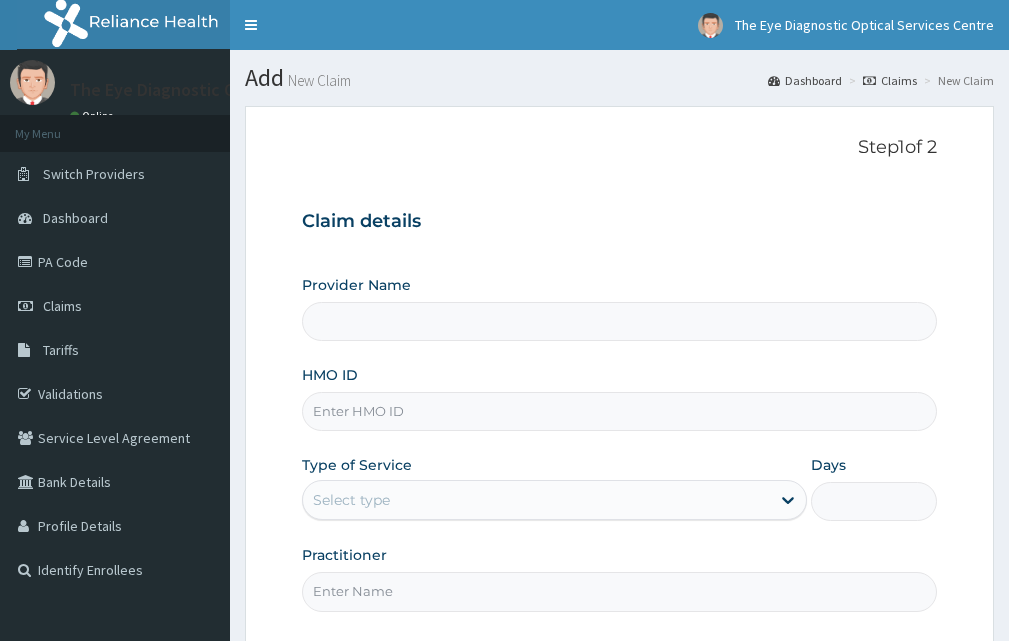 scroll, scrollTop: 0, scrollLeft: 0, axis: both 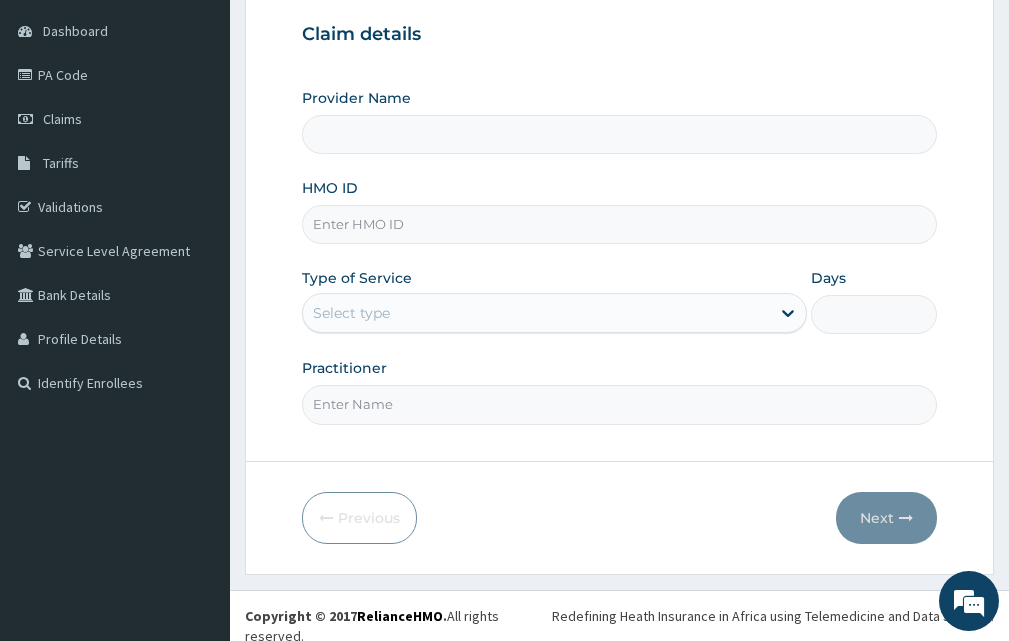 type on "The Eye Diagnostic Optical Services Centre" 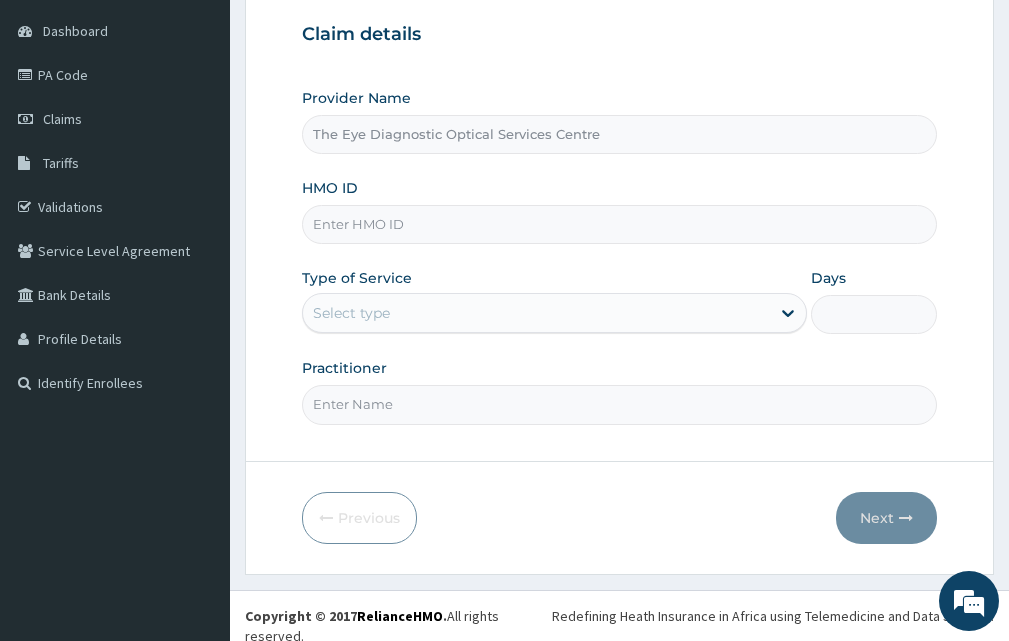 click on "HMO ID" at bounding box center (619, 224) 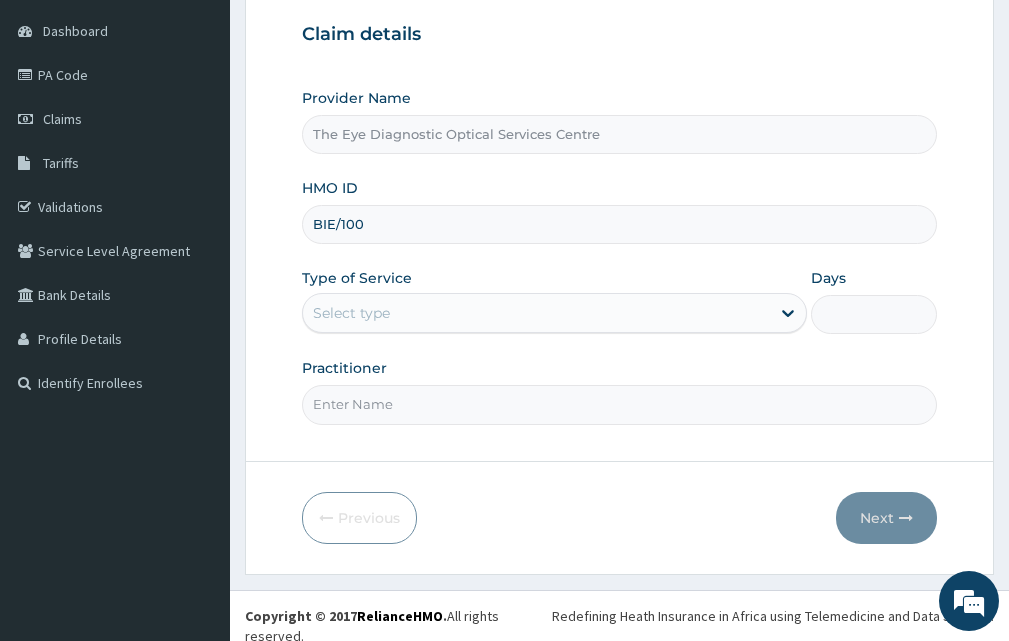 scroll, scrollTop: 0, scrollLeft: 0, axis: both 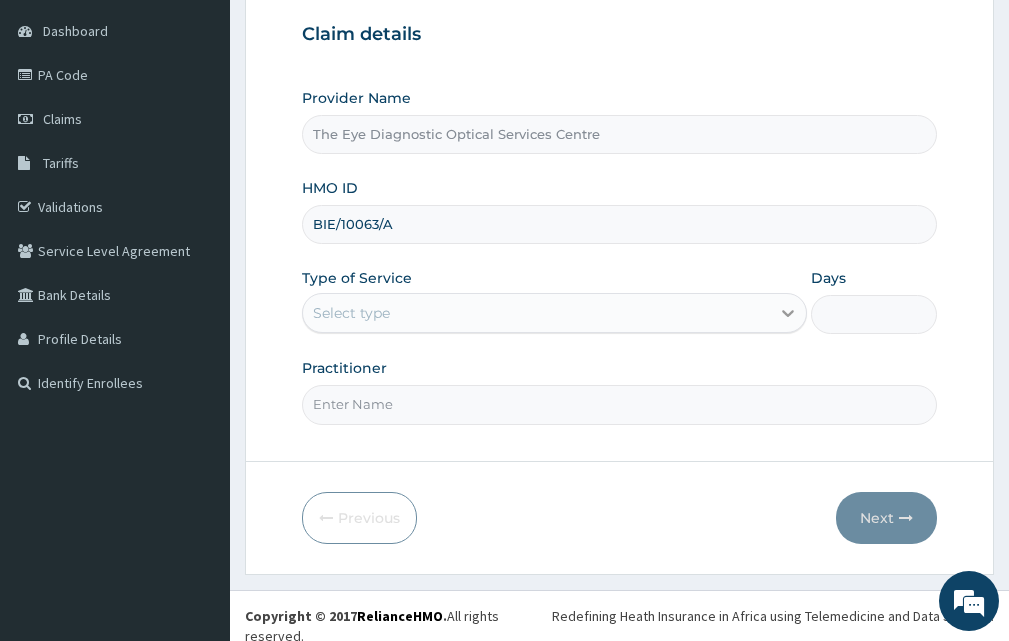 type on "BIE/10063/A" 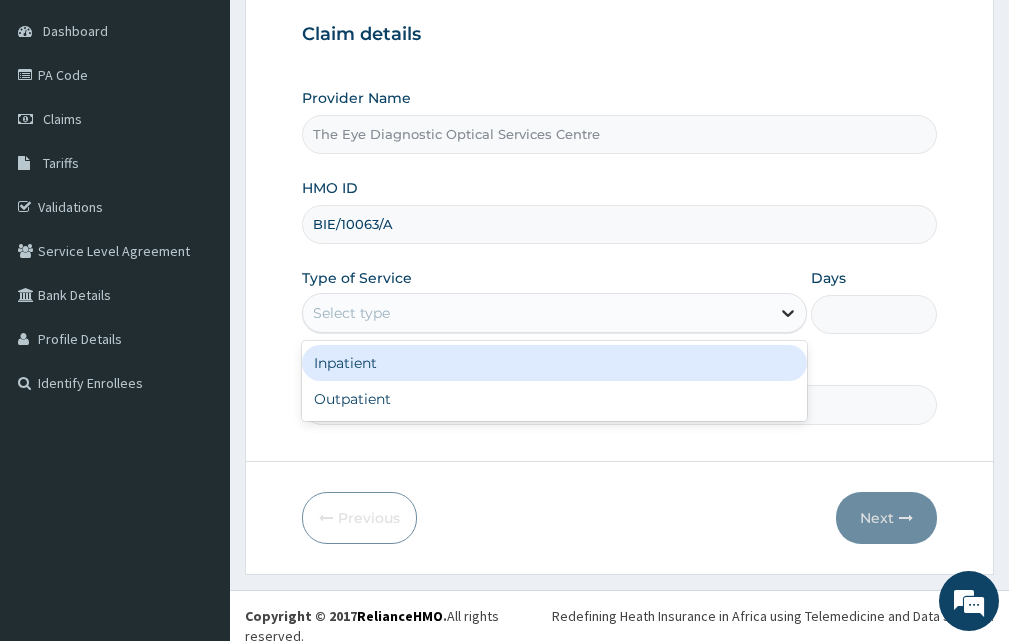 click 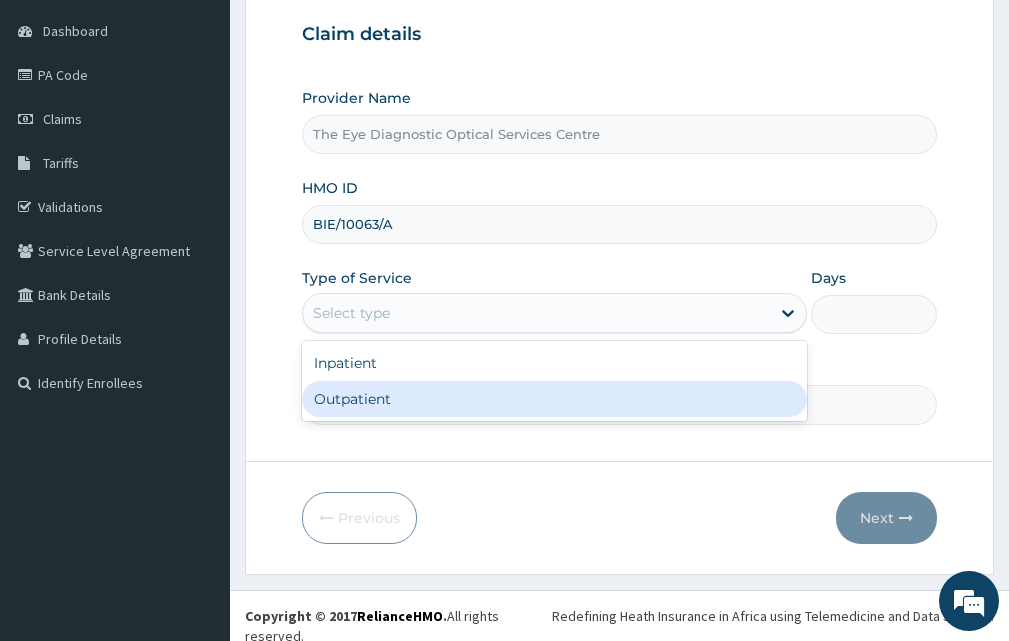 click on "Outpatient" at bounding box center (554, 399) 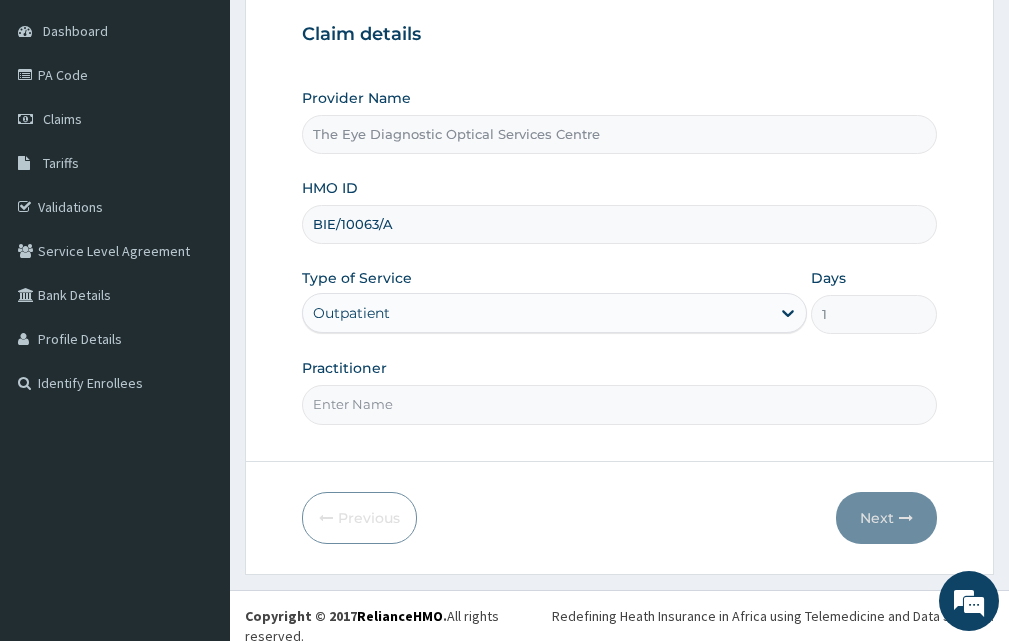 click on "Practitioner" at bounding box center [619, 404] 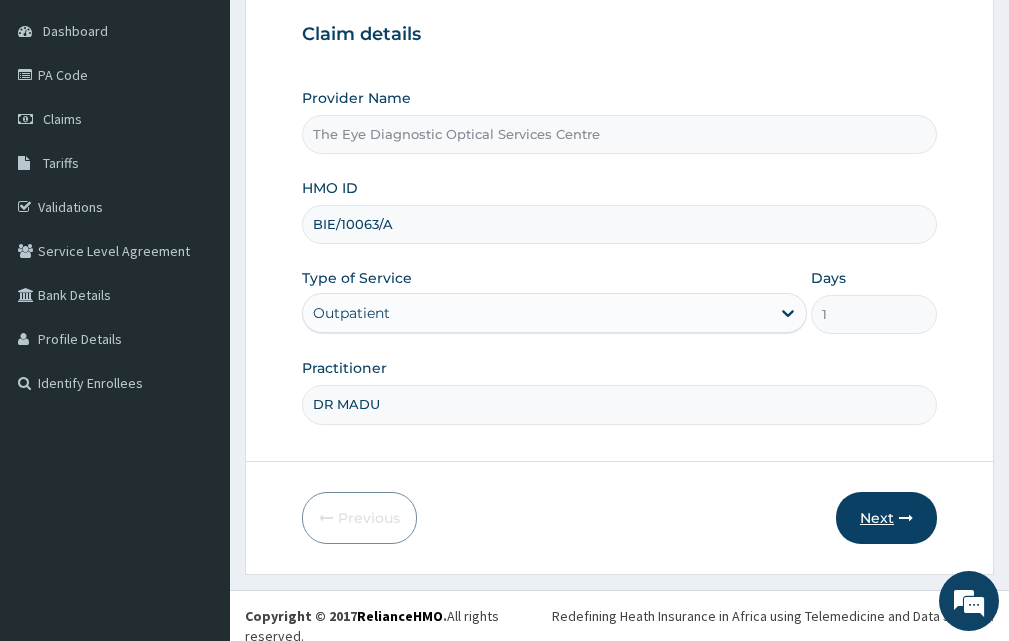 type on "DR MADU" 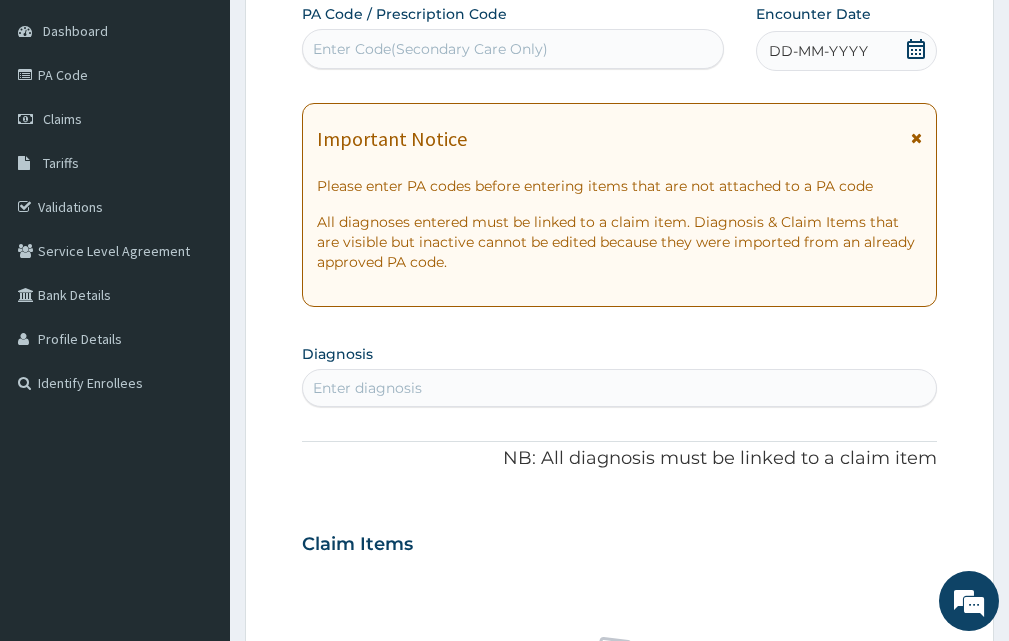 click on "Enter Code(Secondary Care Only)" at bounding box center (430, 49) 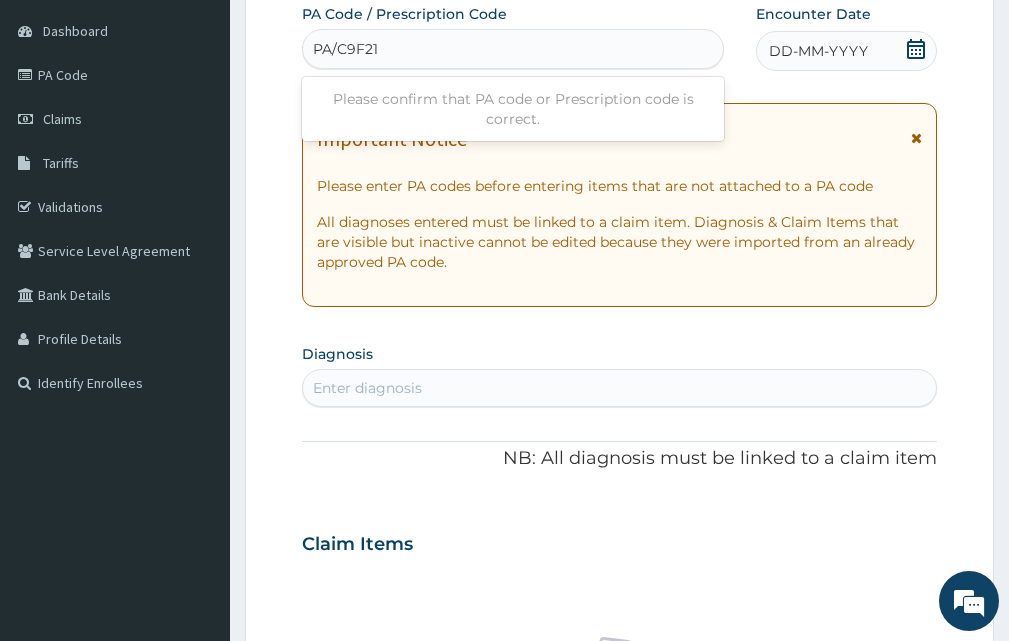 type on "PA/C9F217" 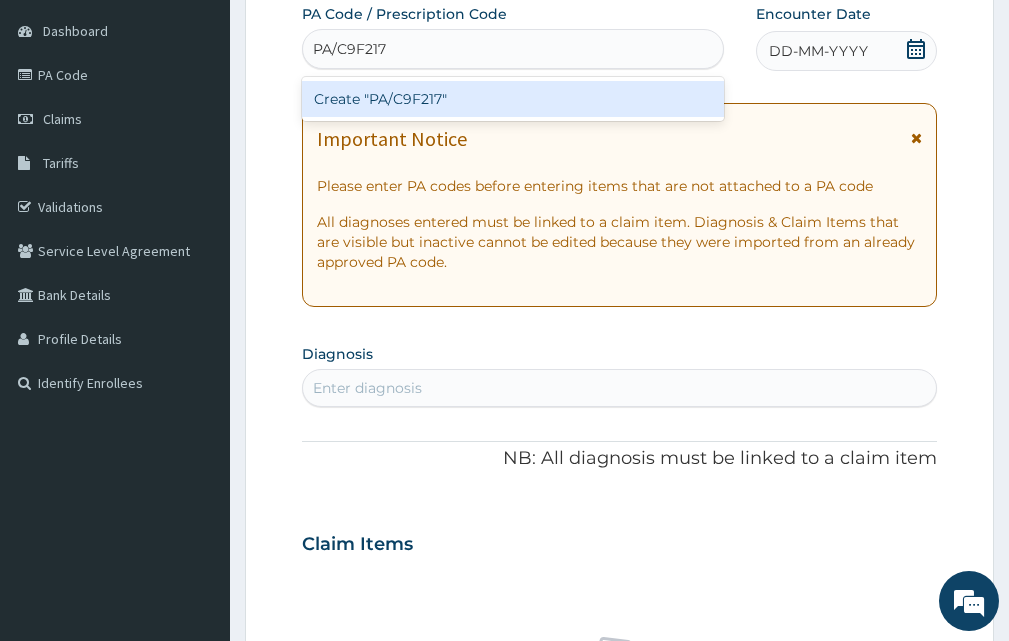 click on "Create "PA/C9F217"" at bounding box center (513, 99) 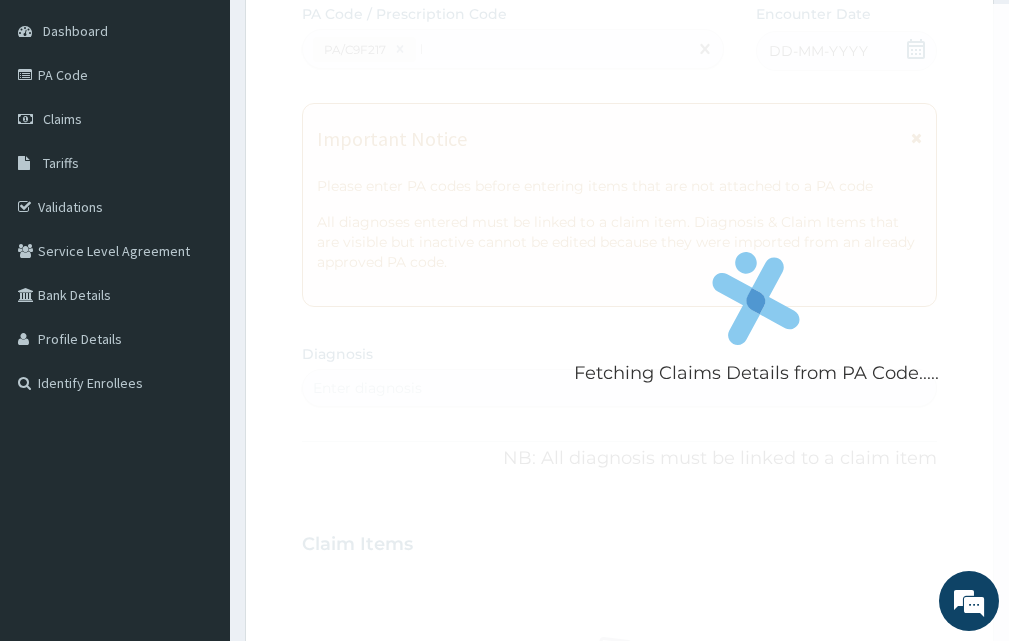 type 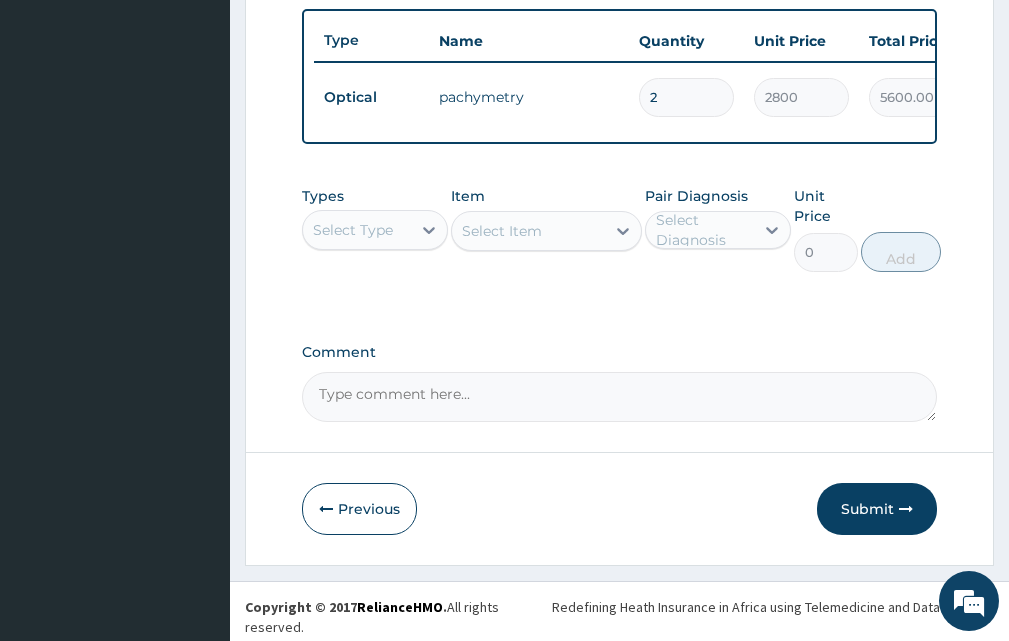 scroll, scrollTop: 761, scrollLeft: 0, axis: vertical 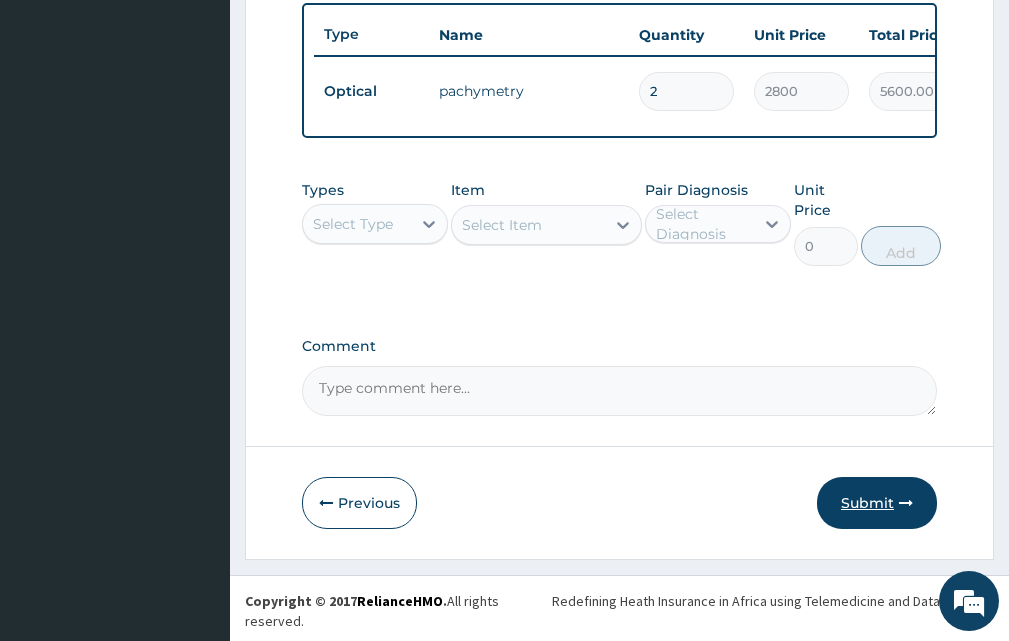 click on "Submit" at bounding box center (877, 503) 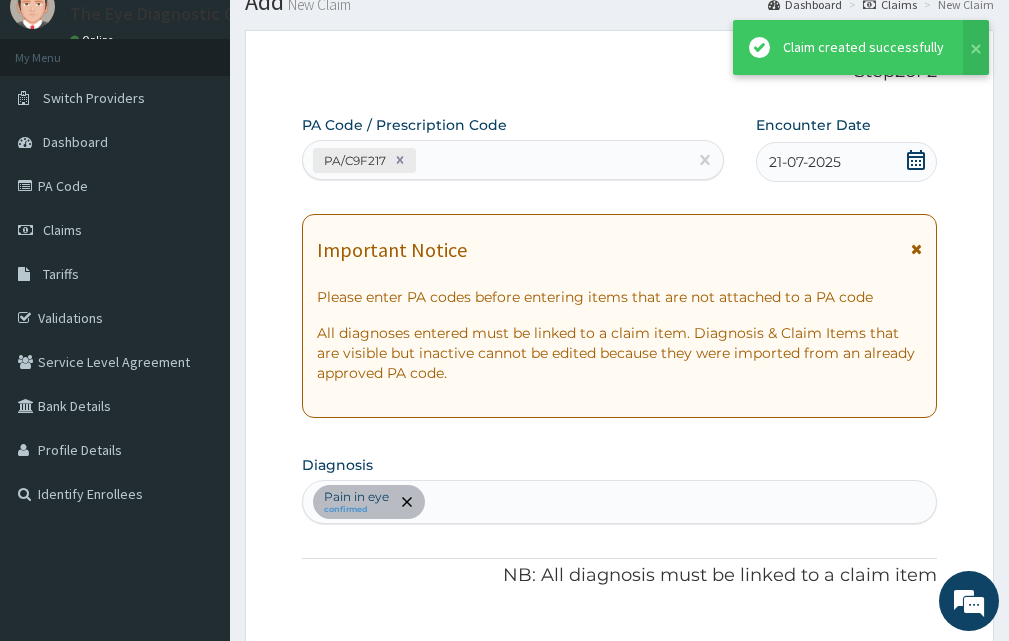 scroll, scrollTop: 761, scrollLeft: 0, axis: vertical 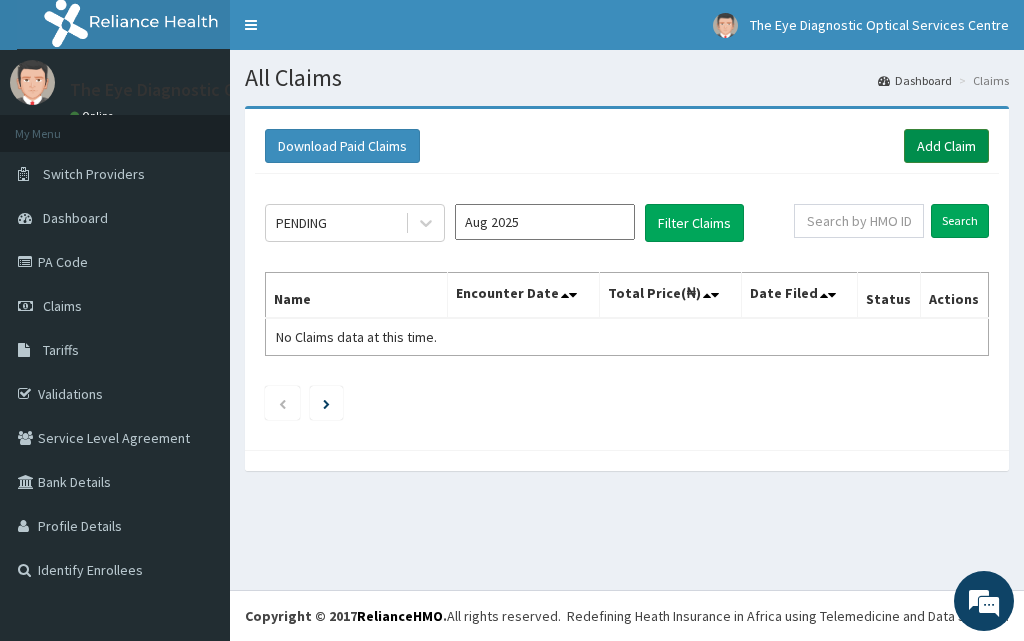 click on "Add Claim" at bounding box center (946, 146) 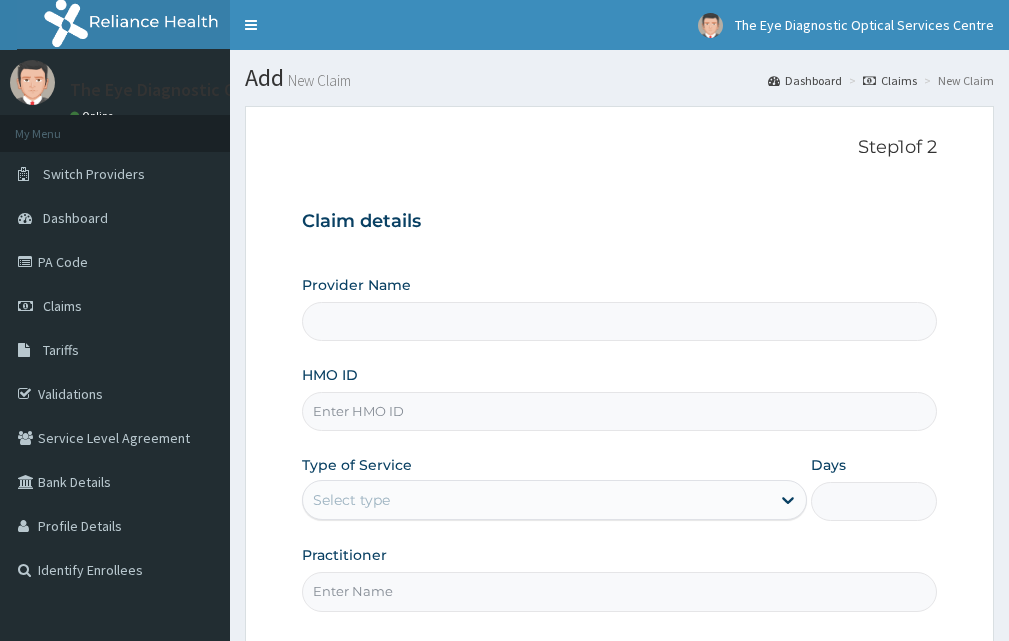 scroll, scrollTop: 0, scrollLeft: 0, axis: both 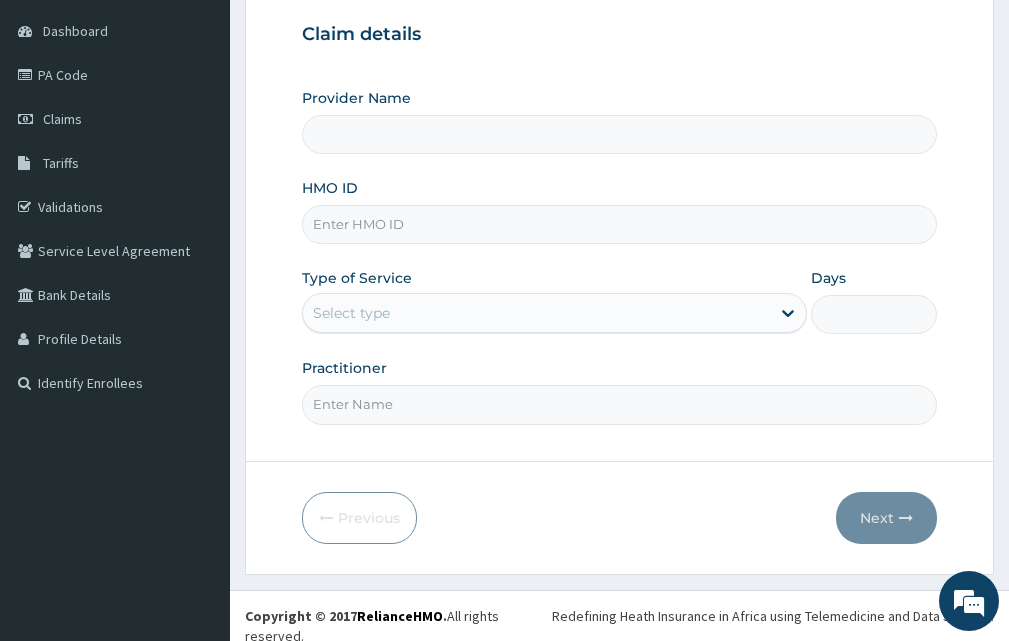 type on "The Eye Diagnostic Optical Services Centre" 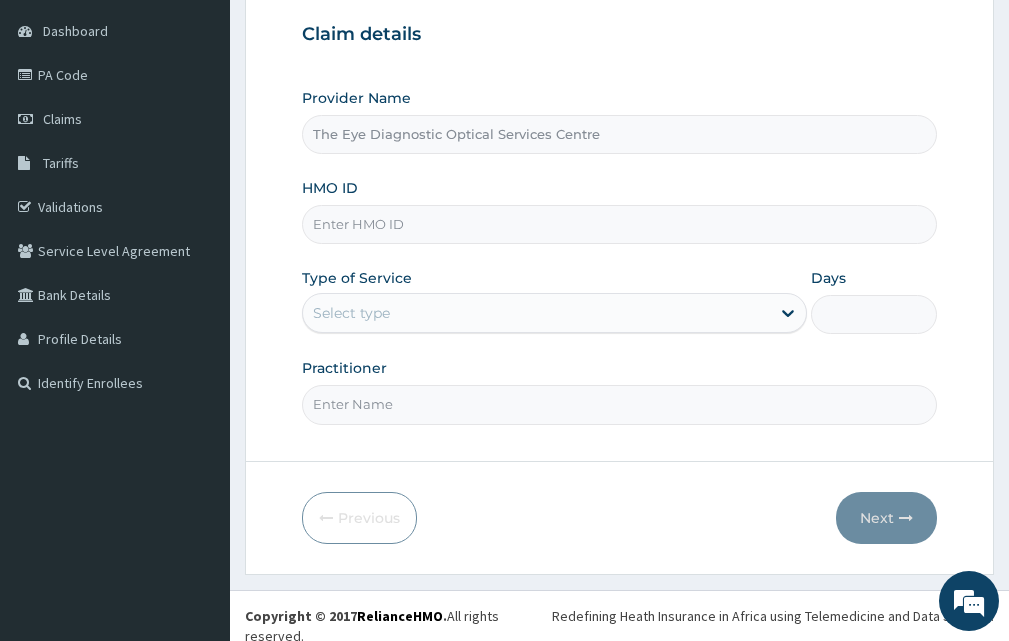 click on "HMO ID" at bounding box center [619, 224] 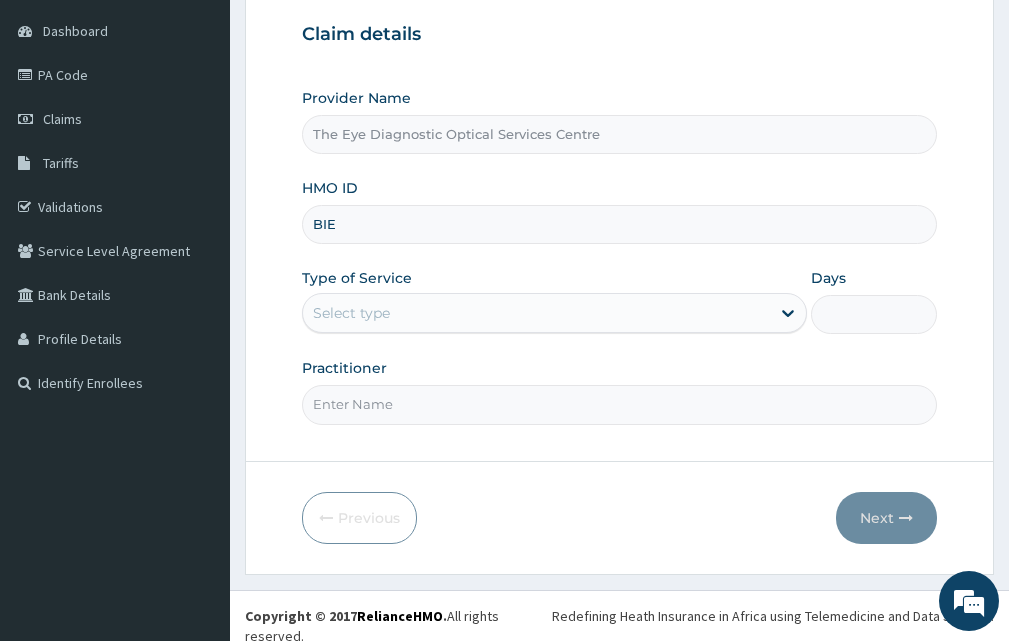 scroll, scrollTop: 0, scrollLeft: 0, axis: both 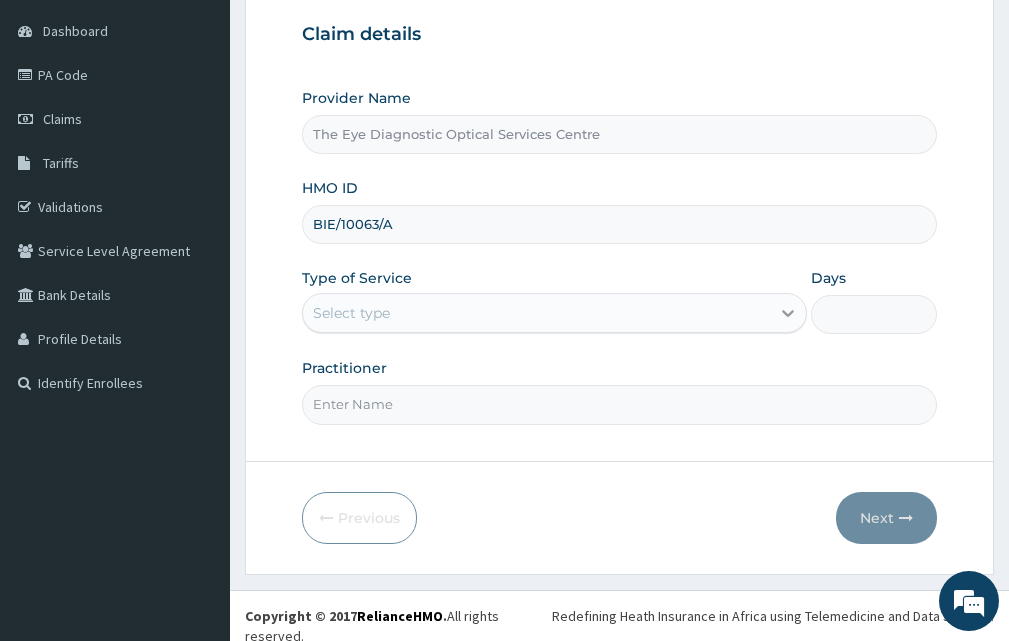type on "BIE/10063/A" 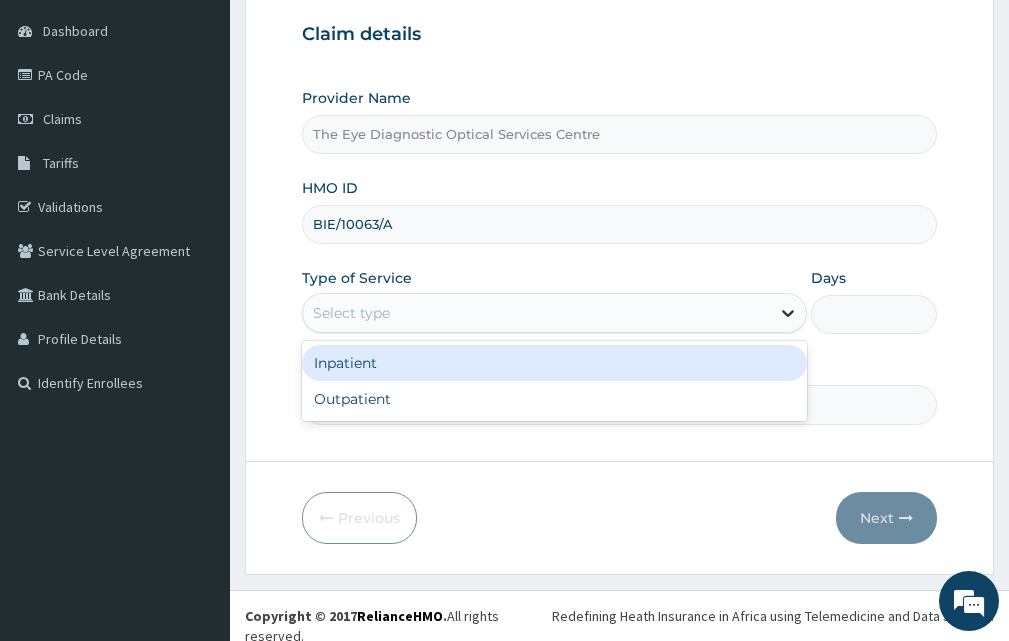click 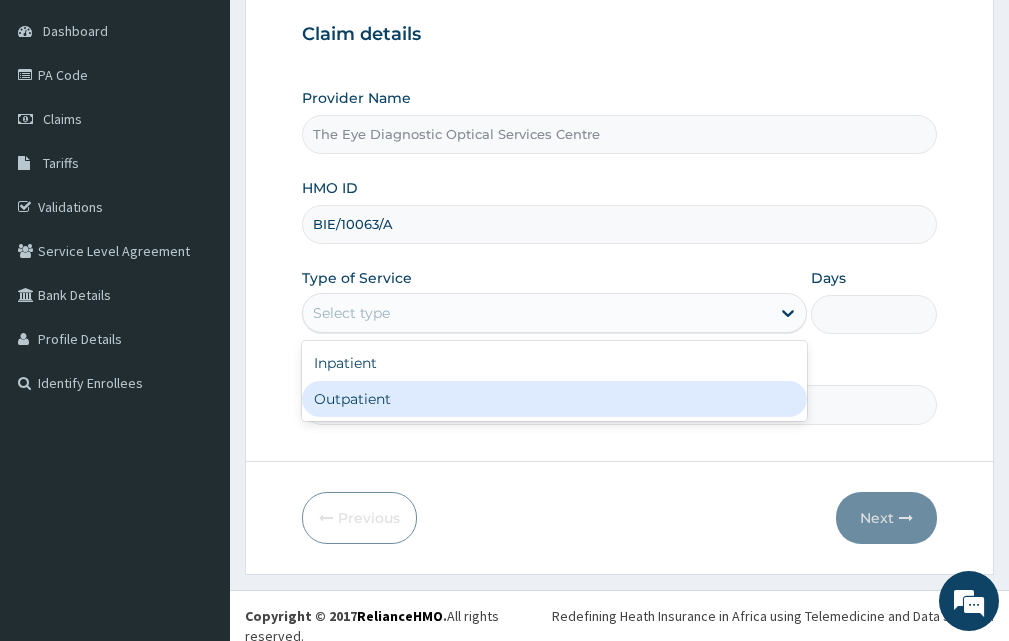click on "Outpatient" at bounding box center [554, 399] 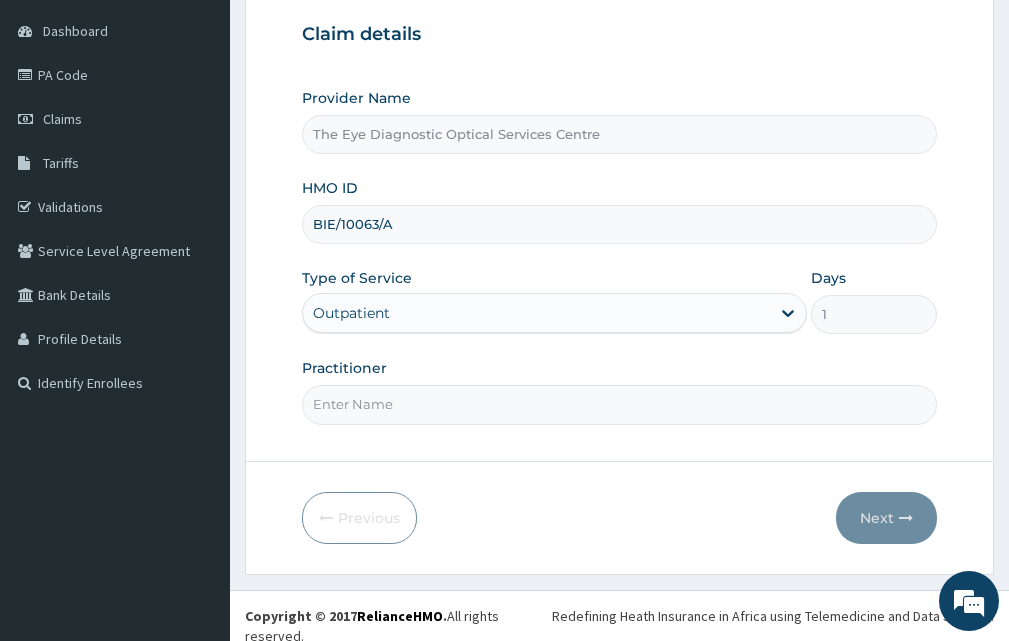 click on "Practitioner" at bounding box center (619, 404) 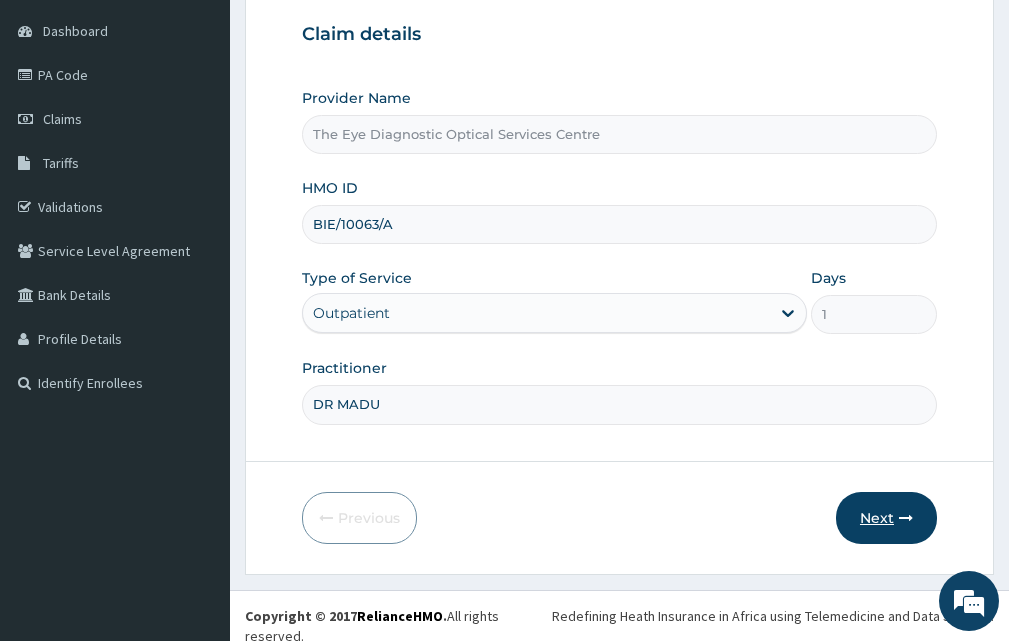 type on "DR MADU" 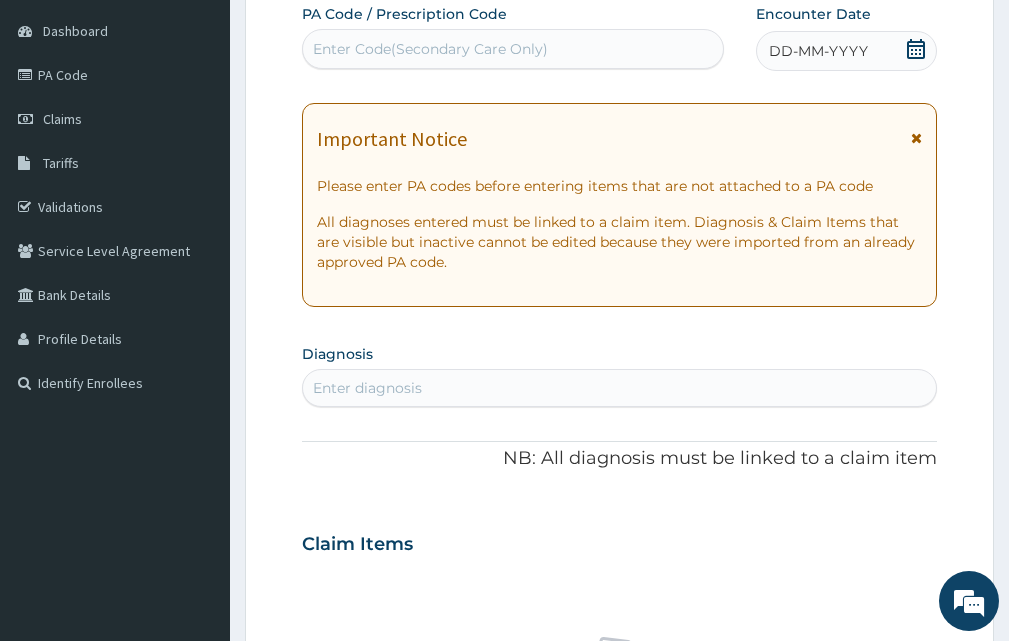 click on "Enter Code(Secondary Care Only)" at bounding box center (430, 49) 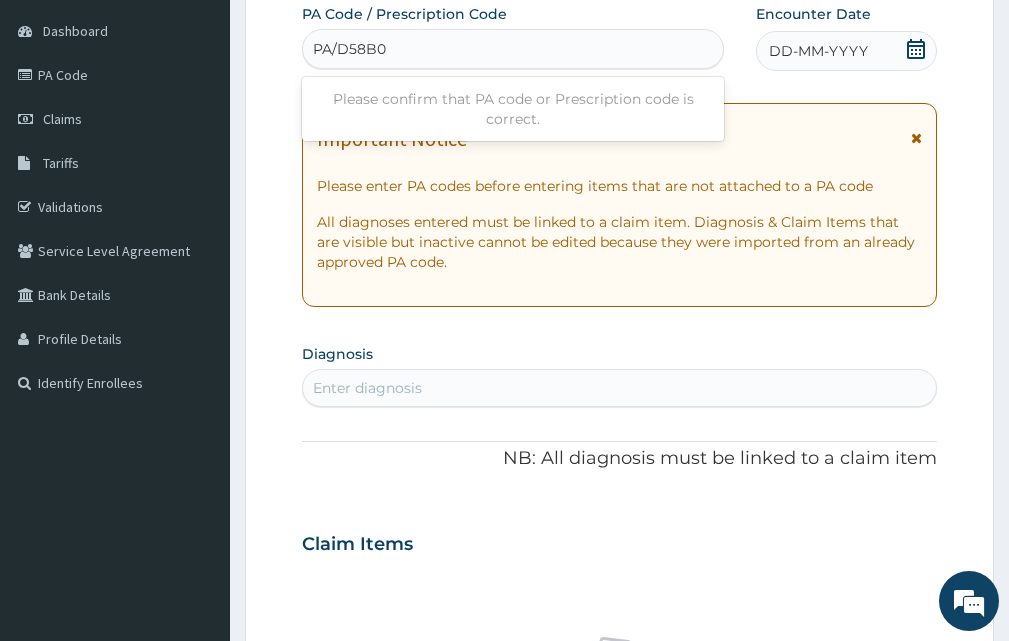 type on "PA/D58B09" 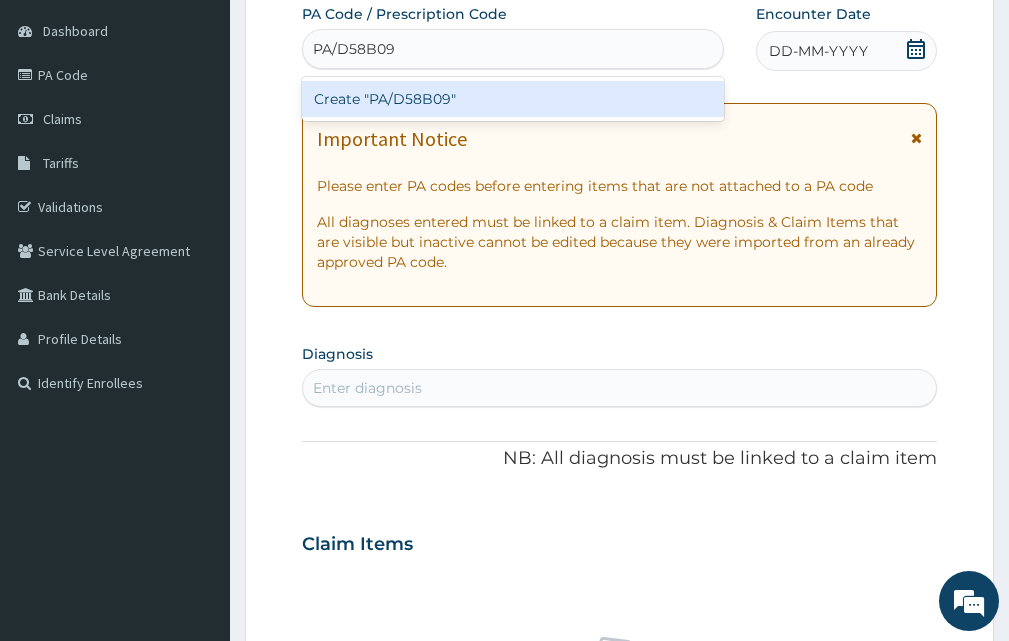 click on "Create "PA/D58B09"" at bounding box center [513, 99] 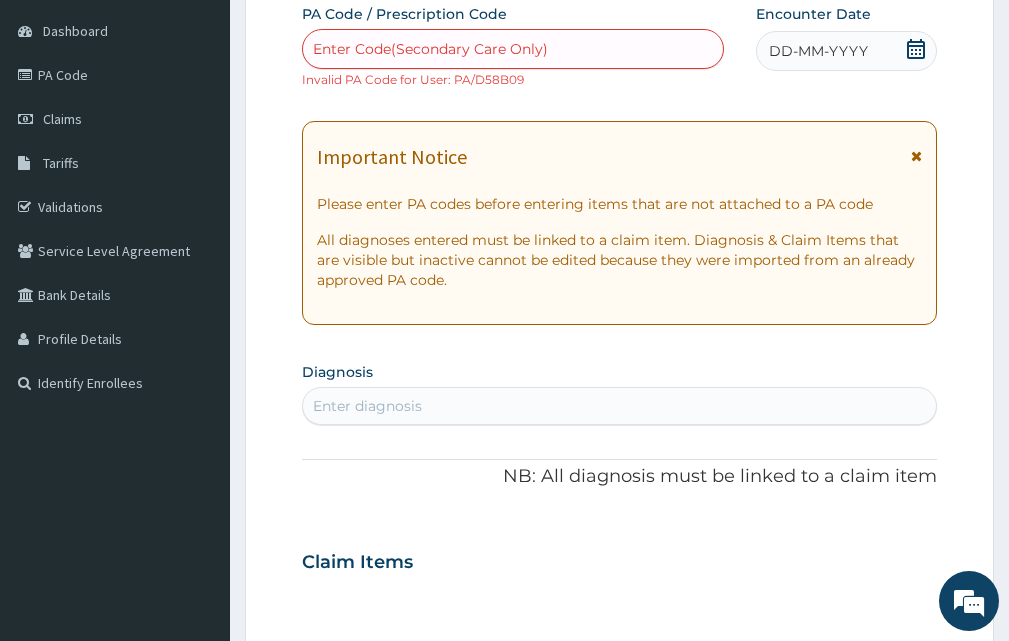 click on "Enter Code(Secondary Care Only)" at bounding box center (430, 49) 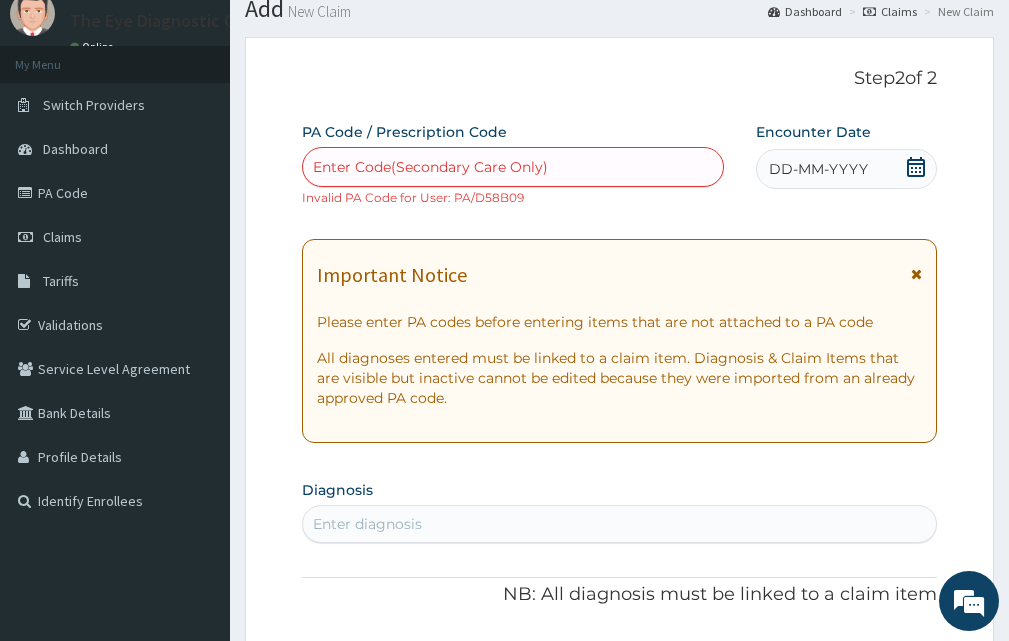 scroll, scrollTop: 0, scrollLeft: 0, axis: both 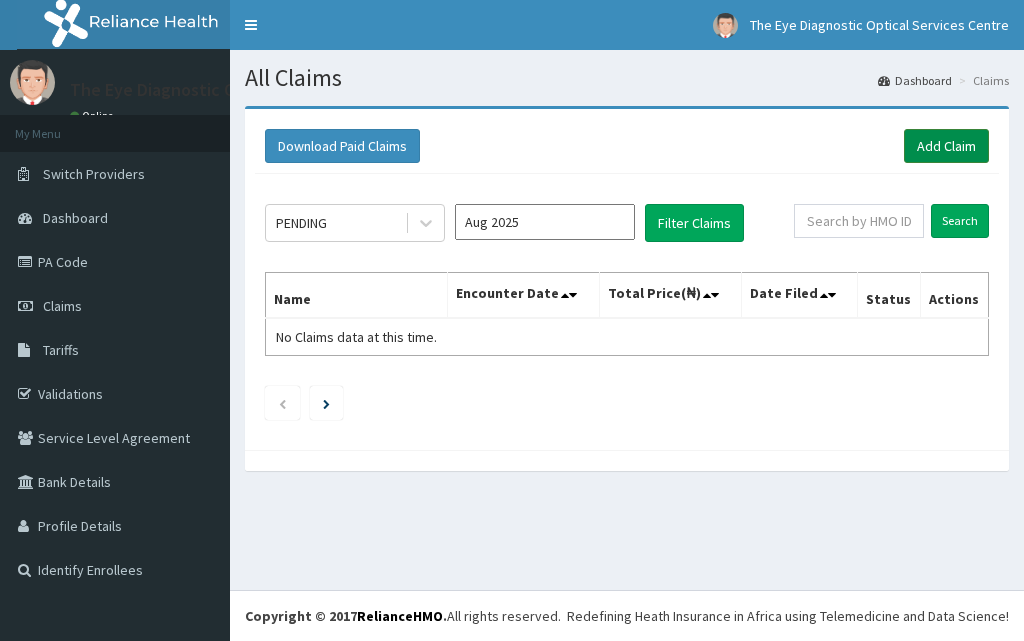 click on "Add Claim" at bounding box center (946, 146) 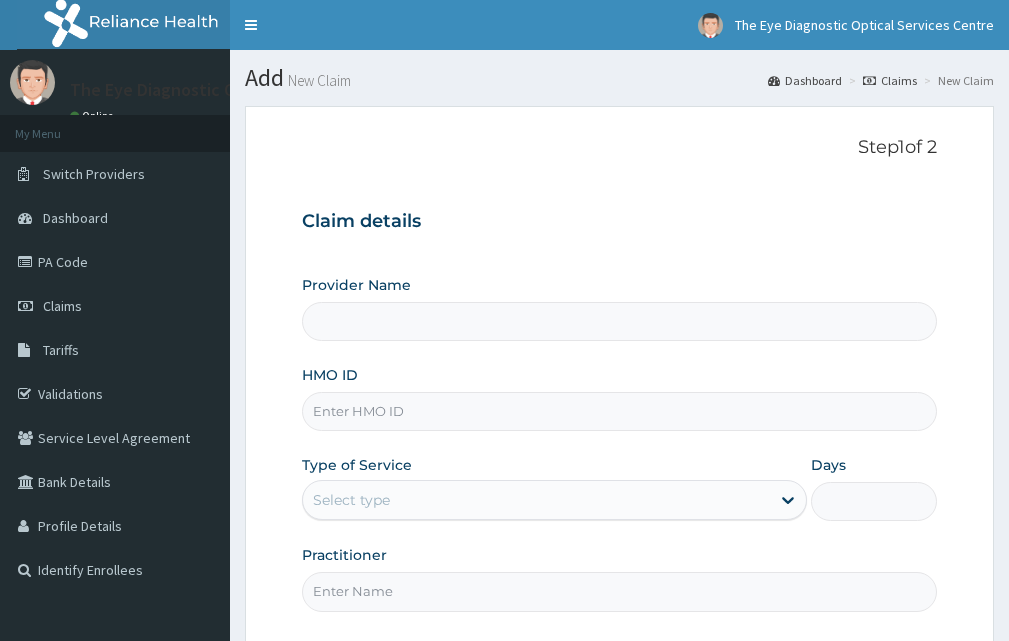 scroll, scrollTop: 0, scrollLeft: 0, axis: both 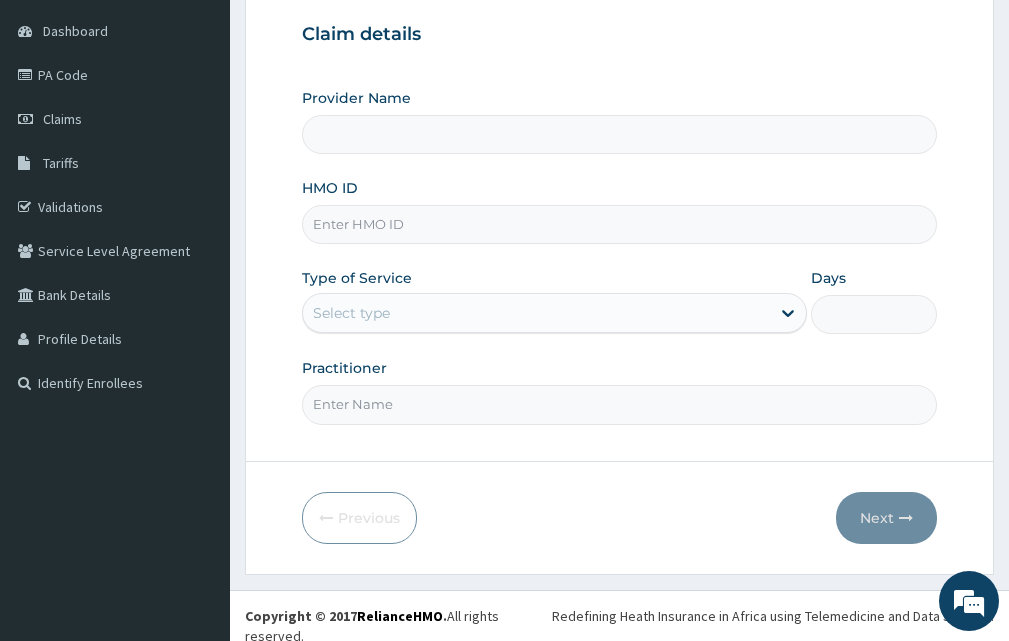 click on "HMO ID" at bounding box center (619, 224) 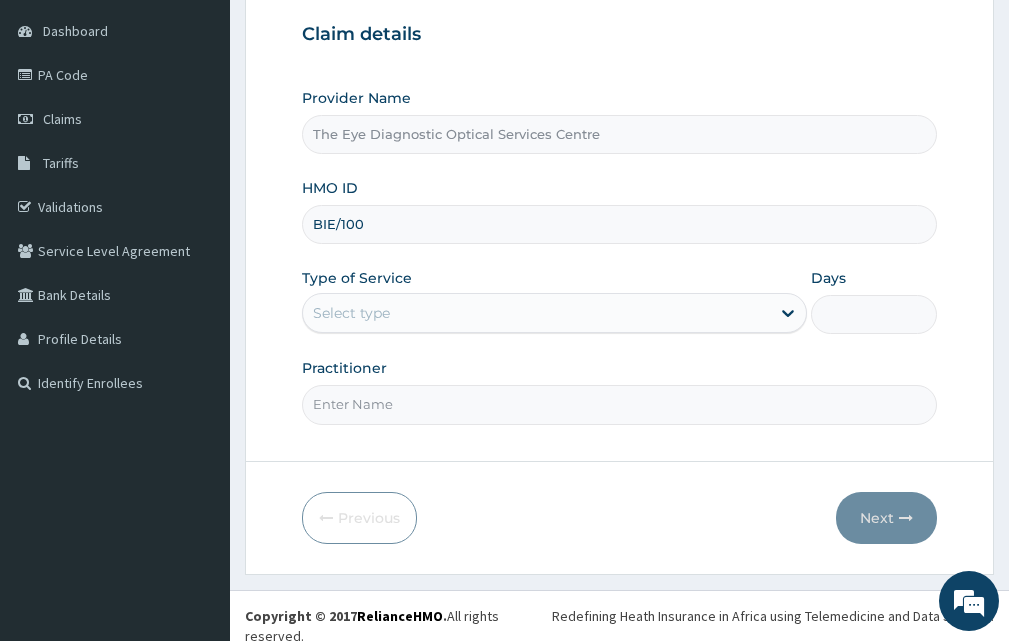 scroll, scrollTop: 0, scrollLeft: 0, axis: both 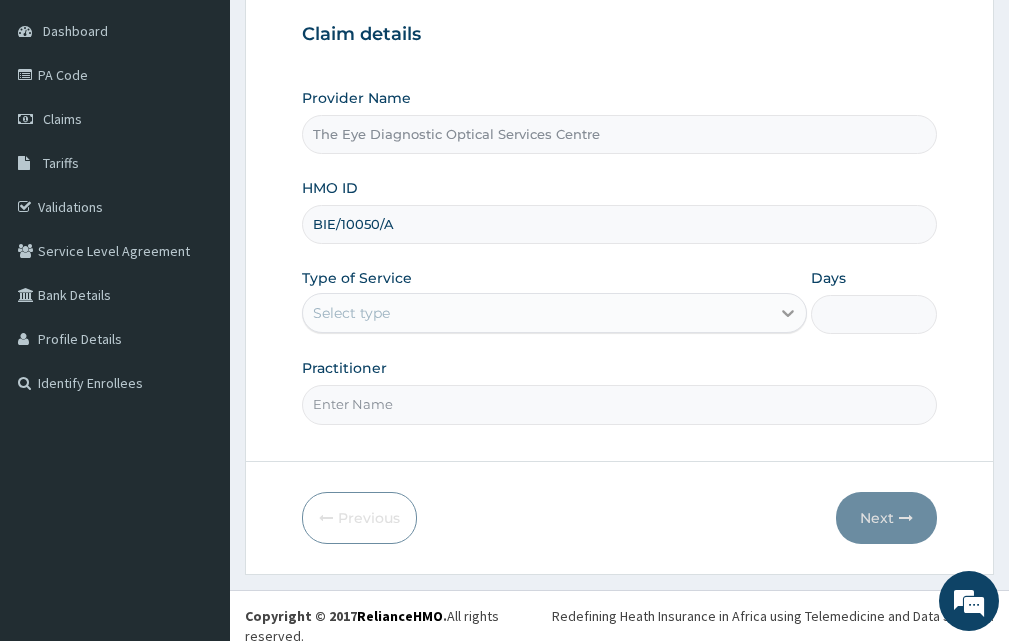 type on "BIE/10050/A" 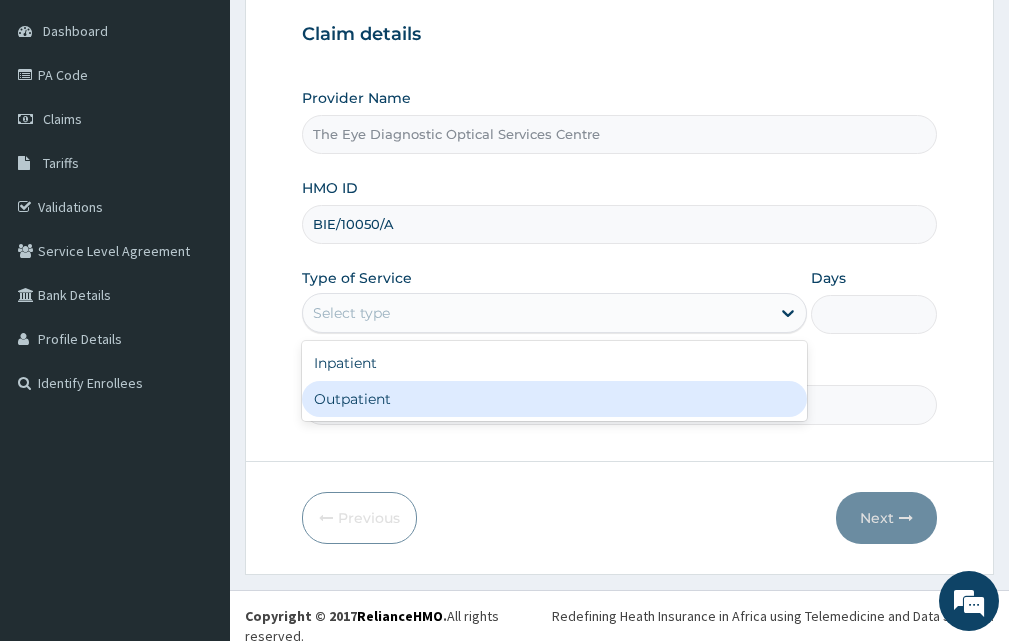 click on "Outpatient" at bounding box center (554, 399) 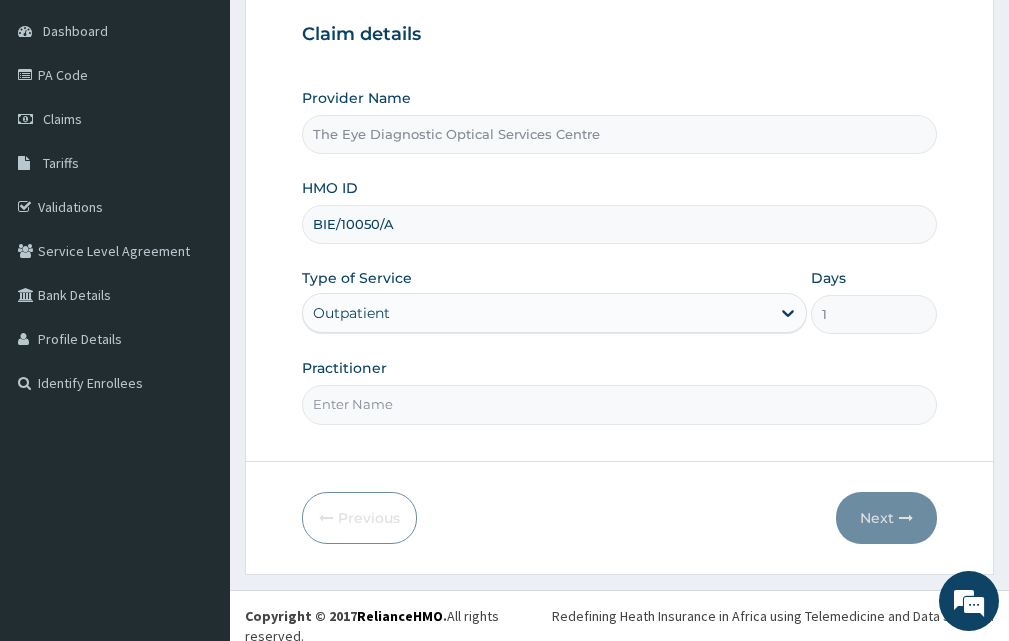 click on "Practitioner" at bounding box center [619, 404] 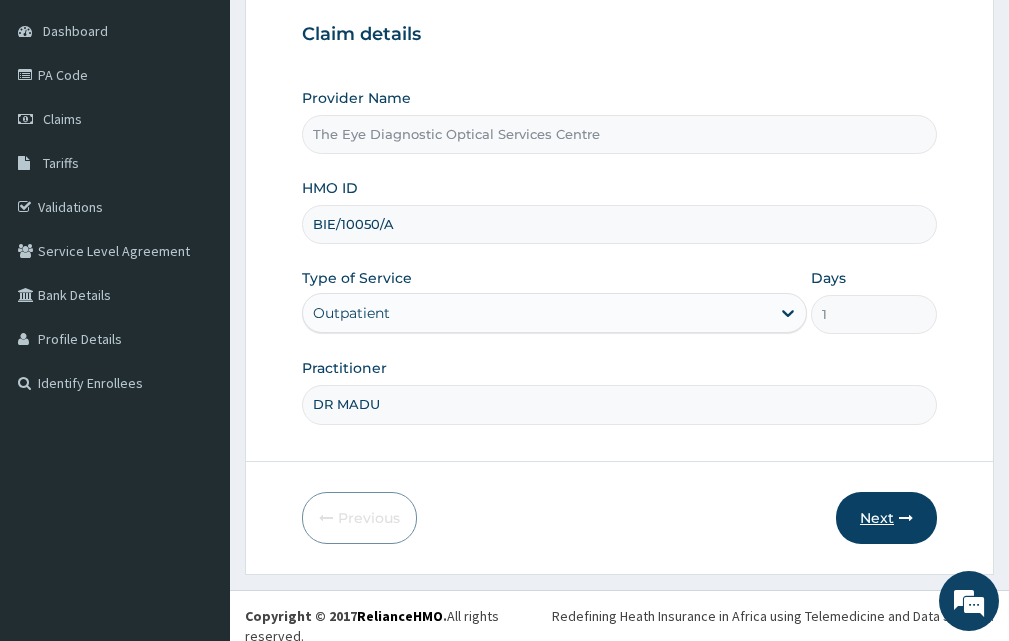 type on "DR MADU" 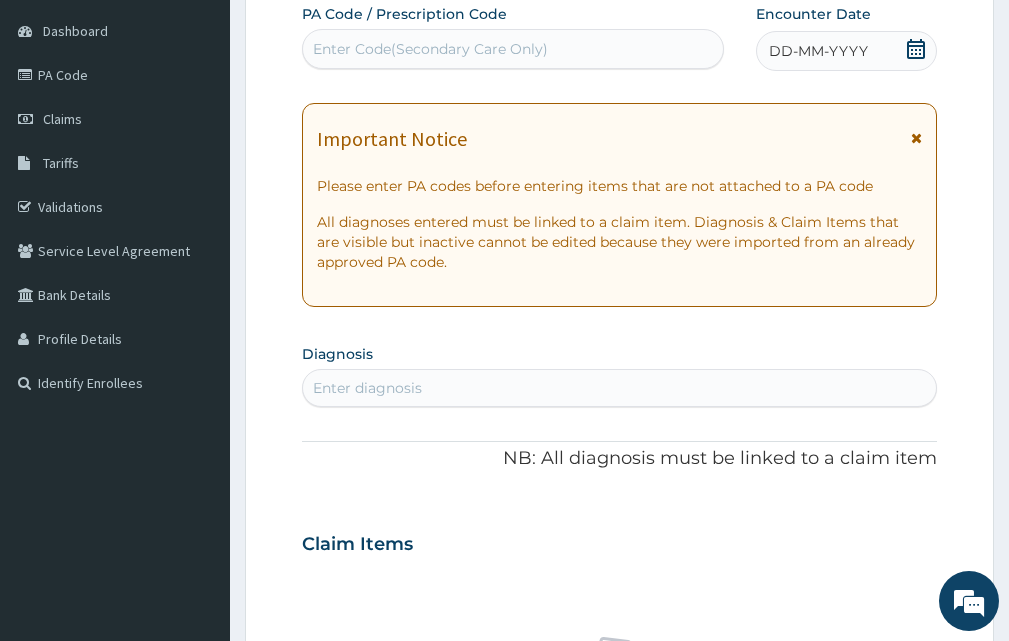 click on "Enter Code(Secondary Care Only)" at bounding box center [430, 49] 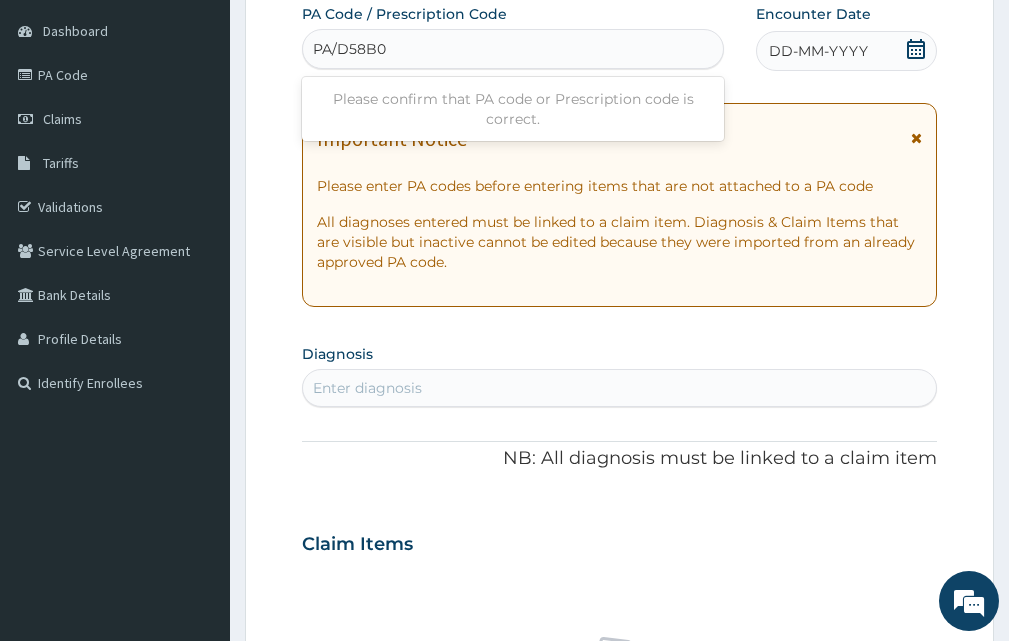 type on "PA/D58B09" 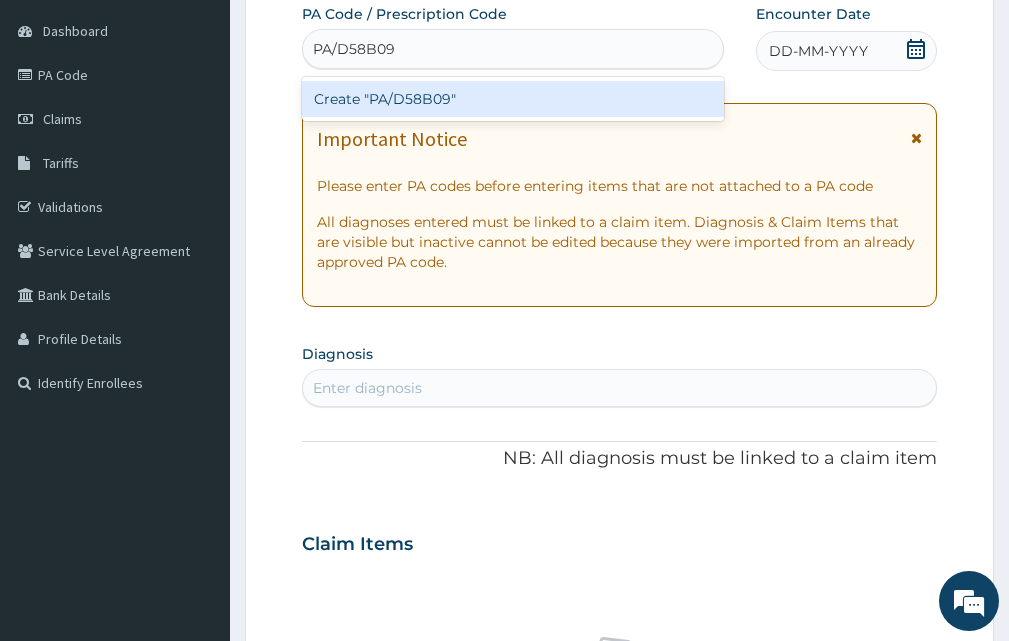click on "Create "PA/D58B09"" at bounding box center (513, 99) 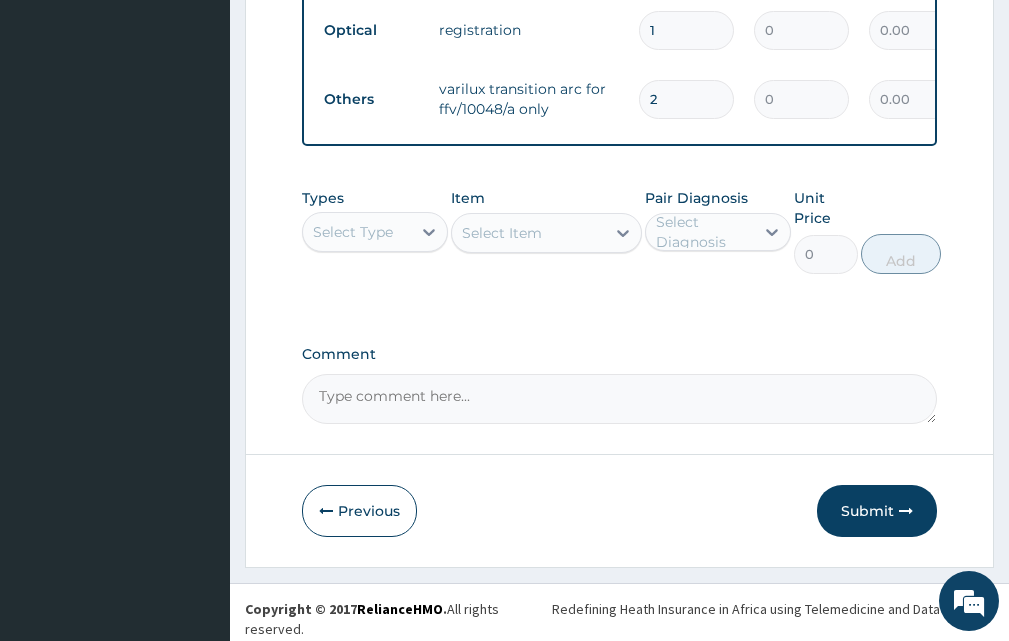 scroll, scrollTop: 1213, scrollLeft: 0, axis: vertical 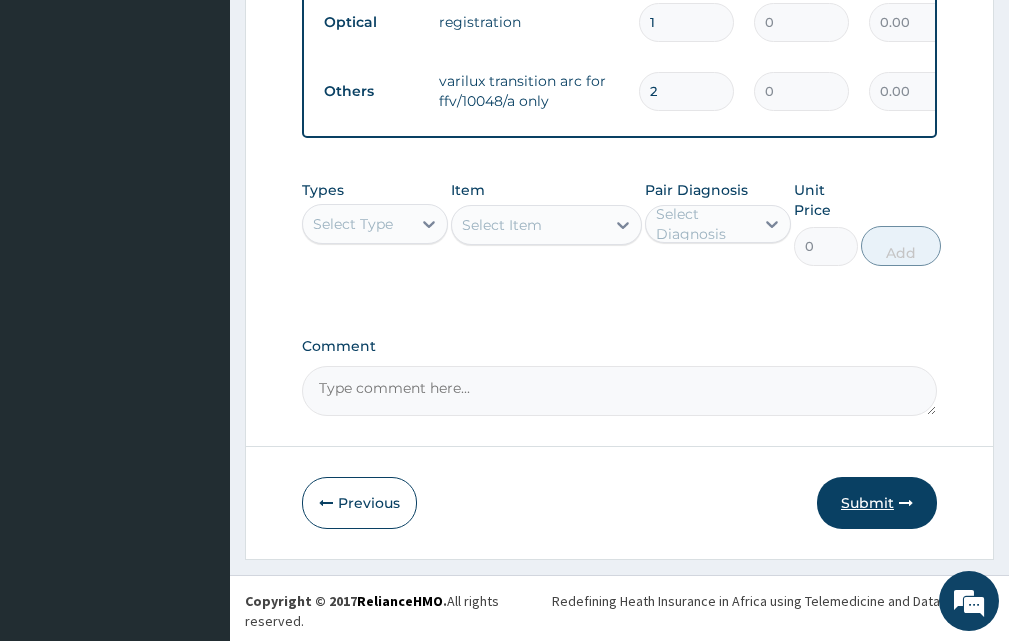 click on "Submit" at bounding box center [877, 503] 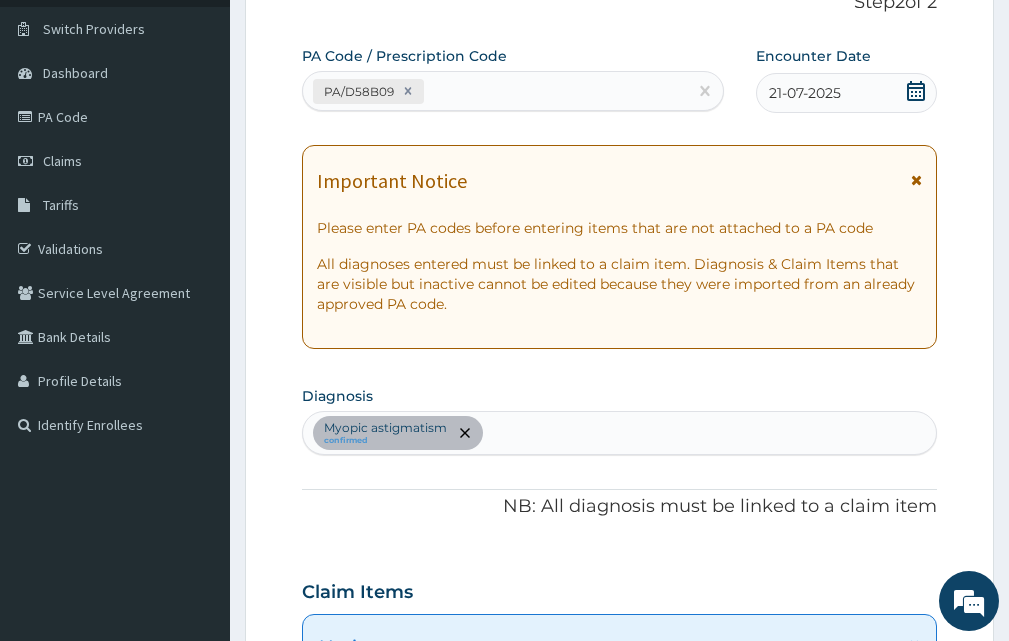 scroll, scrollTop: 113, scrollLeft: 0, axis: vertical 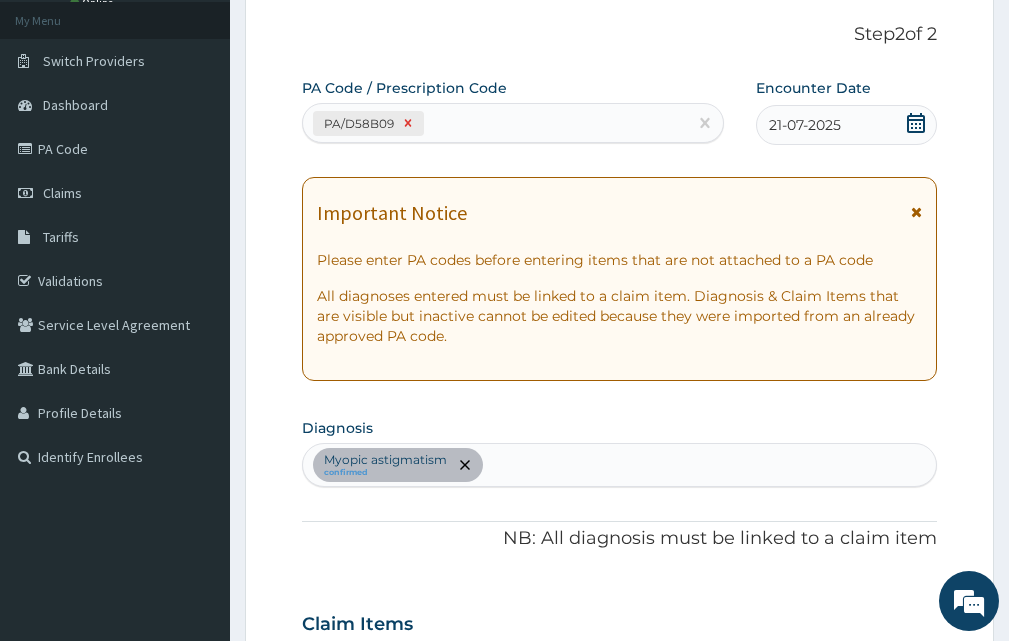 click 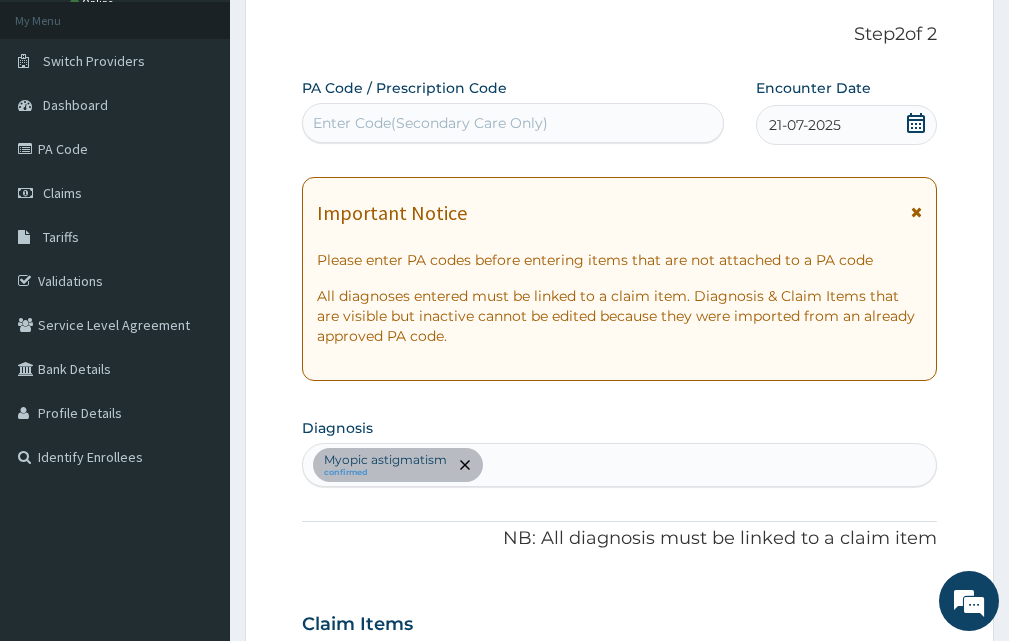 click on "Enter Code(Secondary Care Only)" at bounding box center (513, 123) 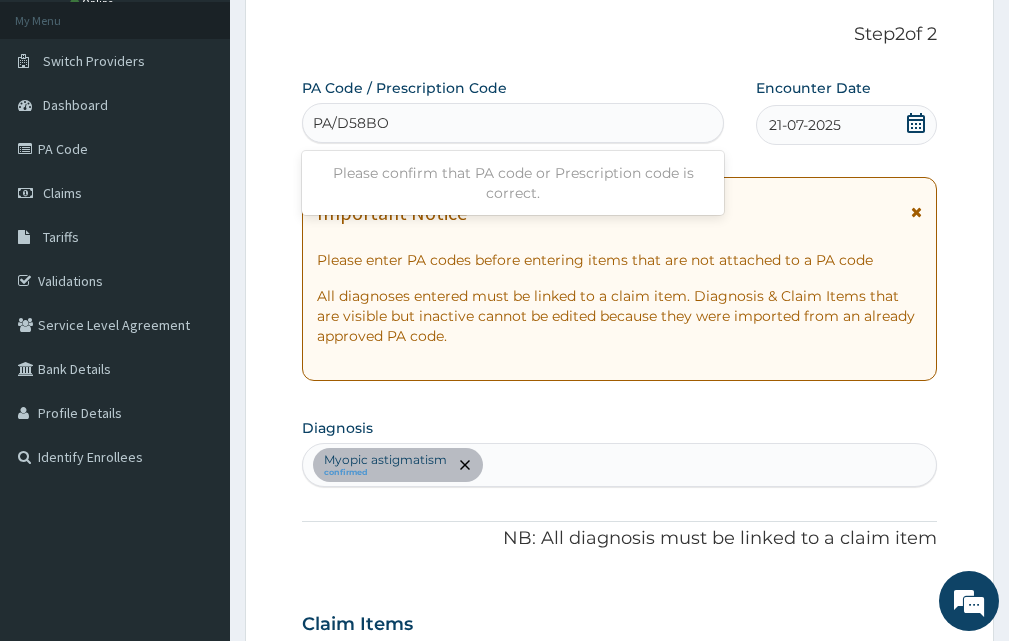 type on "PA/D58BO9" 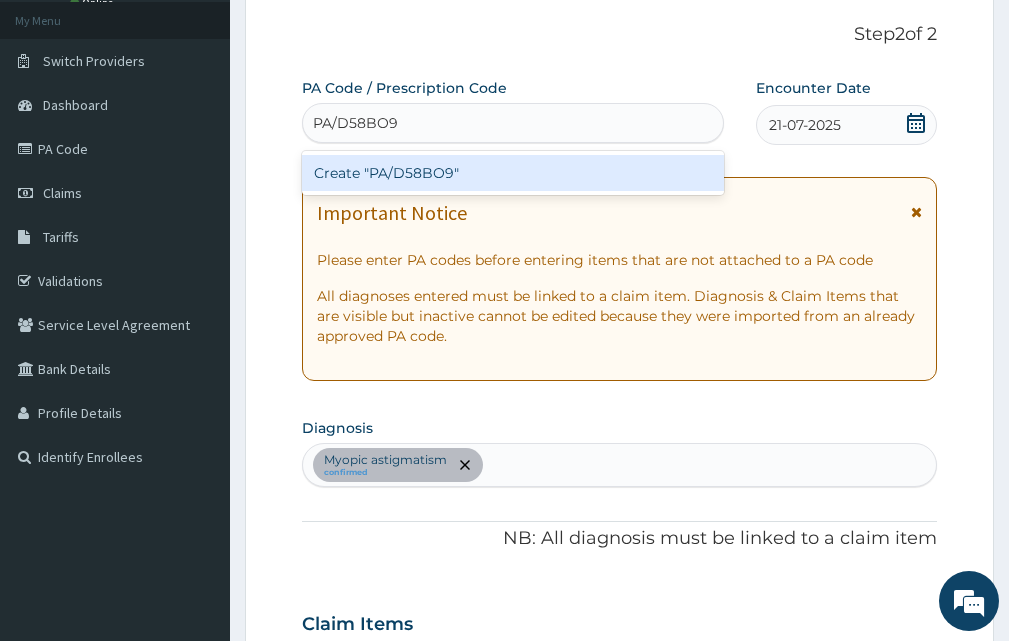click on "Create "PA/D58BO9"" at bounding box center (513, 173) 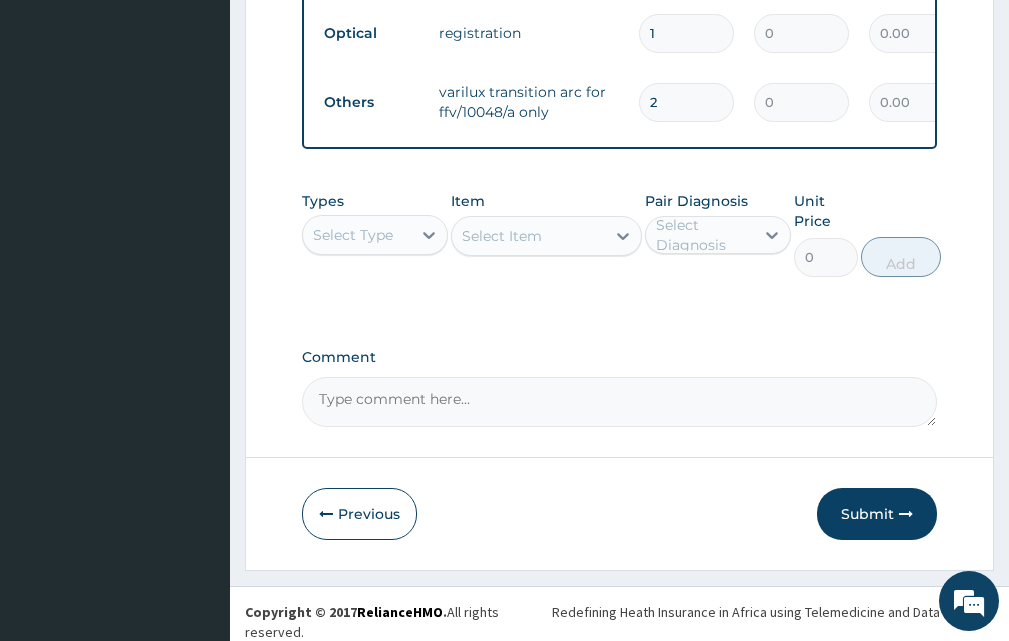 scroll, scrollTop: 1231, scrollLeft: 0, axis: vertical 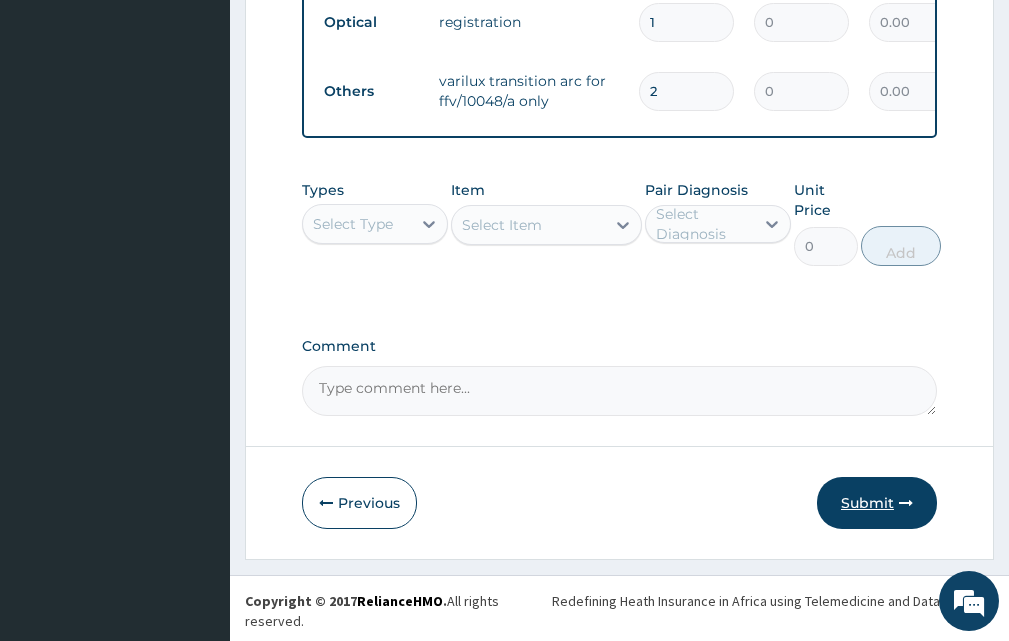 click on "Submit" at bounding box center (877, 503) 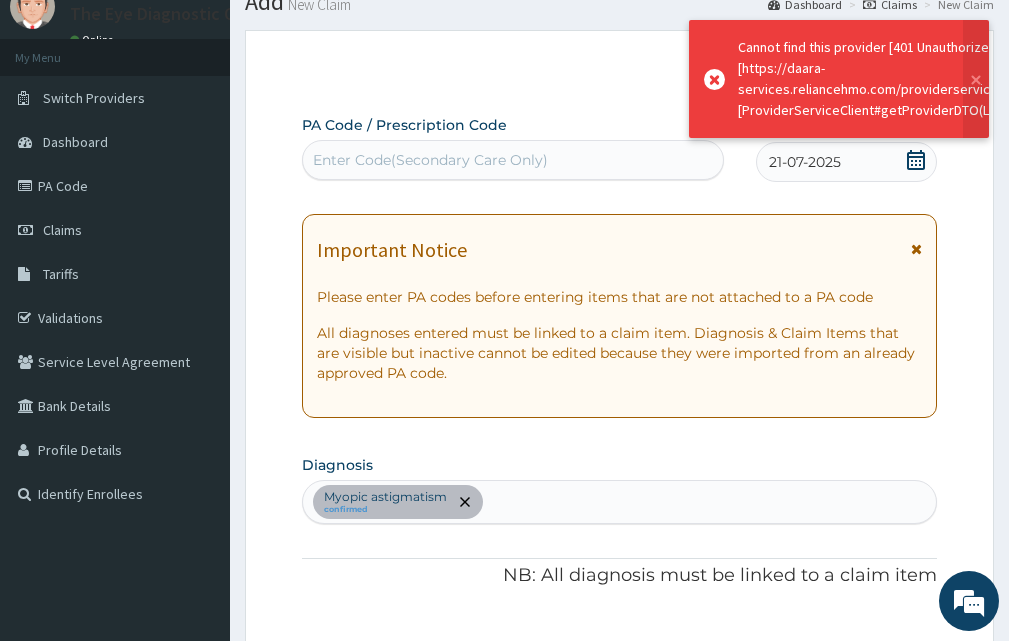 scroll, scrollTop: 1213, scrollLeft: 0, axis: vertical 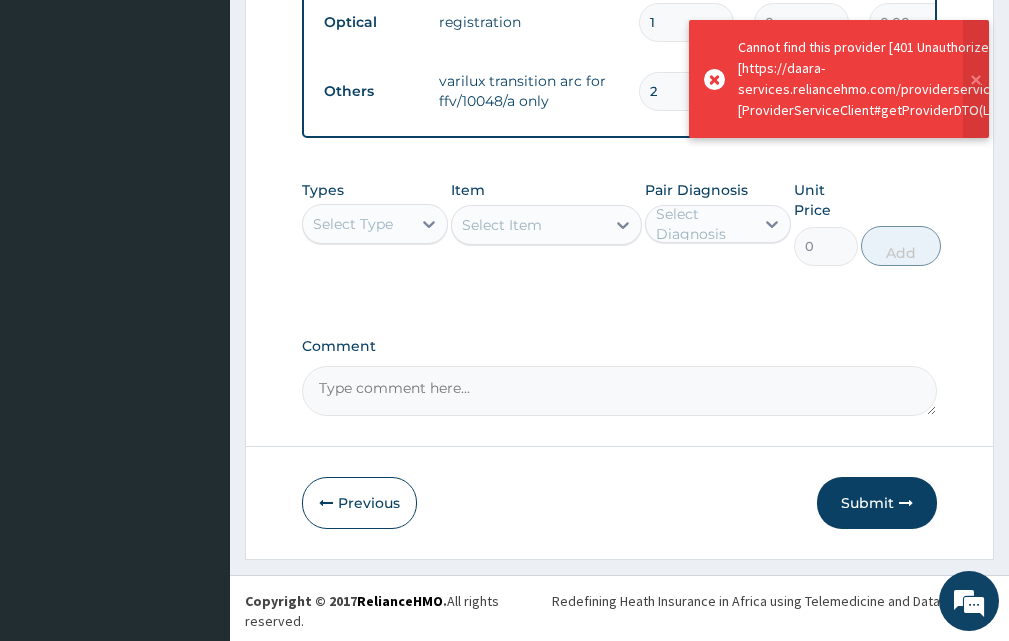 click on "Submit" at bounding box center (877, 503) 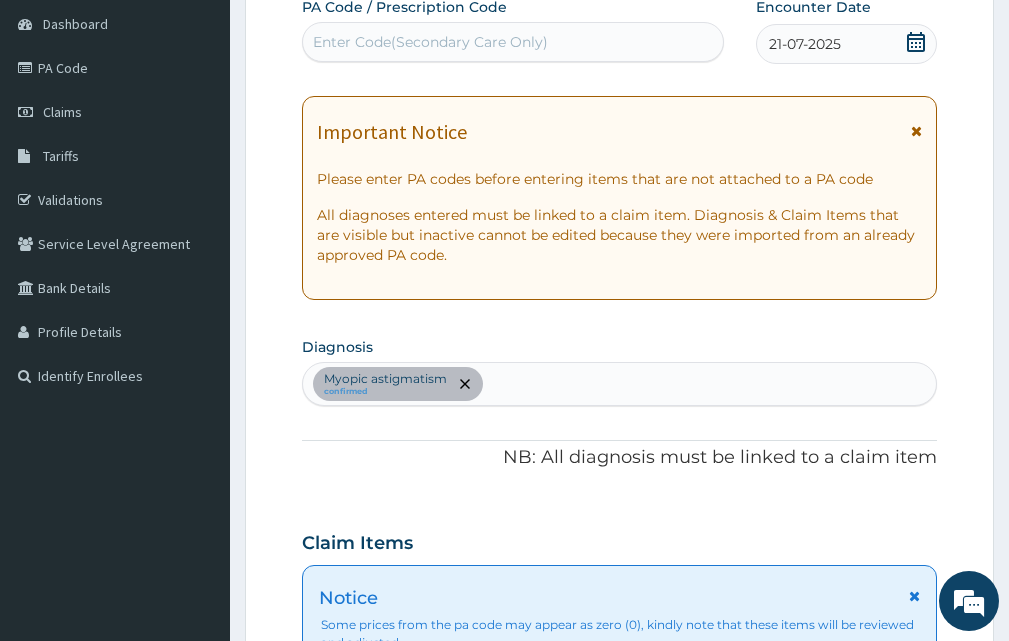 scroll, scrollTop: 13, scrollLeft: 0, axis: vertical 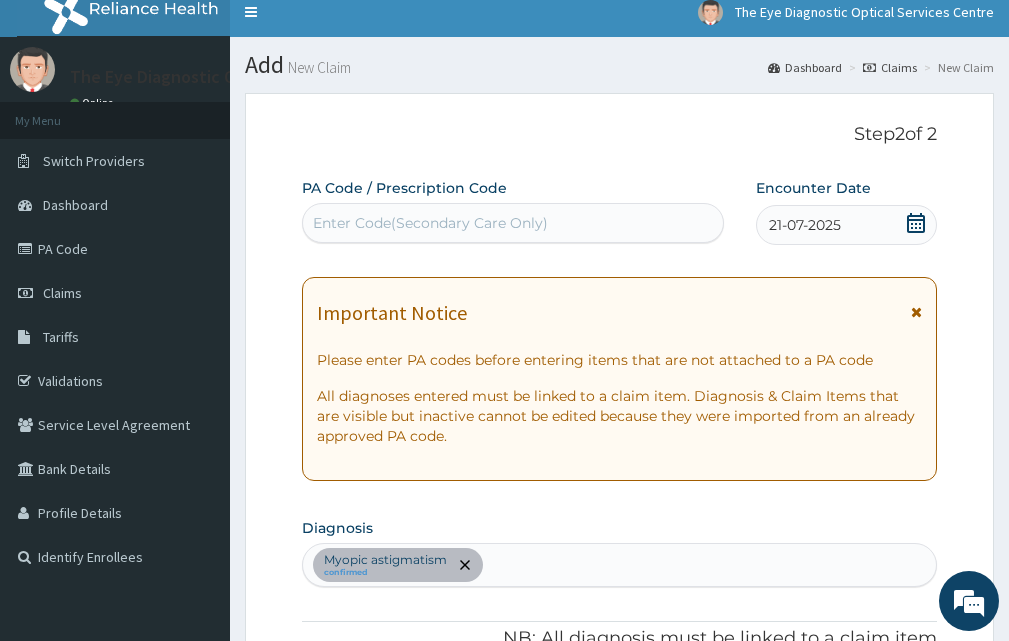 click on "Enter Code(Secondary Care Only)" at bounding box center (430, 223) 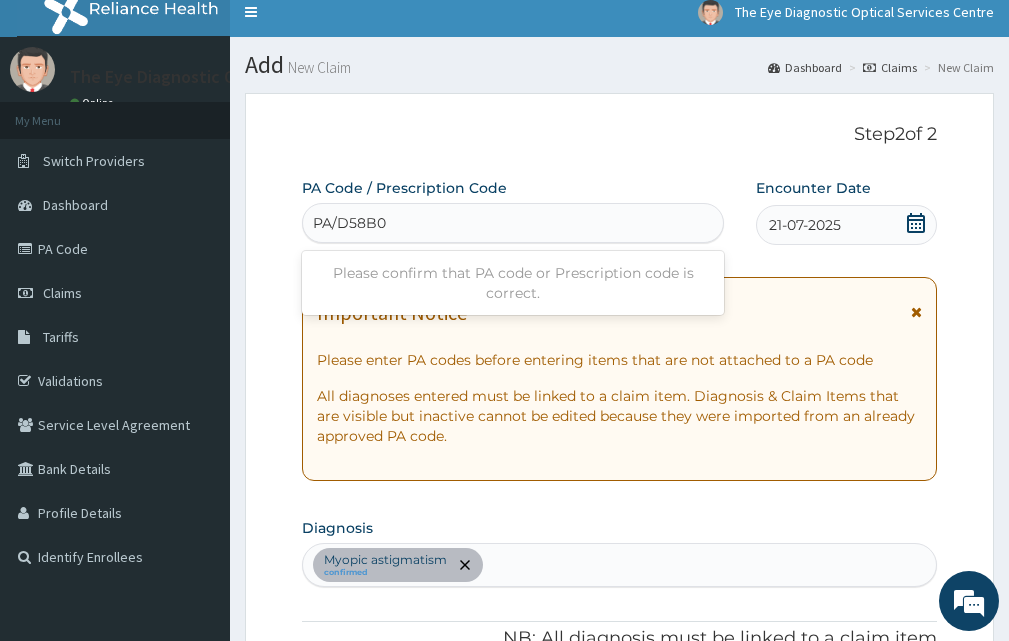 type on "PA/D58B09" 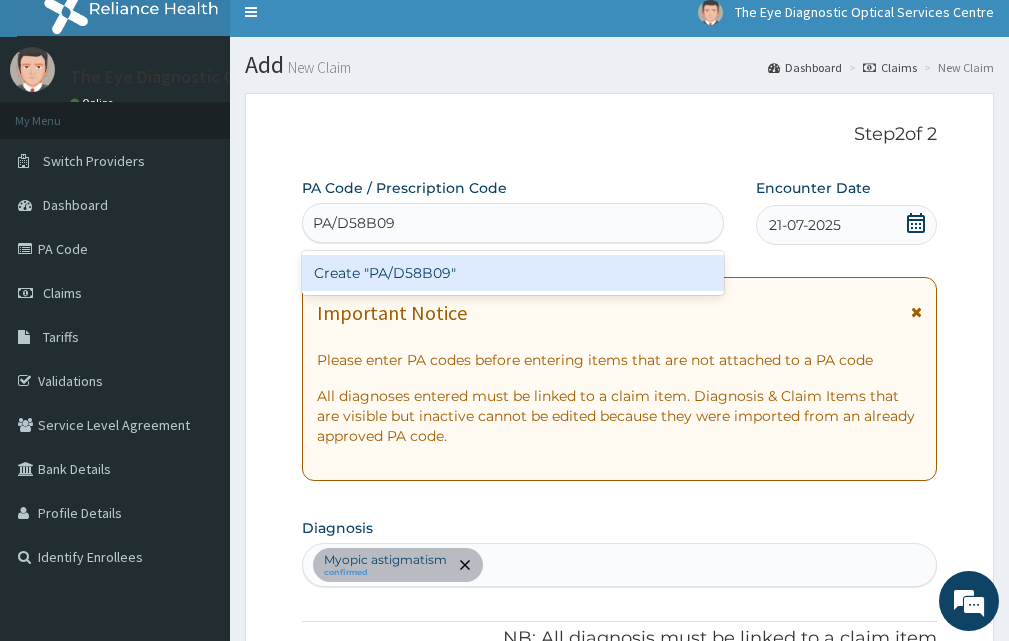click on "Create "PA/D58B09"" at bounding box center [513, 273] 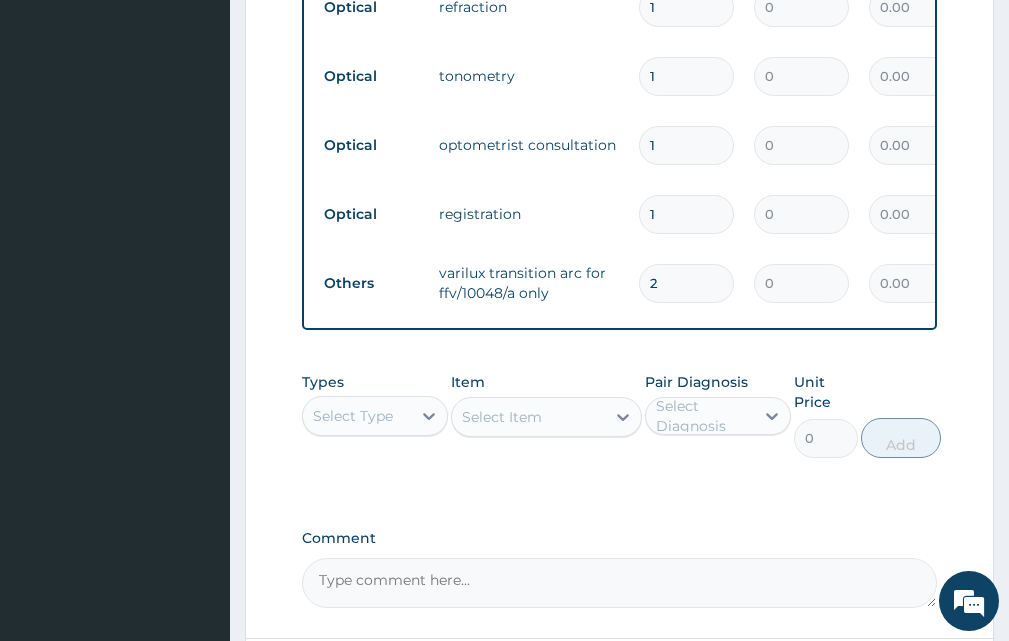 scroll, scrollTop: 1213, scrollLeft: 0, axis: vertical 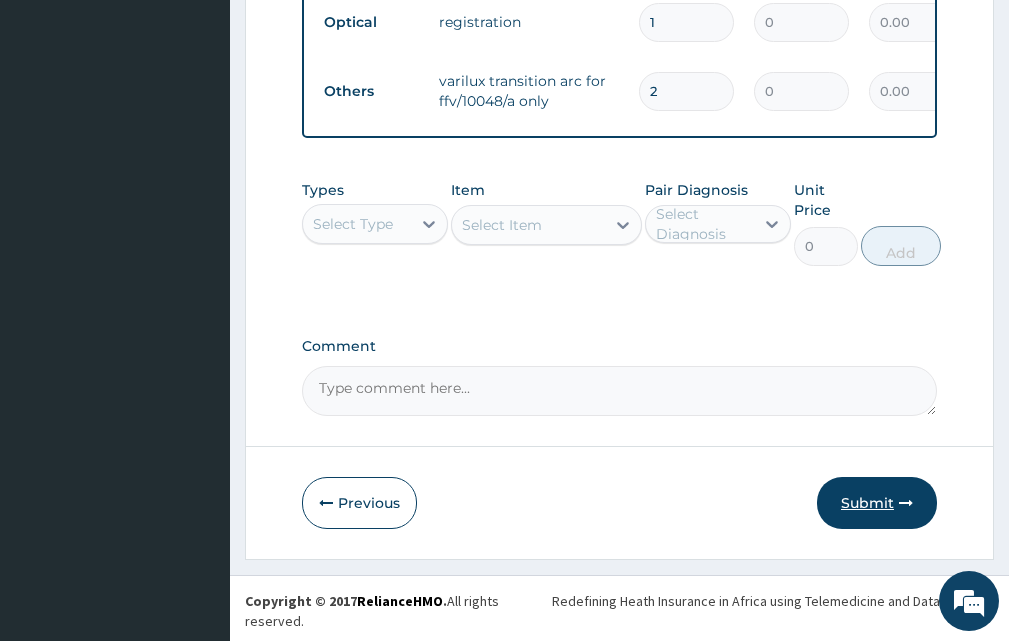 click on "Submit" at bounding box center (877, 503) 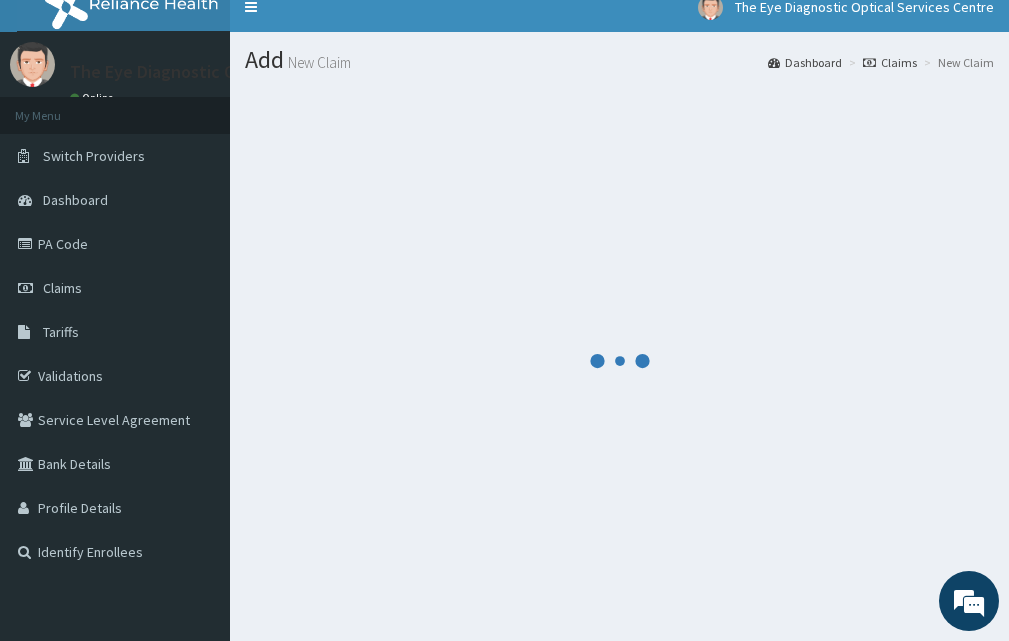 scroll, scrollTop: 76, scrollLeft: 0, axis: vertical 